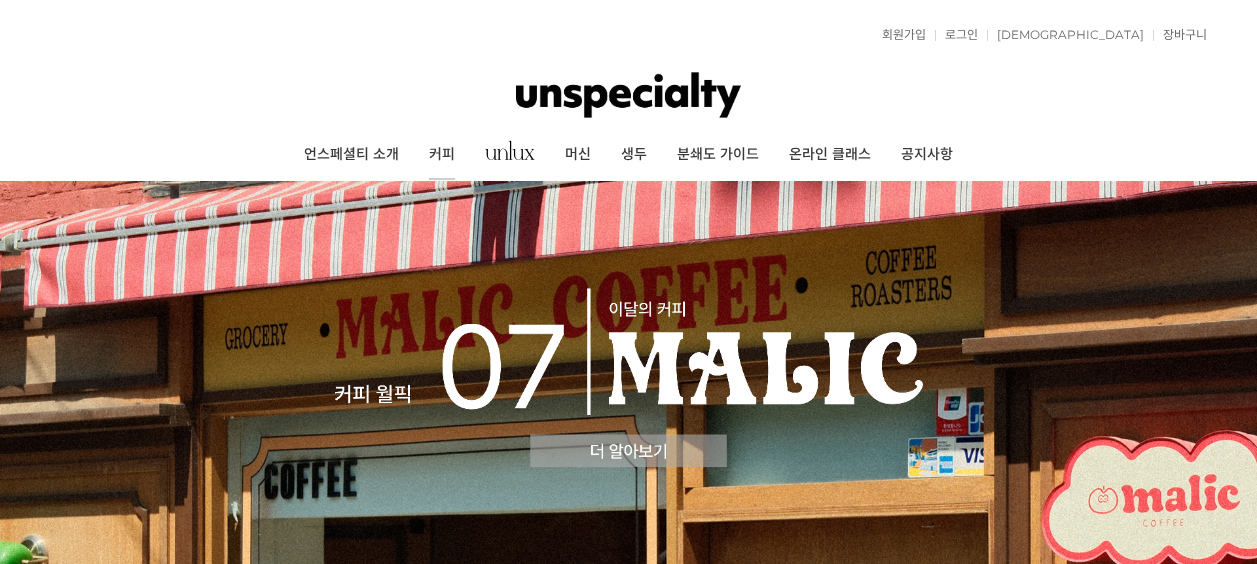 scroll, scrollTop: 0, scrollLeft: 0, axis: both 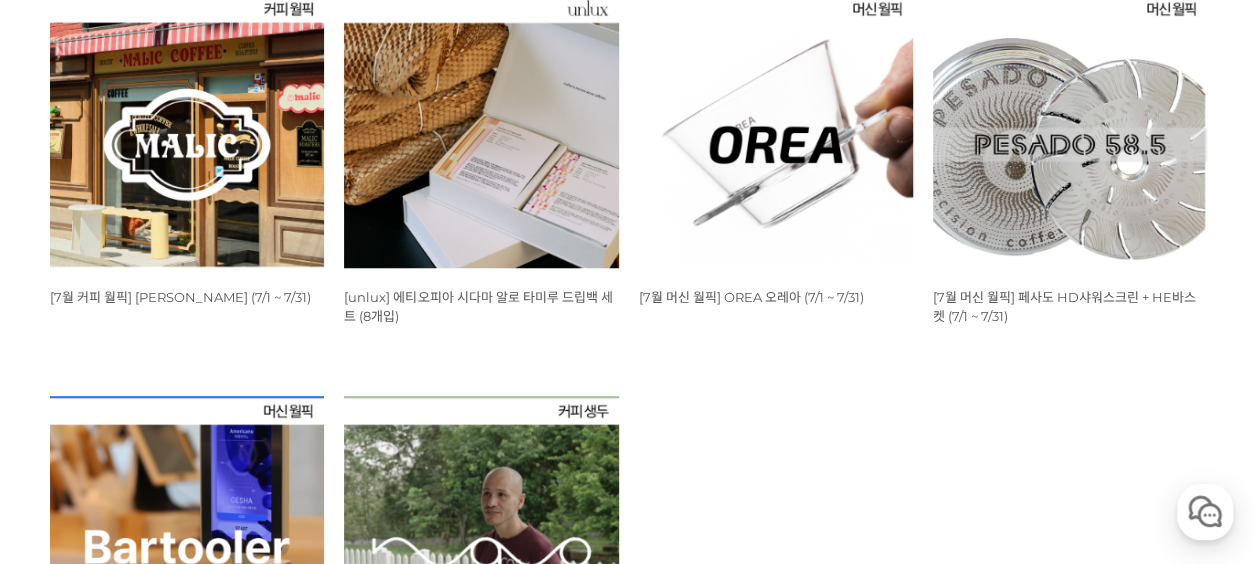 click at bounding box center (187, 131) 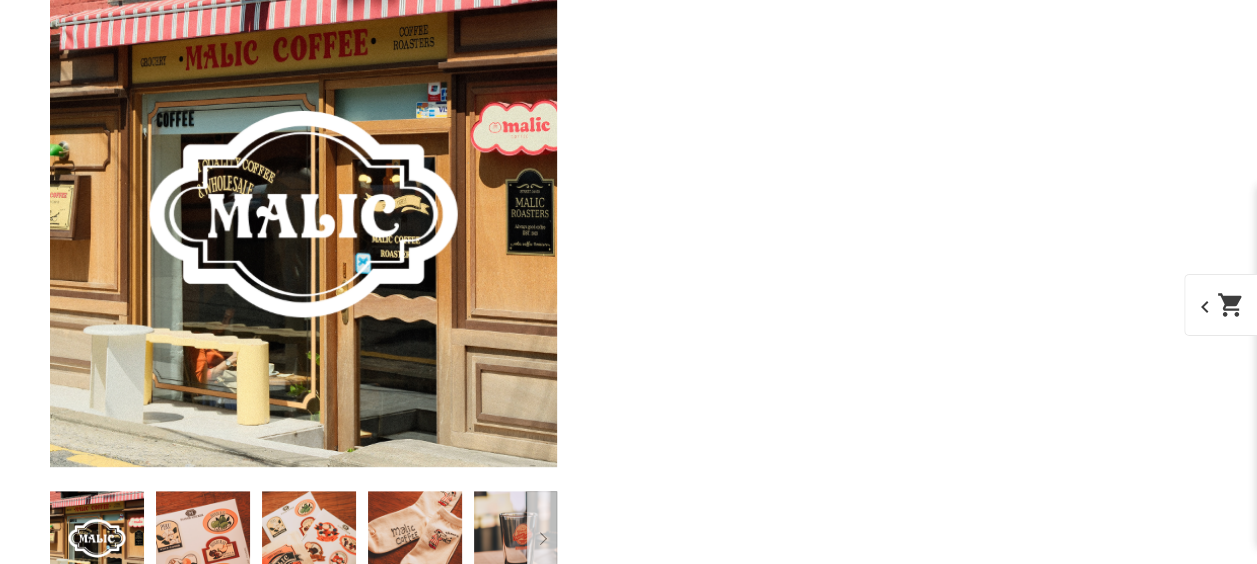 scroll, scrollTop: 4720, scrollLeft: 0, axis: vertical 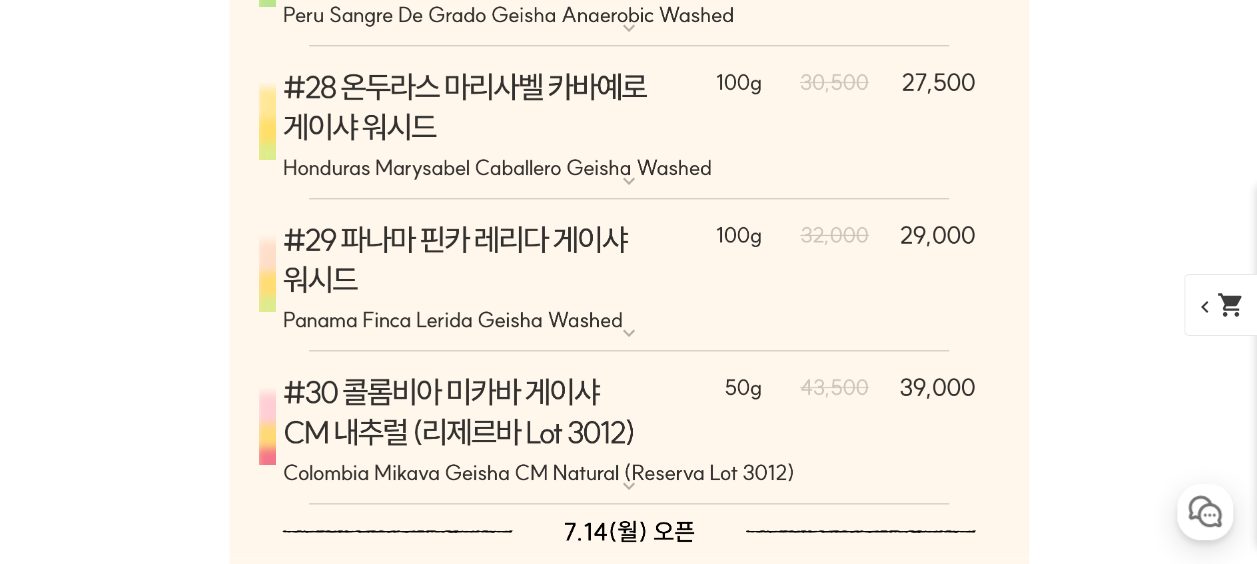 click on "게시글 신고하기
신고사유
관련없는 내용
욕설/비방
개인정보유출
광고/홍보글
기타
신고해주신 내용은 쇼핑몰 운영자의 검토 후 내부 운영 정책에 의해 처리가 진행됩니다.
신고
취소
닫기
상세 정보
상품 후기  191
상품 문의  31
배송/반품 안내
상세 정보
배송/반품 안내
상품 후기  191
상품 문의  31
﻿  expand_more  그레이프 쥬스 (언스페셜티 블렌드)  expand_more  애플 쥬스 (언스페셜티 블렌드)  expand_more   expand_more   expand_more   expand_more" at bounding box center [629, -1416] 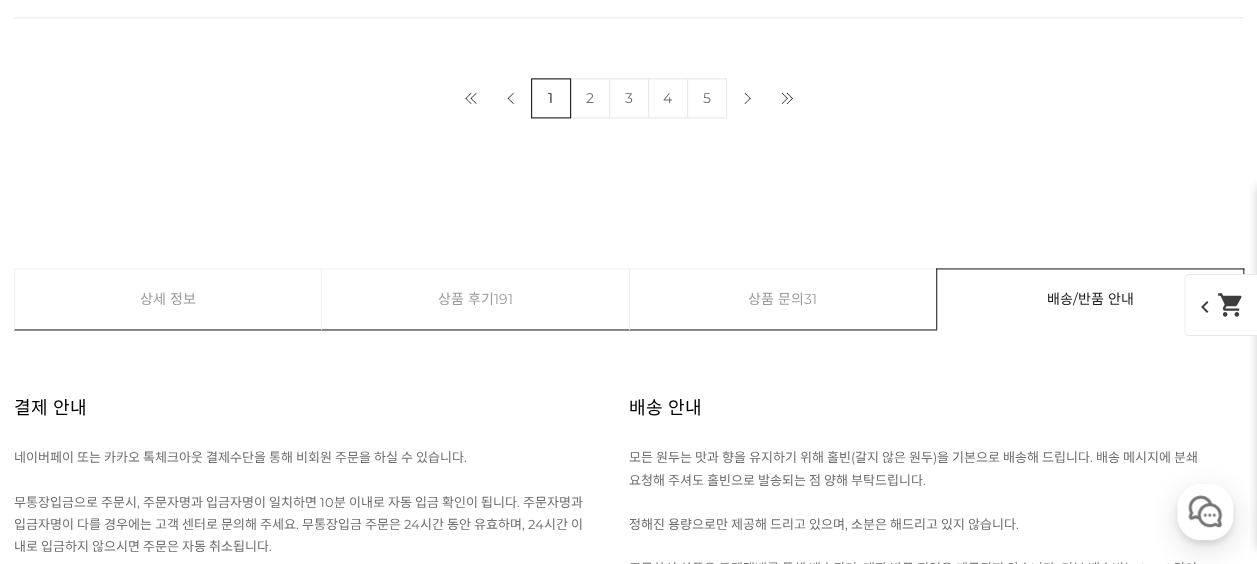 scroll, scrollTop: 13020, scrollLeft: 0, axis: vertical 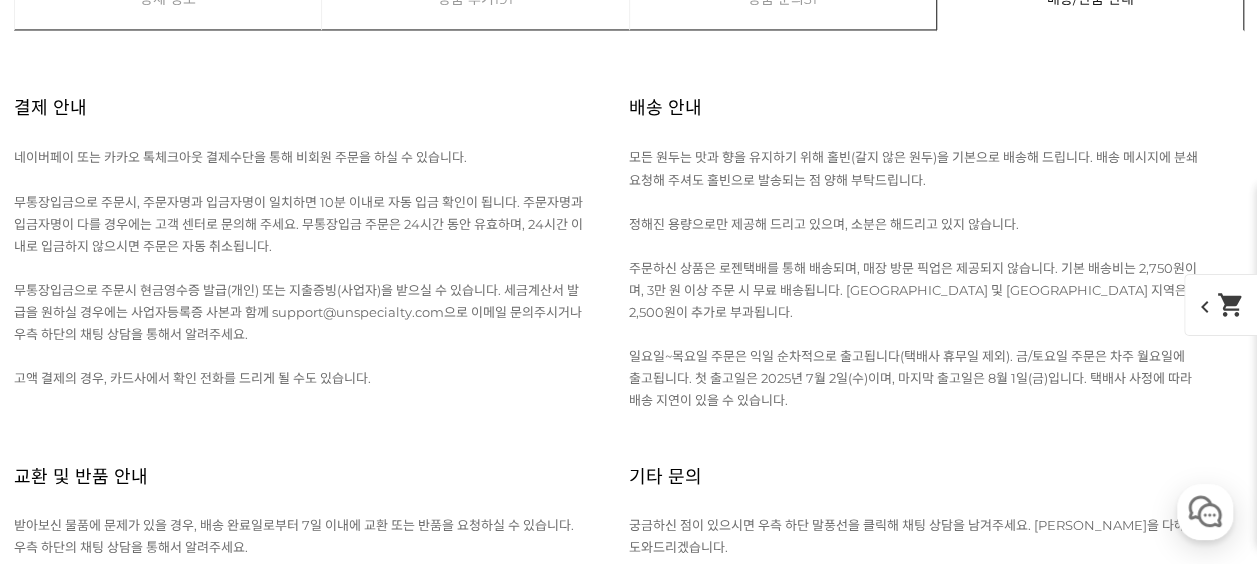 drag, startPoint x: 1126, startPoint y: 166, endPoint x: 1087, endPoint y: 155, distance: 40.5216 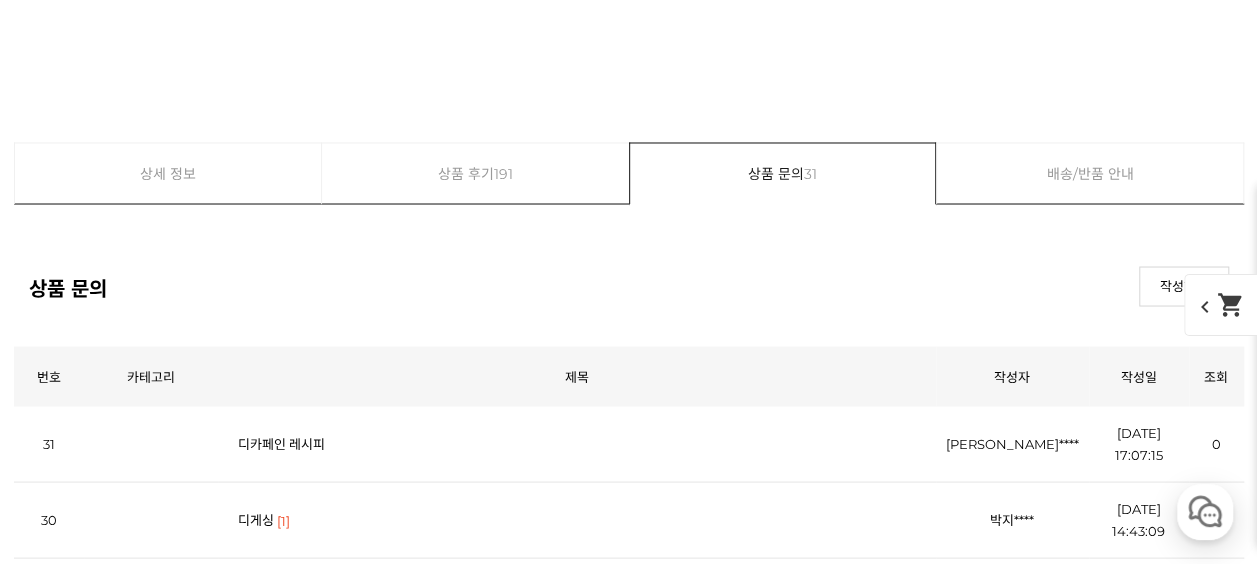 click on "게시글 신고하기
신고사유
관련없는 내용
욕설/비방
개인정보유출
광고/홍보글
기타
신고해주신 내용은 쇼핑몰 운영자의 검토 후 내부 운영 정책에 의해 처리가 진행됩니다.
신고
취소
닫기
상세 정보
상품 후기  191
상품 문의  31
배송/반품 안내
상세 정보
배송/반품 안내
상품 후기  191
상품 문의  31
﻿  expand_more  그레이프 쥬스 (언스페셜티 블렌드)  expand_more  애플 쥬스 (언스페셜티 블렌드)  expand_more   expand_more   expand_more   expand_more" at bounding box center (629, -5182) 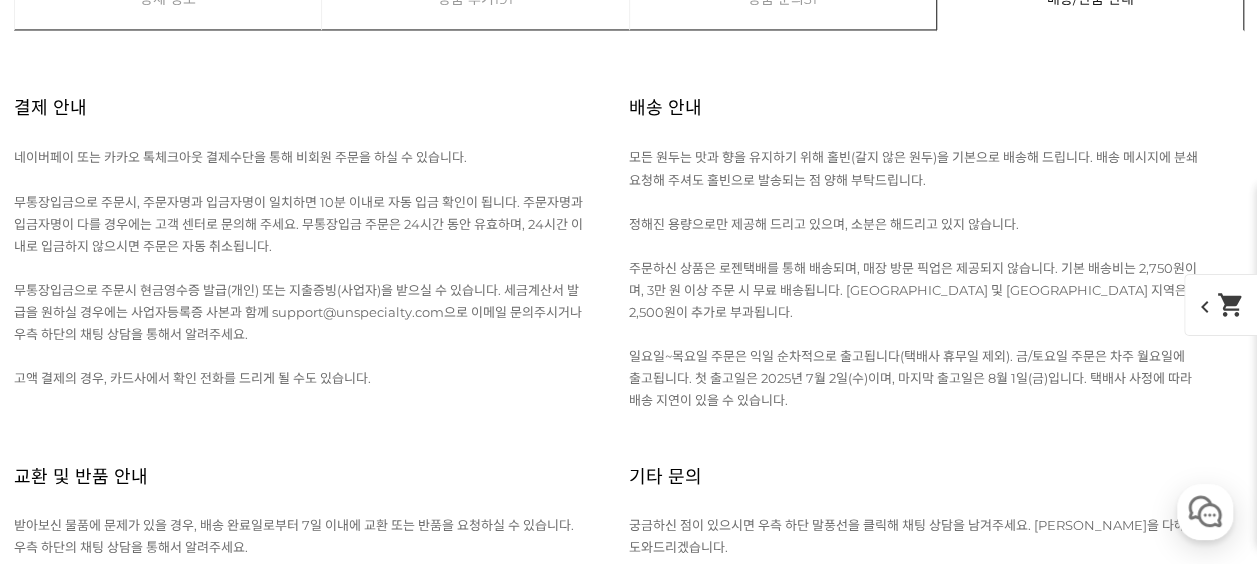click at bounding box center [629, -4329] 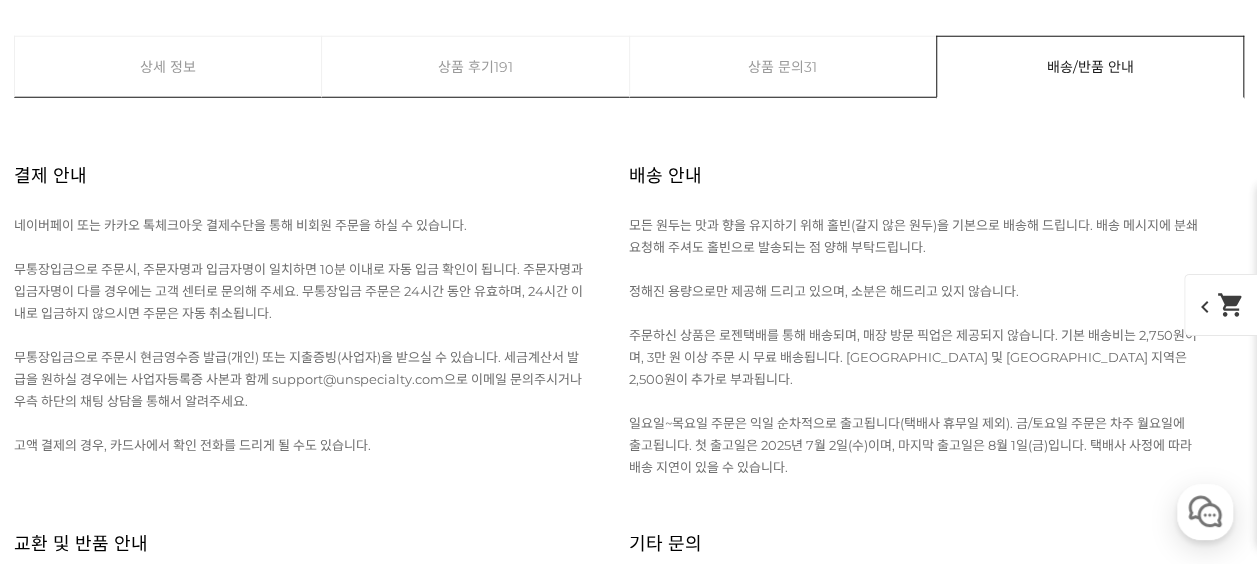 scroll, scrollTop: 14220, scrollLeft: 0, axis: vertical 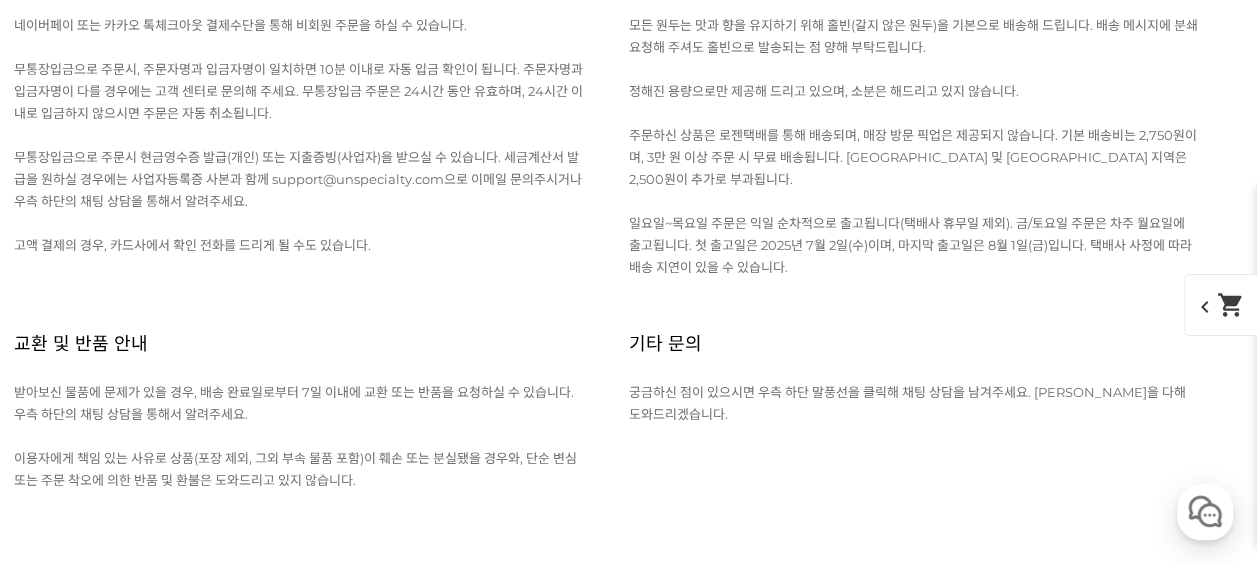 click at bounding box center (629, -4156) 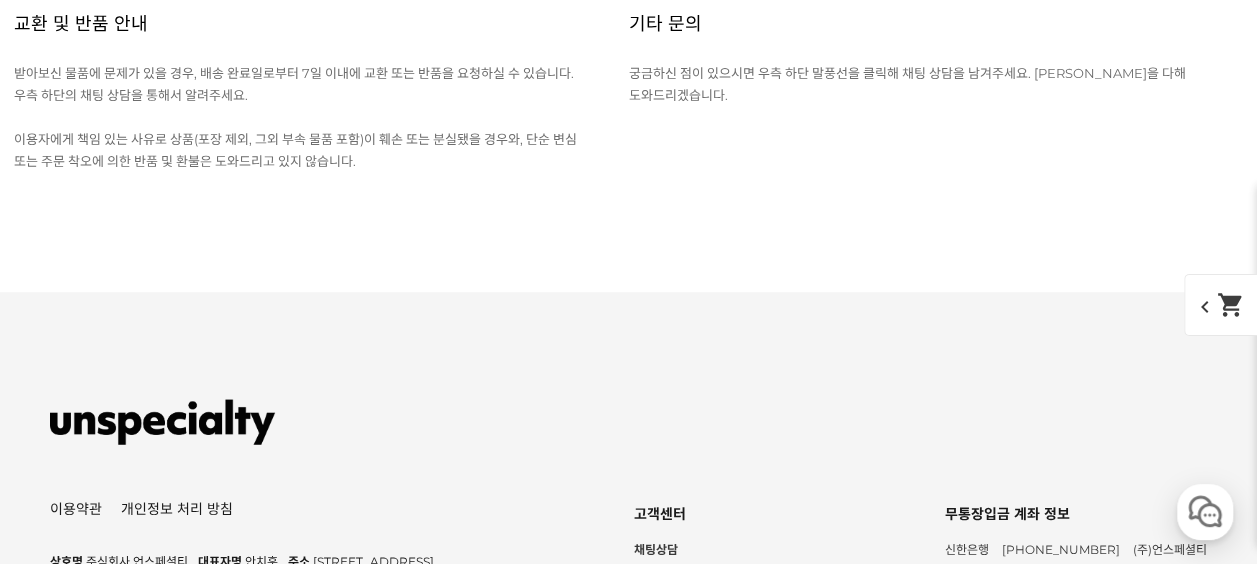 scroll, scrollTop: 15720, scrollLeft: 0, axis: vertical 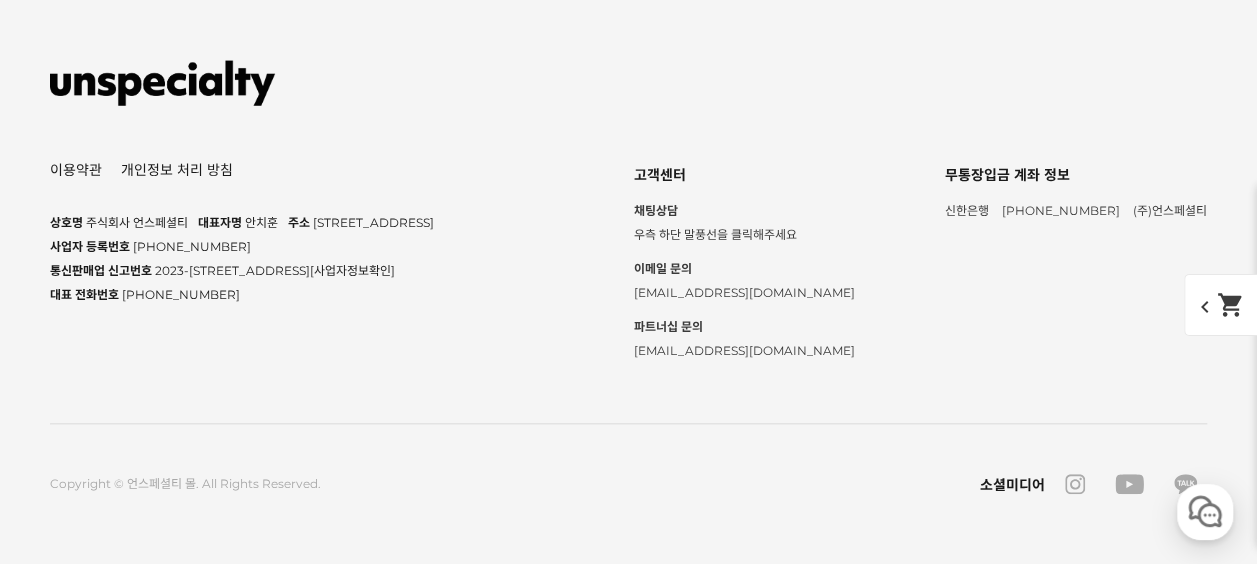 click at bounding box center (629, -3998) 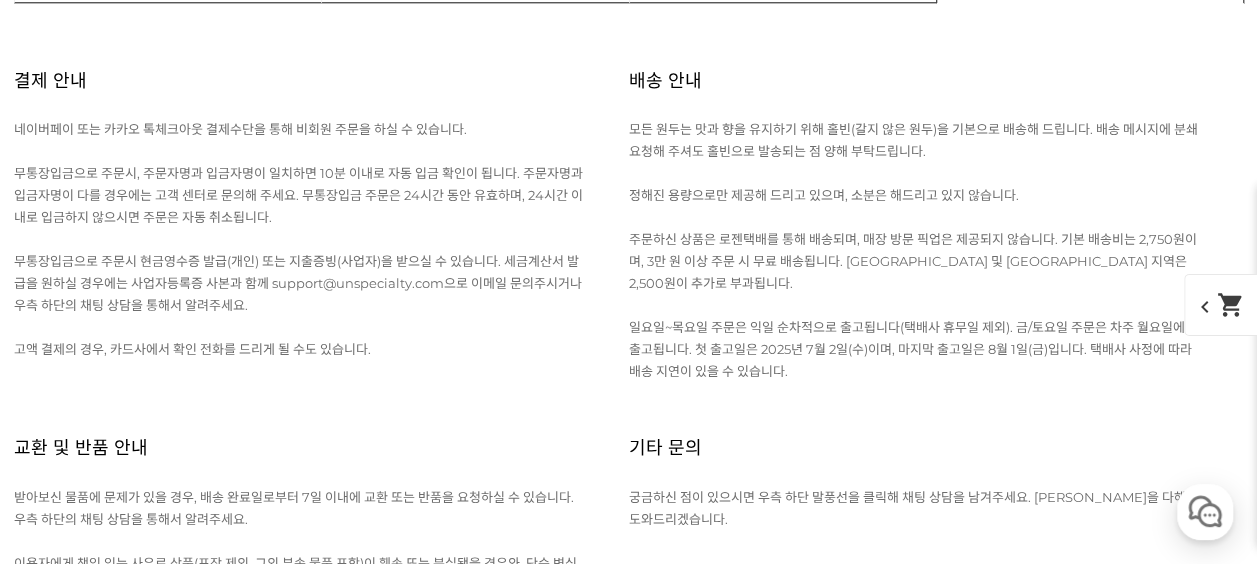 scroll, scrollTop: 16420, scrollLeft: 0, axis: vertical 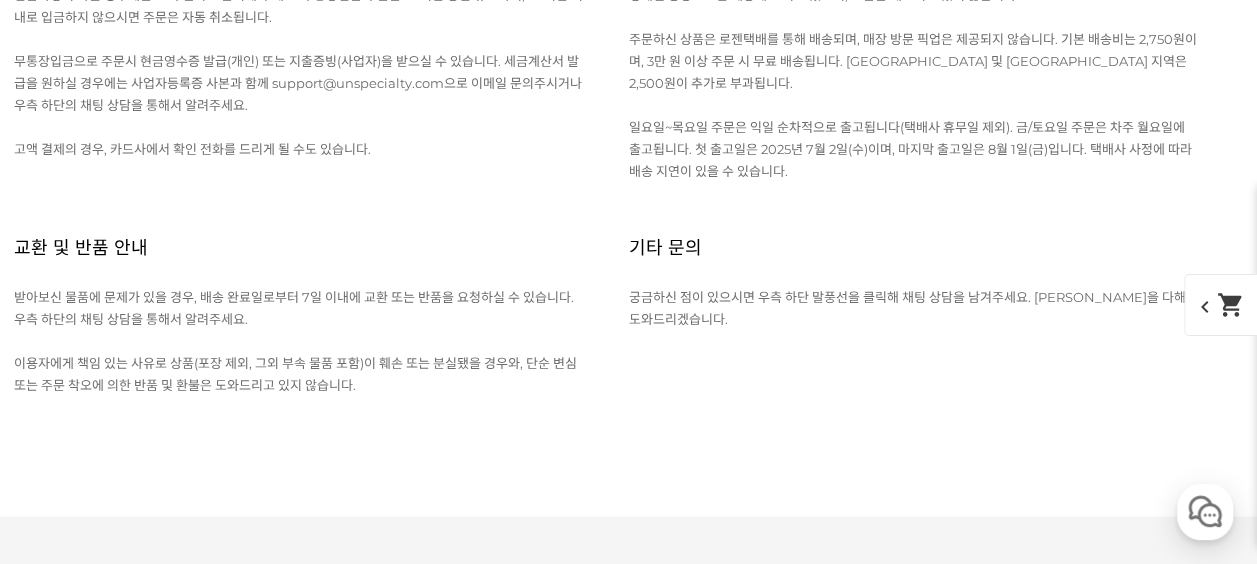 click on "게시글 신고하기
신고사유
관련없는 내용
욕설/비방
개인정보유출
광고/홍보글
기타
신고해주신 내용은 쇼핑몰 운영자의 검토 후 내부 운영 정책에 의해 처리가 진행됩니다.
신고
취소
닫기
상세 정보
상품 후기  191
상품 문의  31
배송/반품 안내
상세 정보
배송/반품 안내
상품 후기  191
상품 문의  31
﻿  expand_more  그레이프 쥬스 (언스페셜티 블렌드)  expand_more  애플 쥬스 (언스페셜티 블렌드)  expand_more   expand_more   expand_more   expand_more" at bounding box center (629, -7530) 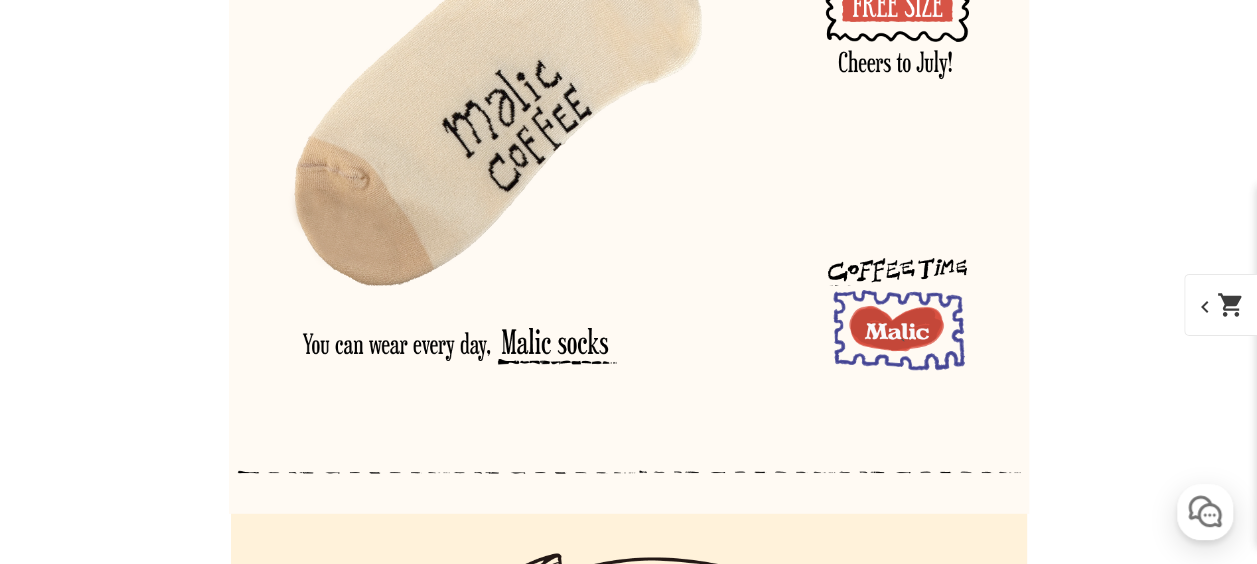 scroll, scrollTop: 20617, scrollLeft: 0, axis: vertical 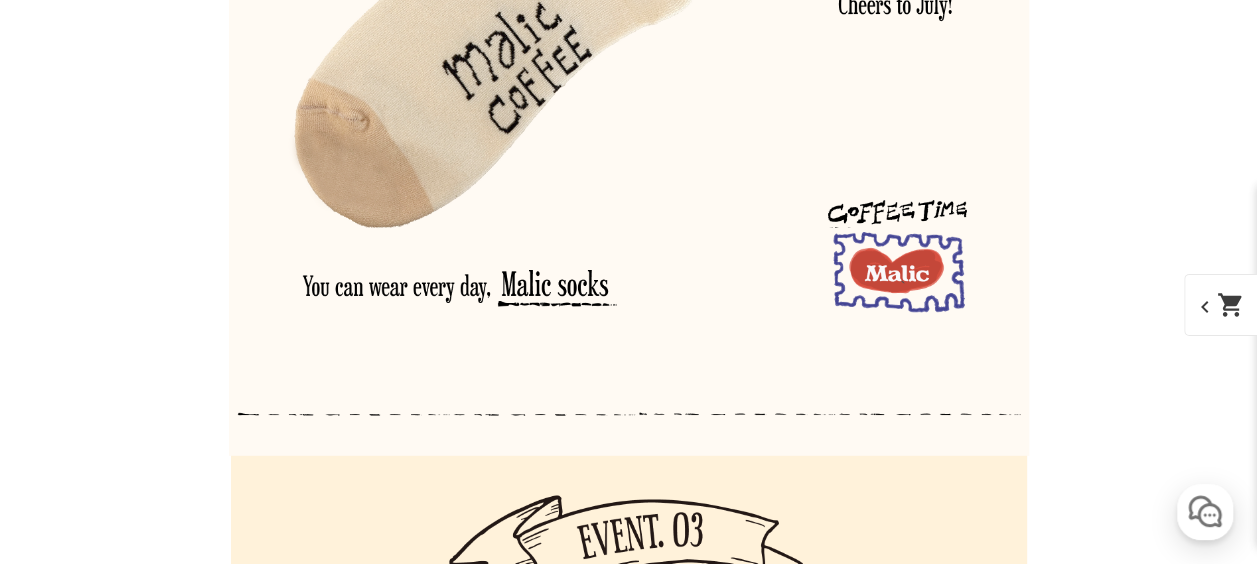click at bounding box center (629, -3896) 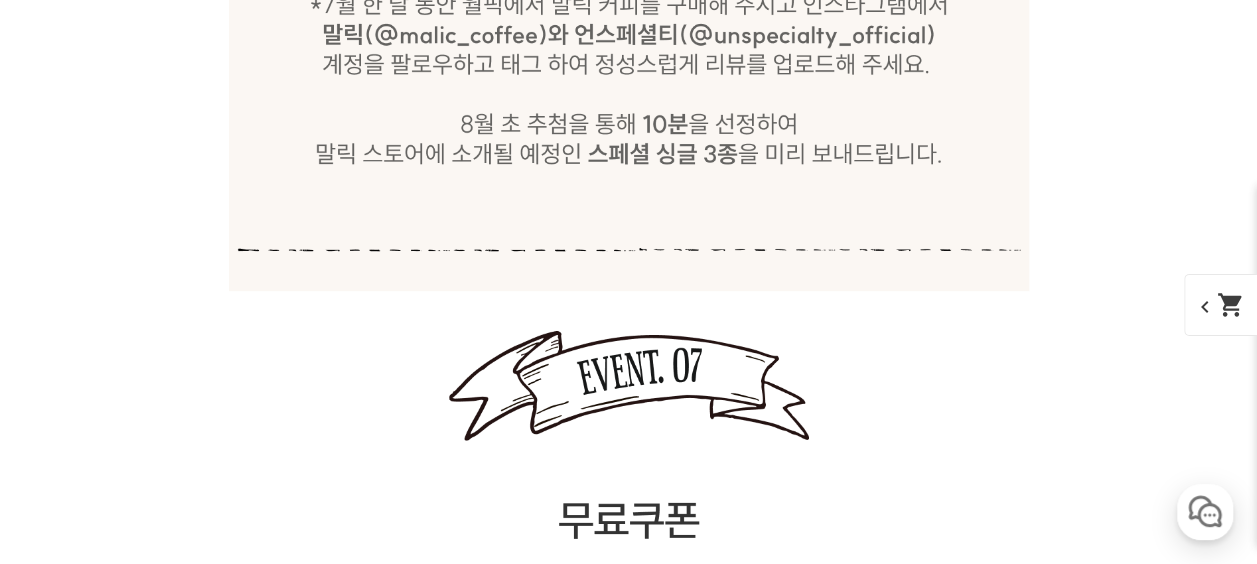scroll, scrollTop: 26257, scrollLeft: 0, axis: vertical 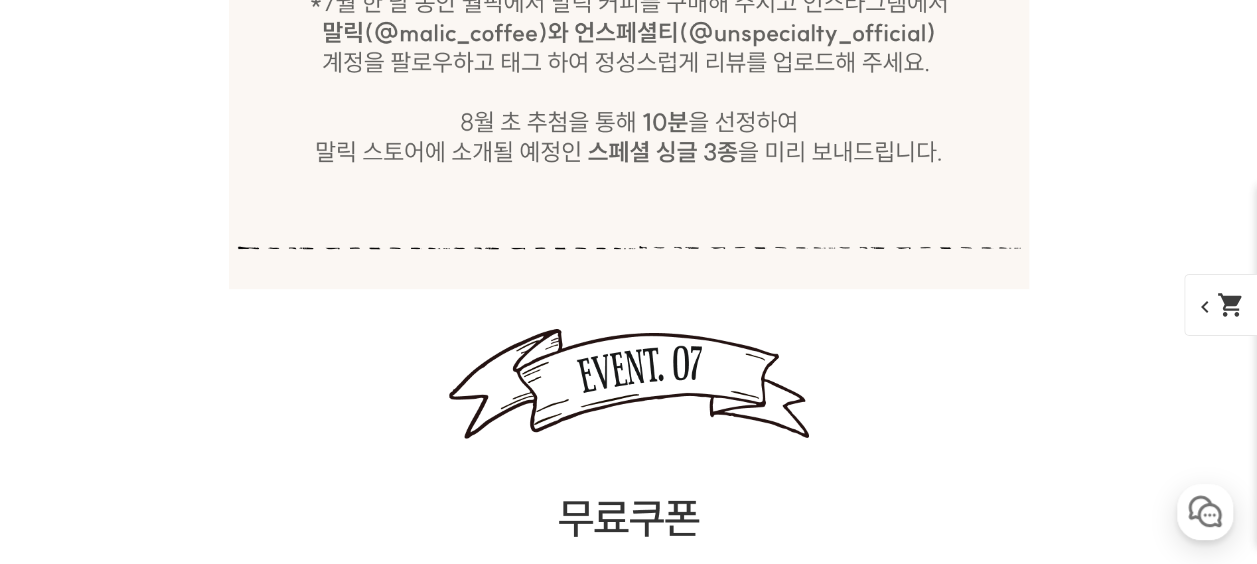 click on "게시글 신고하기
신고사유
관련없는 내용
욕설/비방
개인정보유출
광고/홍보글
기타
신고해주신 내용은 쇼핑몰 운영자의 검토 후 내부 운영 정책에 의해 처리가 진행됩니다.
신고
취소
닫기
상세 정보
상품 후기  191
상품 문의  31
배송/반품 안내
상세 정보
배송/반품 안내
상품 후기  191
상품 문의  31
﻿  expand_more  그레이프 쥬스 (언스페셜티 블렌드)  expand_more  애플 쥬스 (언스페셜티 블렌드)  expand_more   expand_more   expand_more   expand_more" at bounding box center (629, -4151) 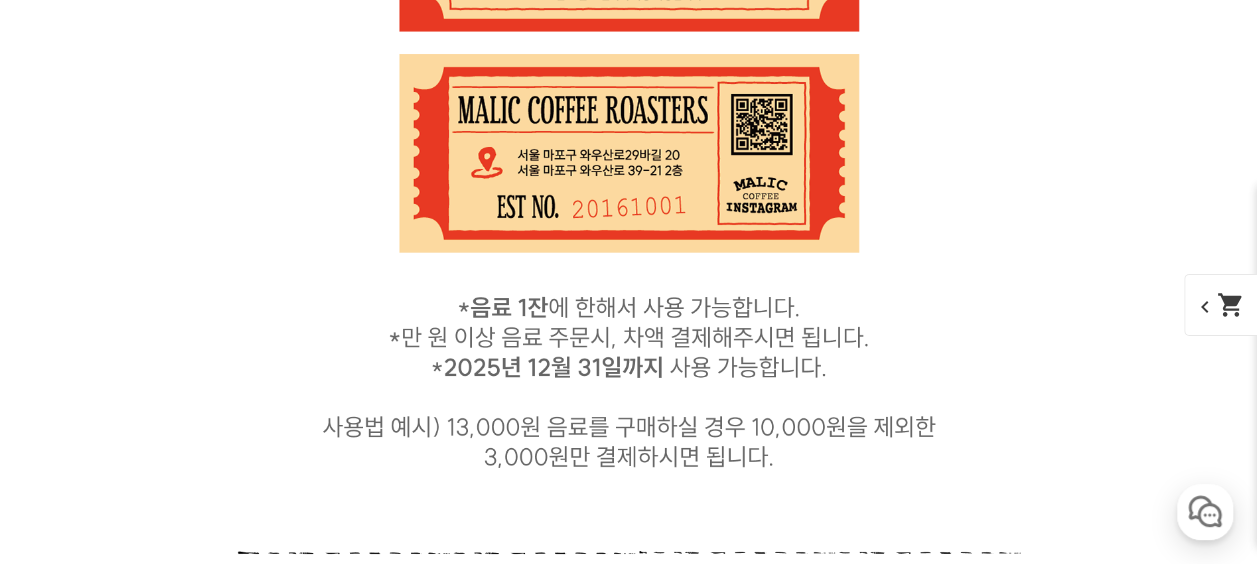 scroll, scrollTop: 27240, scrollLeft: 0, axis: vertical 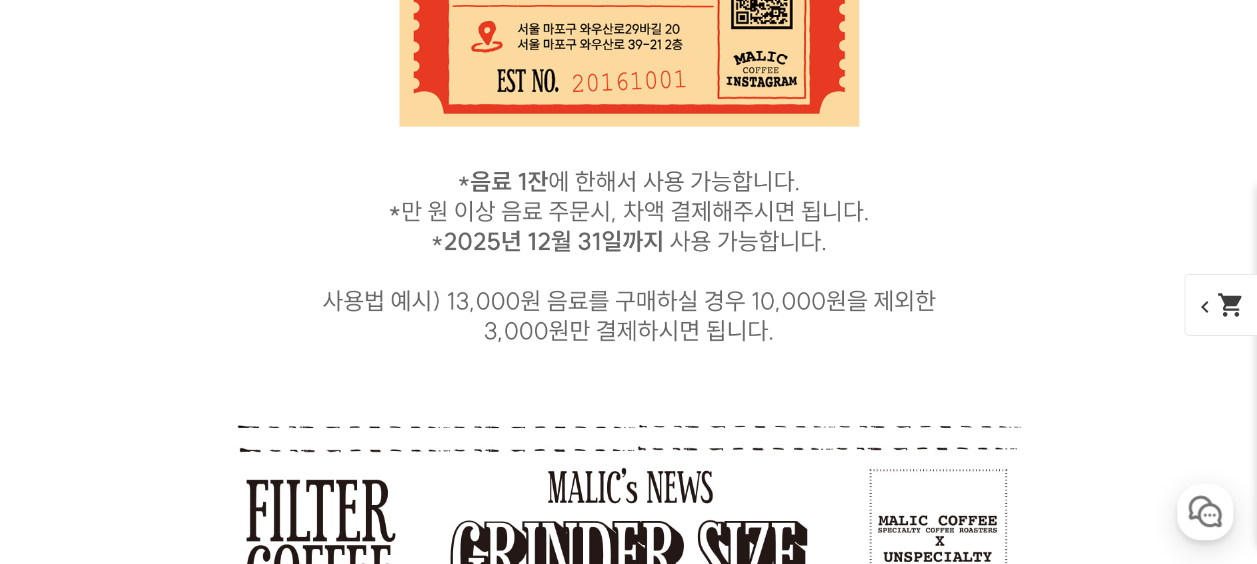 click at bounding box center (629, -2144) 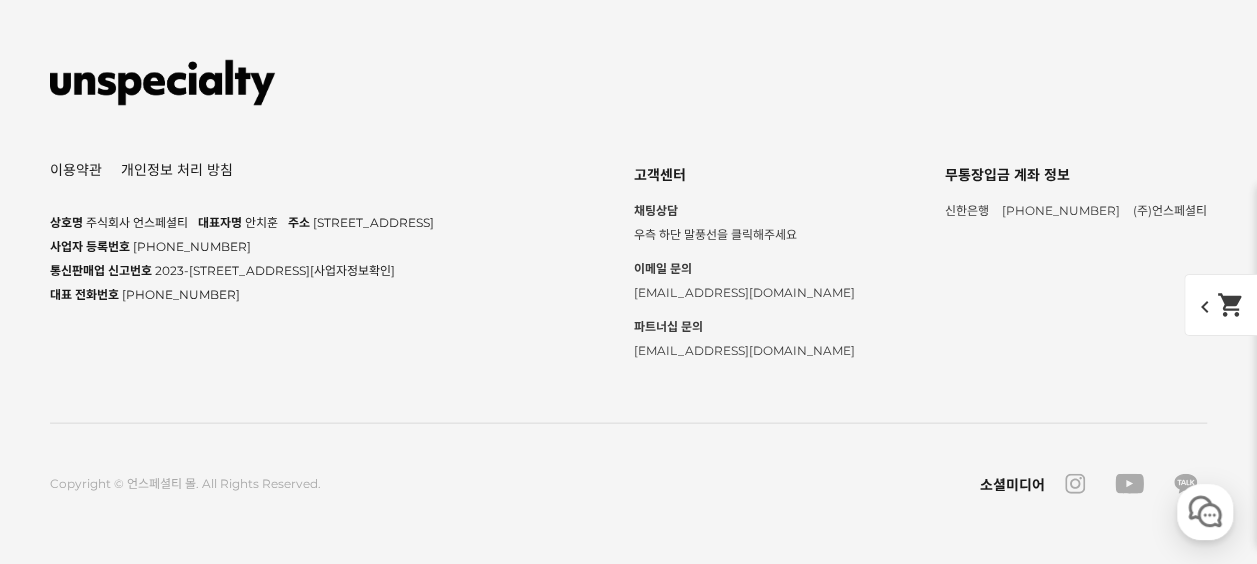 scroll, scrollTop: 45369, scrollLeft: 0, axis: vertical 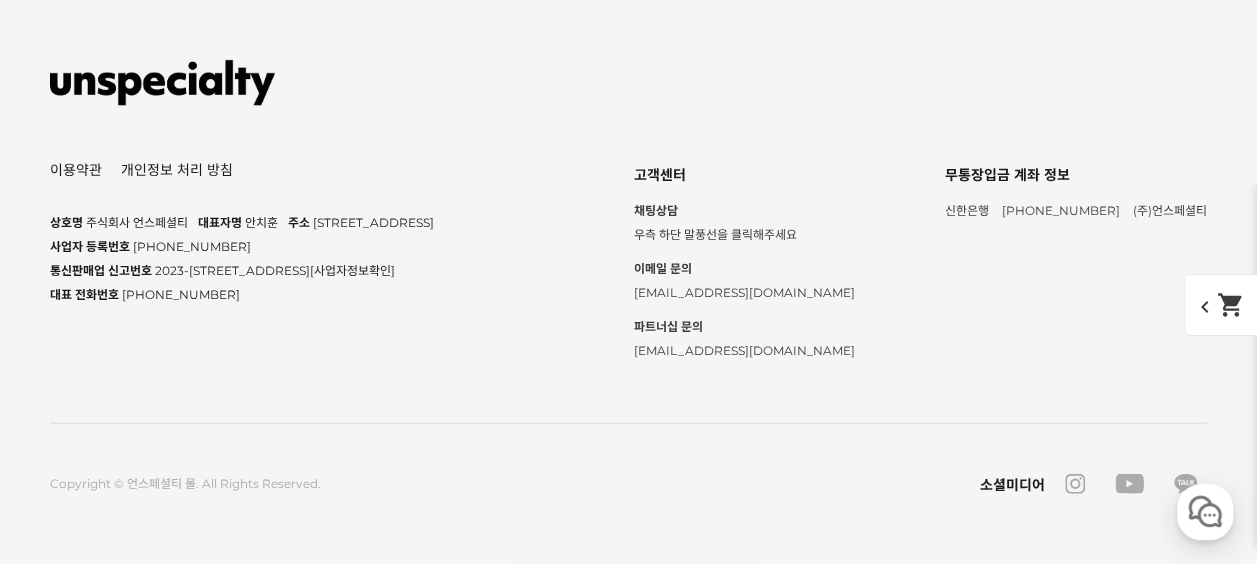 click on "말릭커피는 이번이 두번째 월픽인데 스페셜커피를
되게 좋아하고 즐기지만 가끔은 이렇게 블렌드 커피도
데..." at bounding box center (423, -2232) 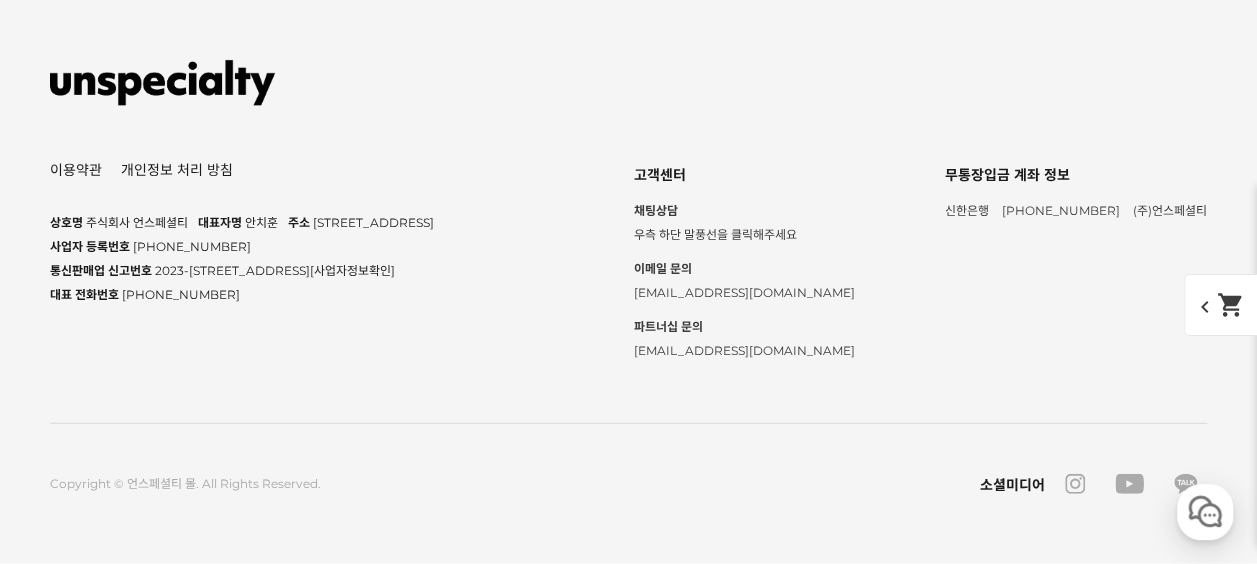 scroll, scrollTop: 45885, scrollLeft: 0, axis: vertical 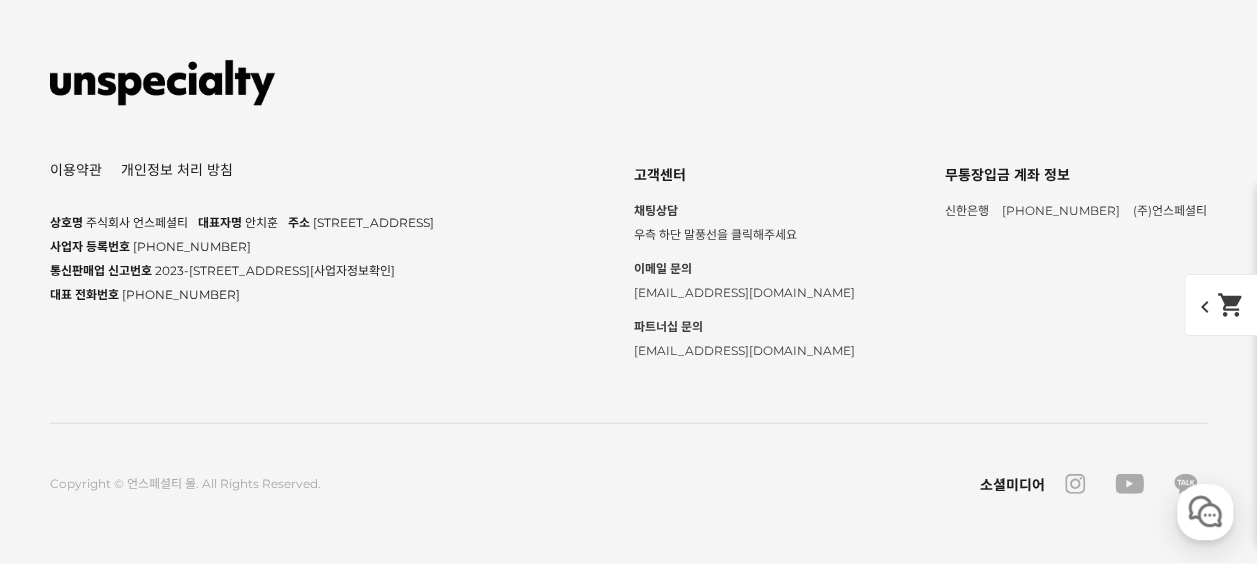 click at bounding box center (95, -2219) 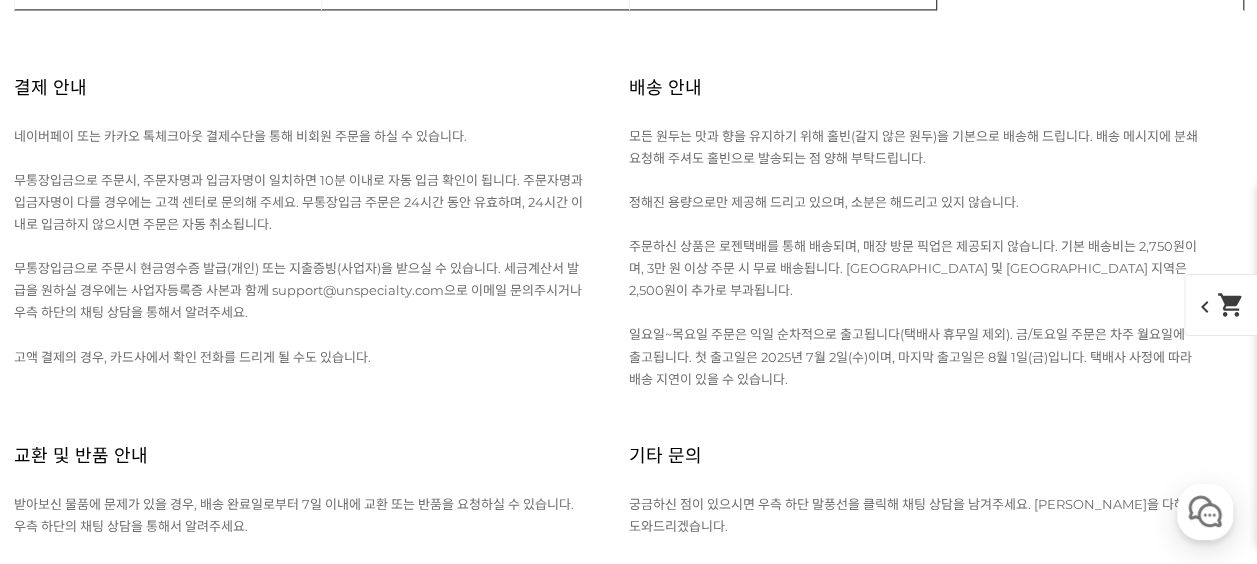 click at bounding box center [629, -4590] 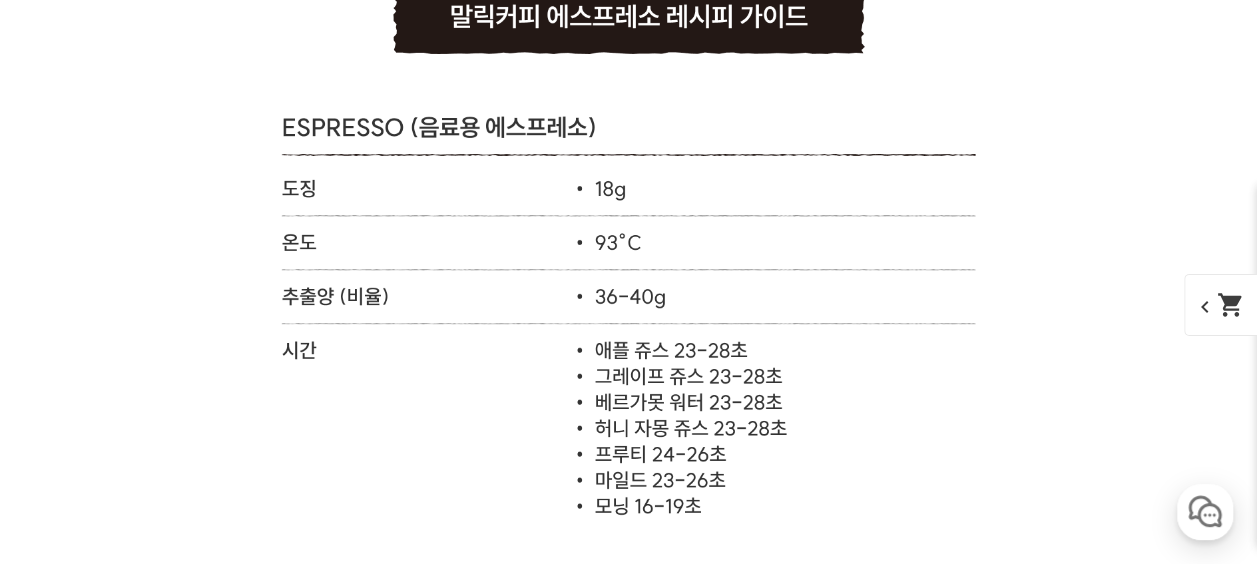 scroll, scrollTop: 37909, scrollLeft: 0, axis: vertical 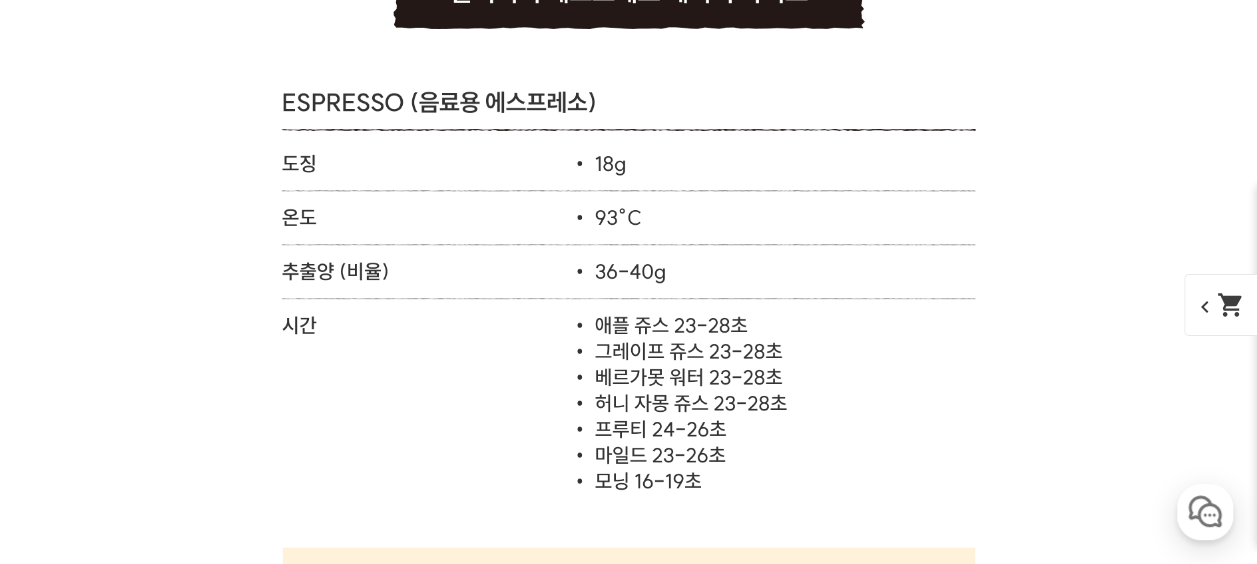click on "게시글 신고하기
신고사유
관련없는 내용
욕설/비방
개인정보유출
광고/홍보글
기타
신고해주신 내용은 쇼핑몰 운영자의 검토 후 내부 운영 정책에 의해 처리가 진행됩니다.
신고
취소
닫기
상세 정보
상품 후기  191
상품 문의  31
배송/반품 안내
상세 정보
배송/반품 안내
상품 후기  191
상품 문의  31
﻿  expand_more  그레이프 쥬스 (언스페셜티 블렌드)  expand_more  애플 쥬스 (언스페셜티 블렌드)  expand_more   expand_more   expand_more   expand_more" at bounding box center [629, -15626] 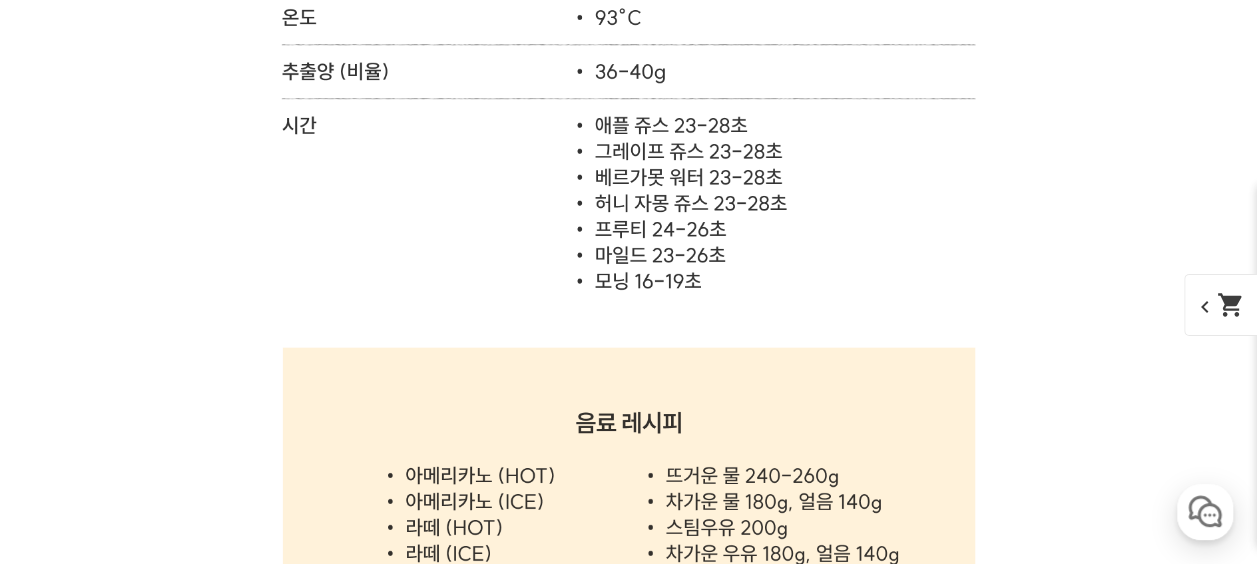 click on "게시글 신고하기
신고사유
관련없는 내용
욕설/비방
개인정보유출
광고/홍보글
기타
신고해주신 내용은 쇼핑몰 운영자의 검토 후 내부 운영 정책에 의해 처리가 진행됩니다.
신고
취소
닫기
상세 정보
상품 후기  191
상품 문의  31
배송/반품 안내
상세 정보
배송/반품 안내
상품 후기  191
상품 문의  31
﻿  expand_more  그레이프 쥬스 (언스페셜티 블렌드)  expand_more  애플 쥬스 (언스페셜티 블렌드)  expand_more   expand_more   expand_more   expand_more" at bounding box center (629, -15826) 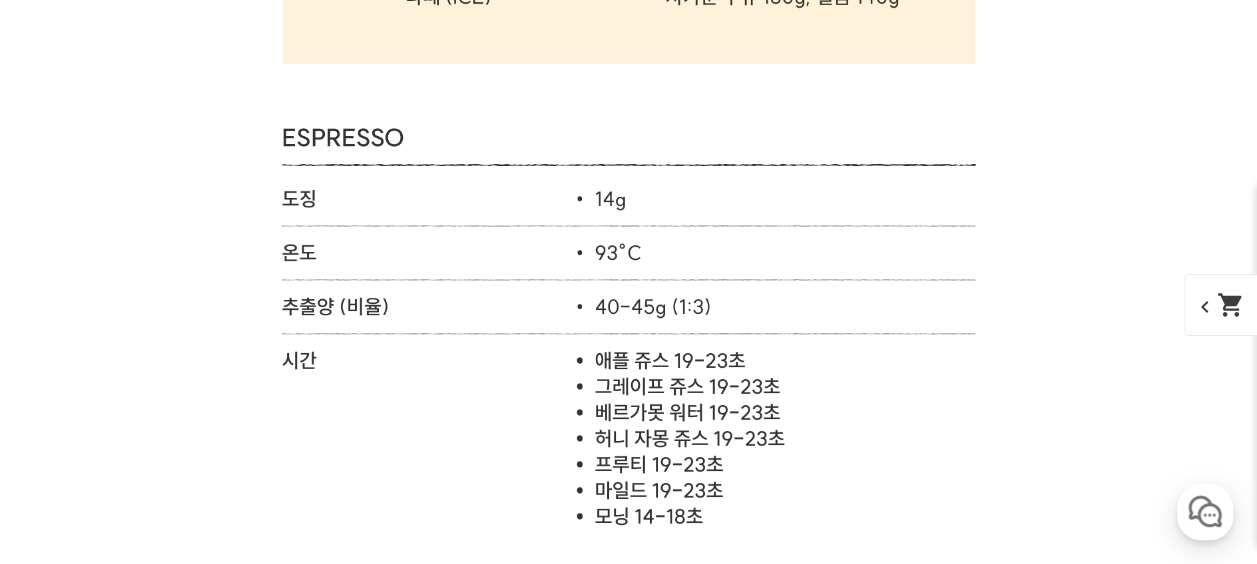 scroll, scrollTop: 39115, scrollLeft: 0, axis: vertical 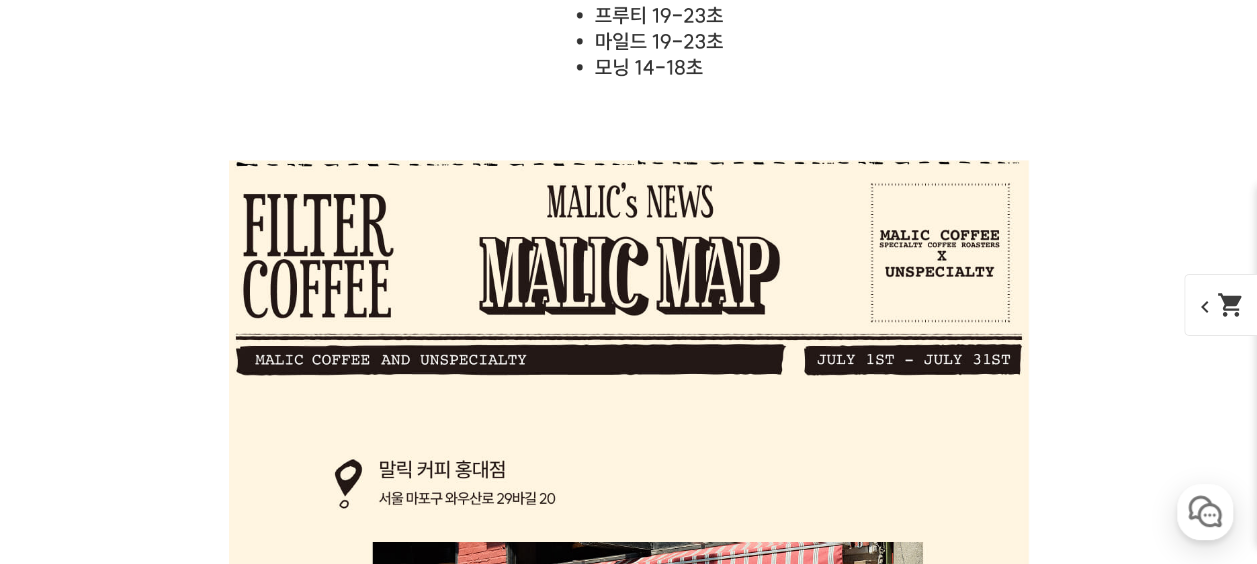 click at bounding box center (629, -5713) 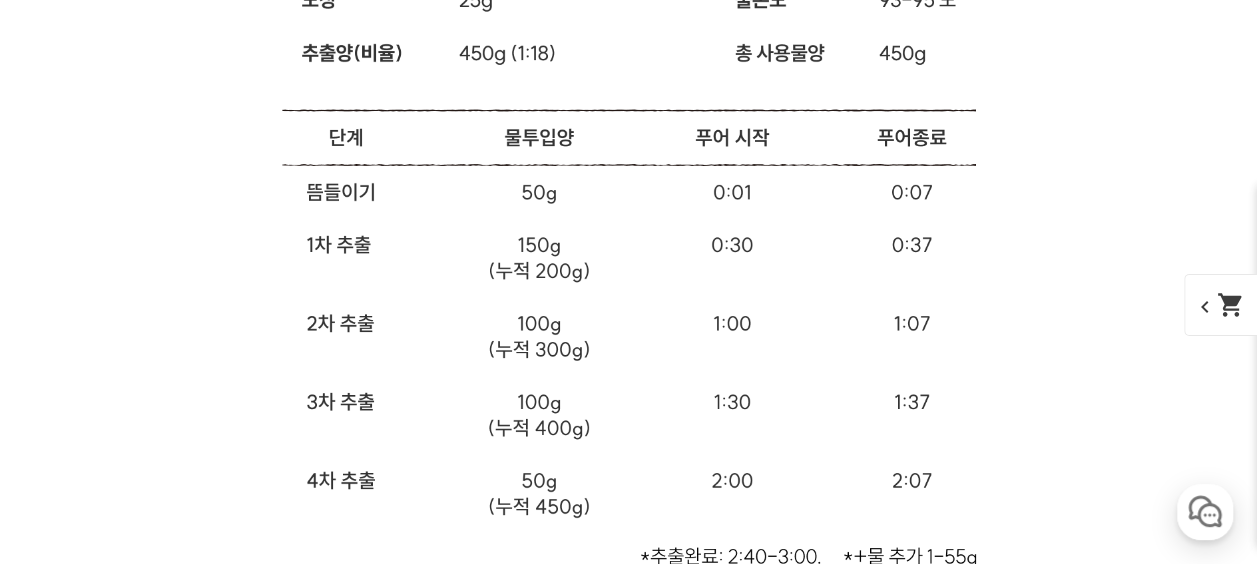 scroll, scrollTop: 33259, scrollLeft: 0, axis: vertical 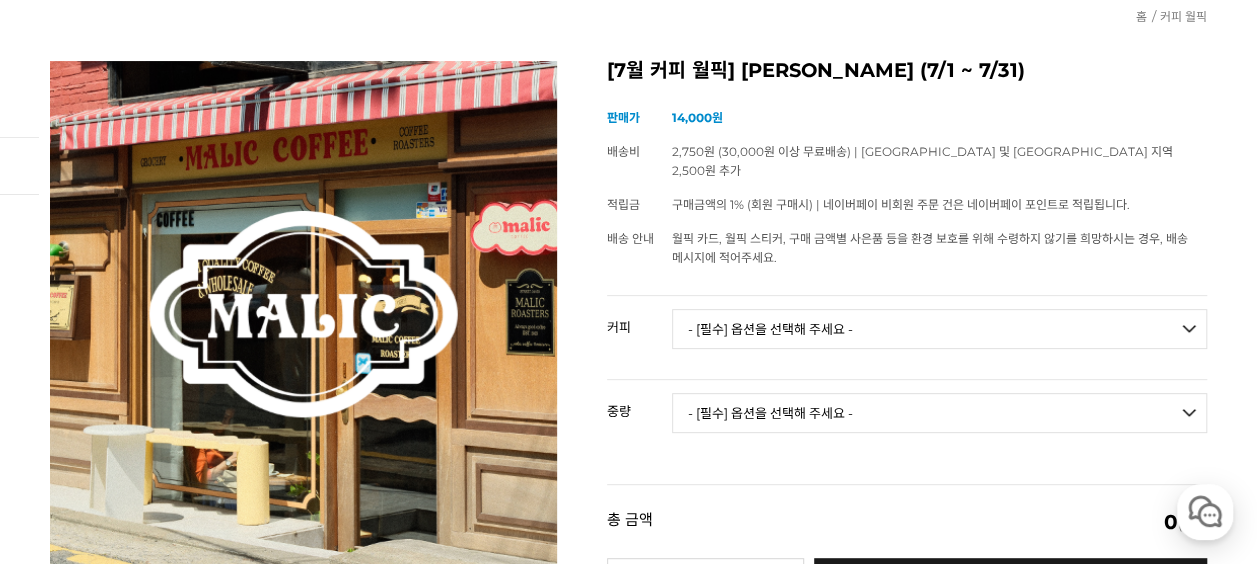 click on "[7월 커피 월픽] 말릭 커피 (7/1 ~ 7/31)
(해외배송 가능 상품)
chevron_right
기본 정보
상품명
[7월 커피 월픽] 말릭 커피 (7/1 ~ 7/31)
판매가
14,000원
배송비
2,750원 (30,000원 이상 무료배송) | 제주도 및 도서산간 지역 2,500원 추가
적립금
배송 안내" at bounding box center (907, 410) 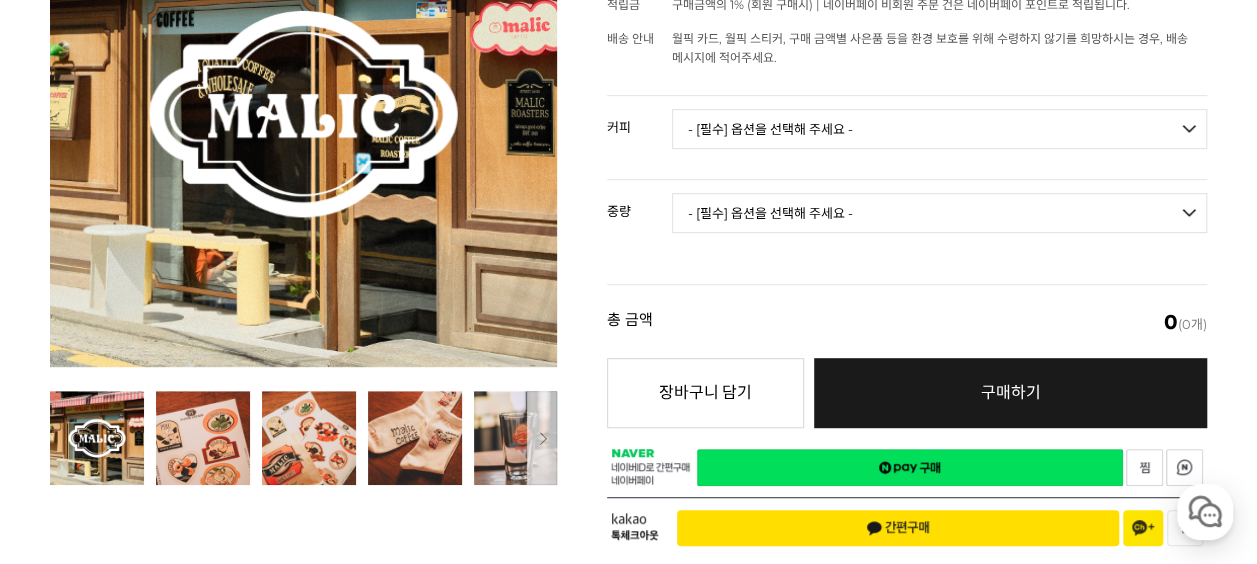 click on "- [필수] 옵션을 선택해 주세요 - ------------------- 언스페셜티 분쇄도 가이드 종이(주문 1개당 최대 1개 제공) 그레이프 쥬스 (언스페셜티 블렌드) 애플 쥬스 (언스페셜티 블렌드) 허니 자몽 쥬스 (언스페셜티 블렌드) [기획상품] 2024 Best of Panama 3종 10g 레시피팩 프루티 블렌드 마일드 블렌드 모닝 블렌드 #1 탄자니아 아카시아 힐스 게이샤 AA 풀리 워시드 [품절] #2 콜롬비아 포파얀 슈가케인 디카페인 #3 에티오피아 알로 타미루 미리가 74158 워시드 #4 에티오피아 첼베사 워시드 디카페인 #5 케냐 뚱구리 AB 풀리 워시드 [품절] #6 에티오피아 버그 우 셀렉션 에얼룸 내추럴 (Lot2) [품절] #7 에티오피아 알로 타미루 무라고 74158 클래식 워시드 #8 케냐 은가라투아 AB 워시드 (Lot 159) [품절] [7.4 오픈] #9 온두라스 마리사벨 카바예로 파카마라 워시드 #24 페루 알토 미라도르 게이샤 워시드" at bounding box center (939, 129) 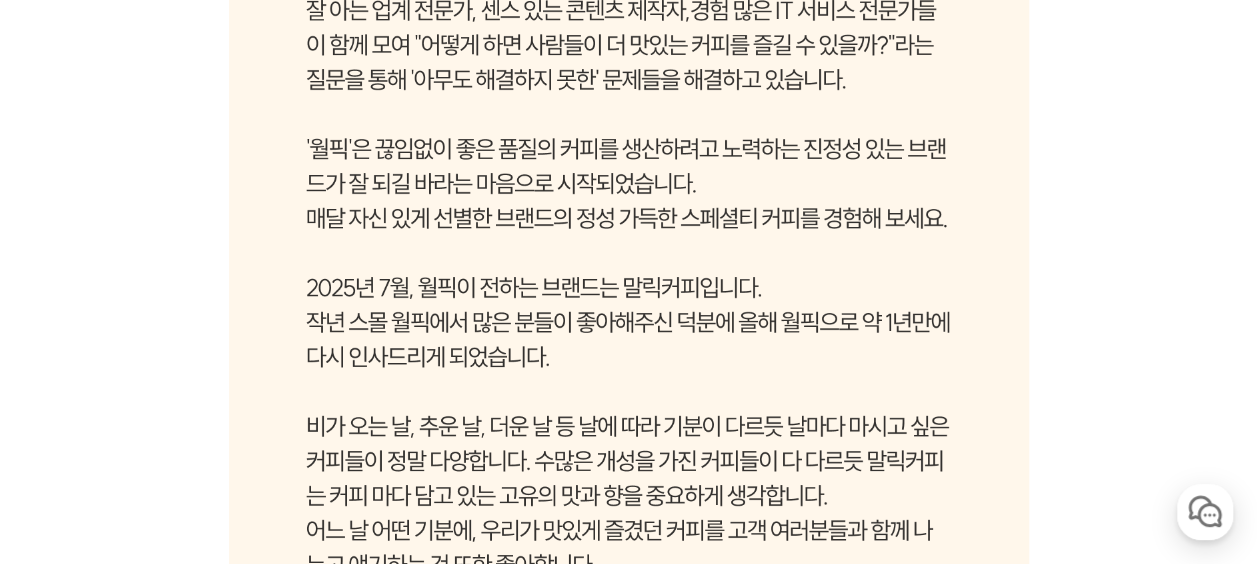 click at bounding box center (629, 387) 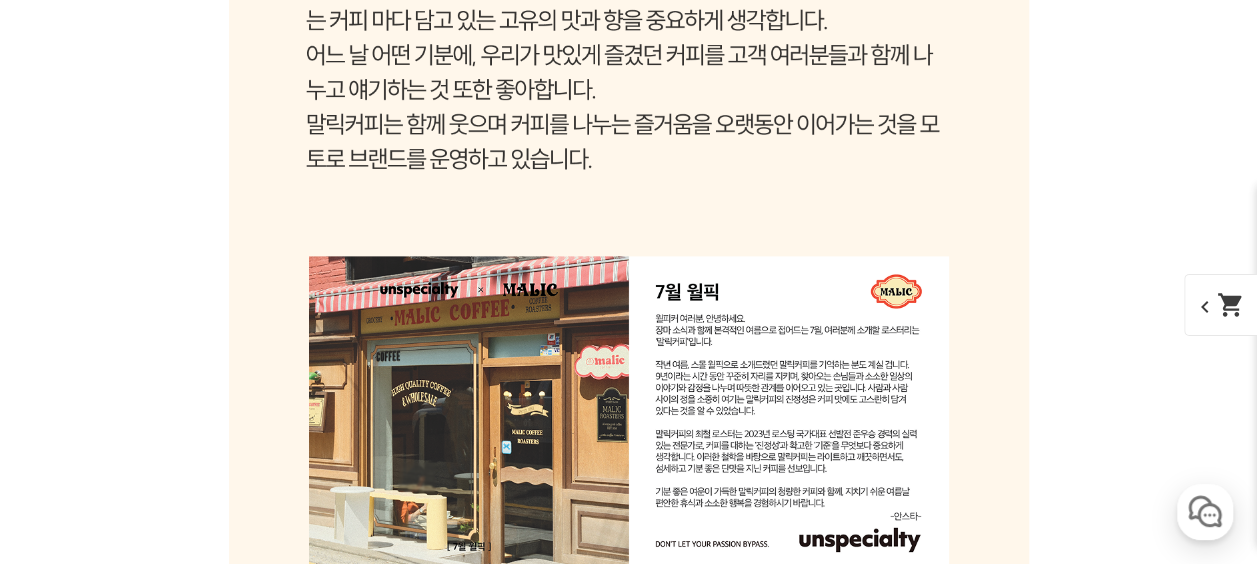 scroll, scrollTop: 2000, scrollLeft: 0, axis: vertical 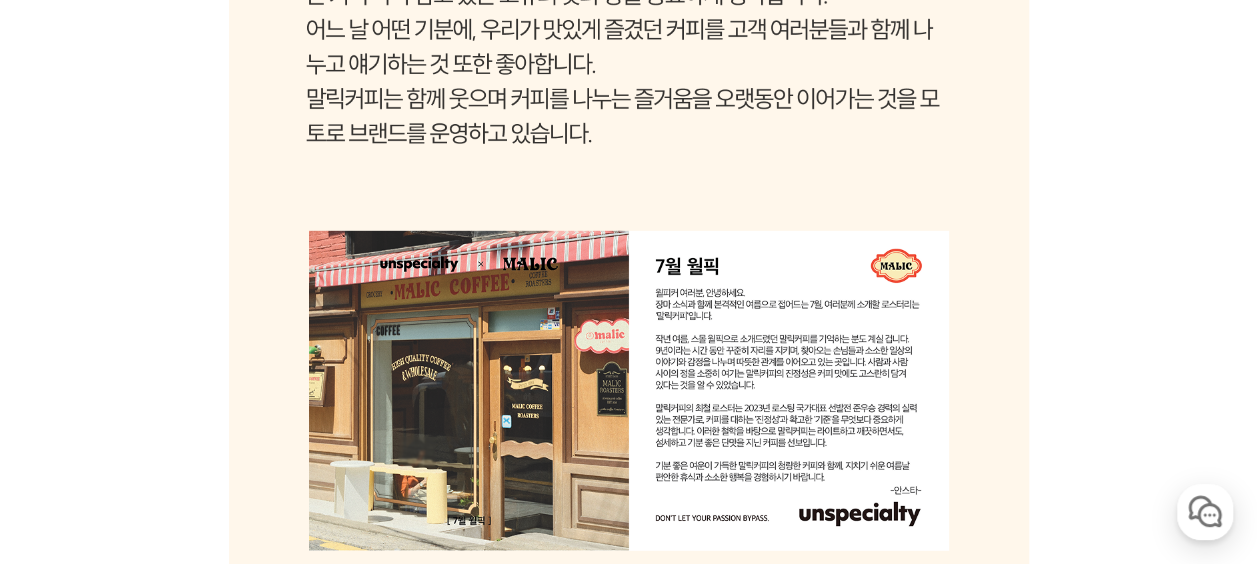 click at bounding box center [629, -113] 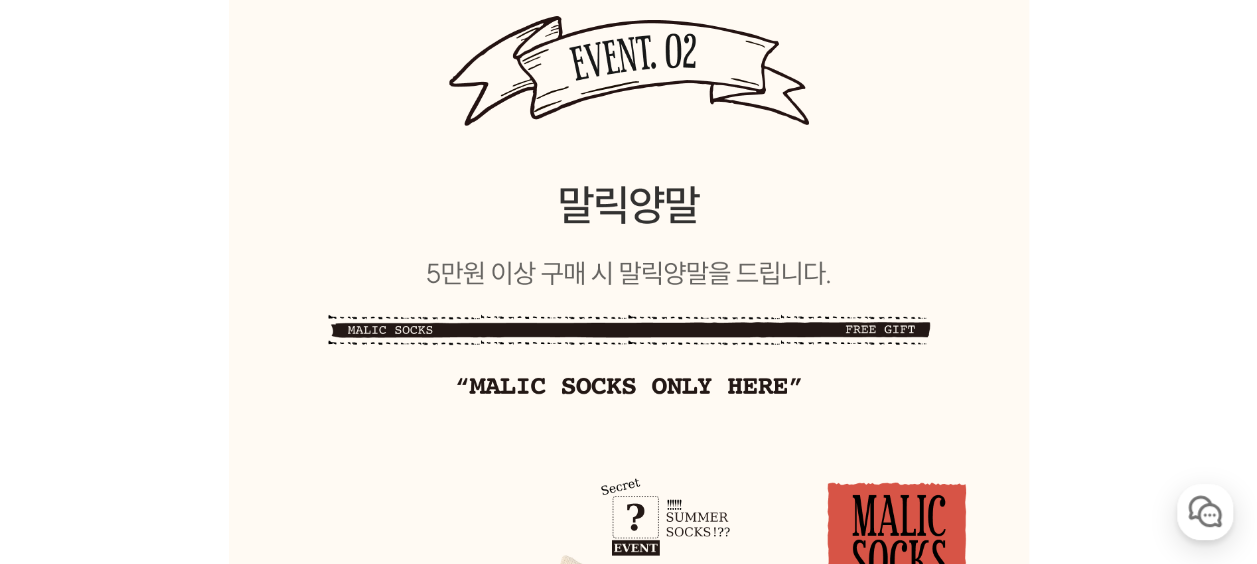 scroll, scrollTop: 17952, scrollLeft: 0, axis: vertical 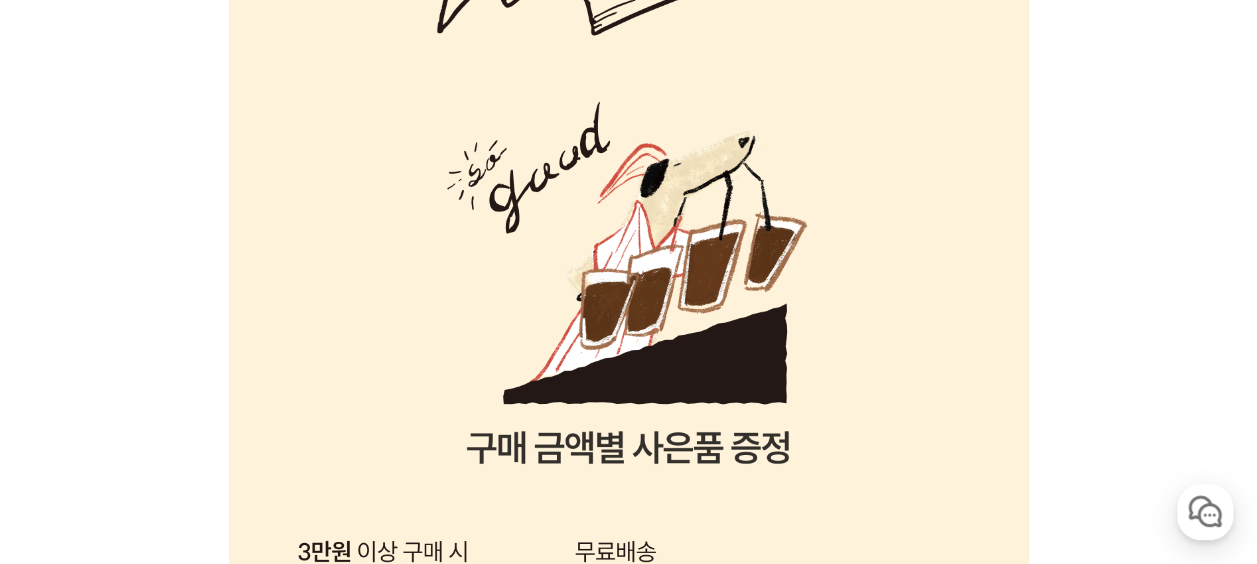 click on "뒤로가기
현재 위치
홈
커피 월픽
상품 상세 정보
이전 다음" at bounding box center [628, 3939] 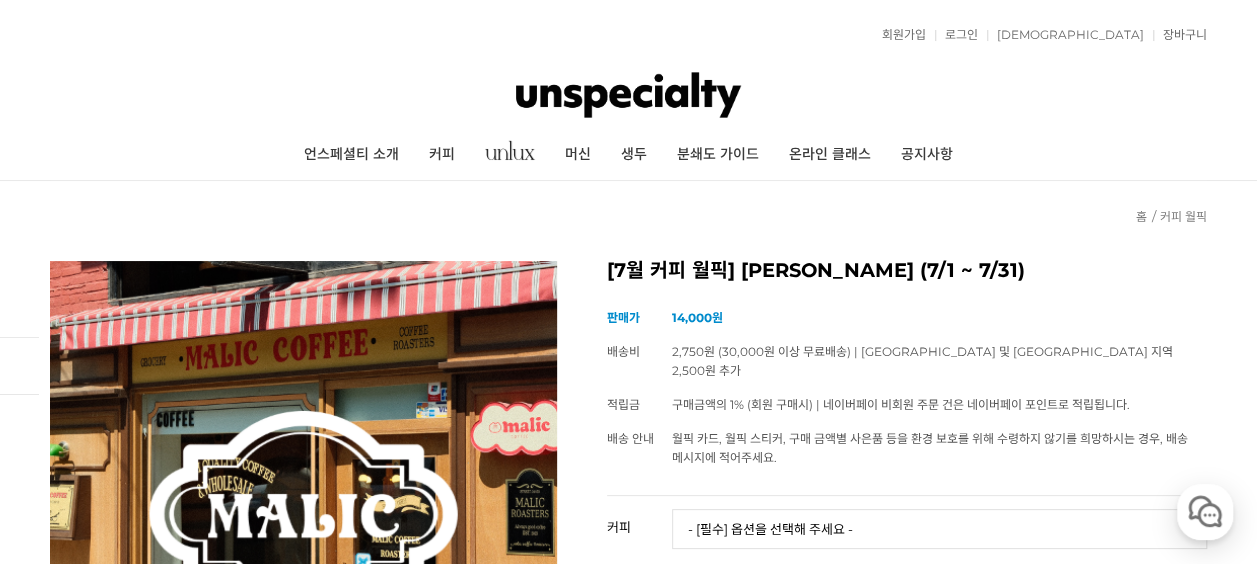 scroll, scrollTop: 400, scrollLeft: 0, axis: vertical 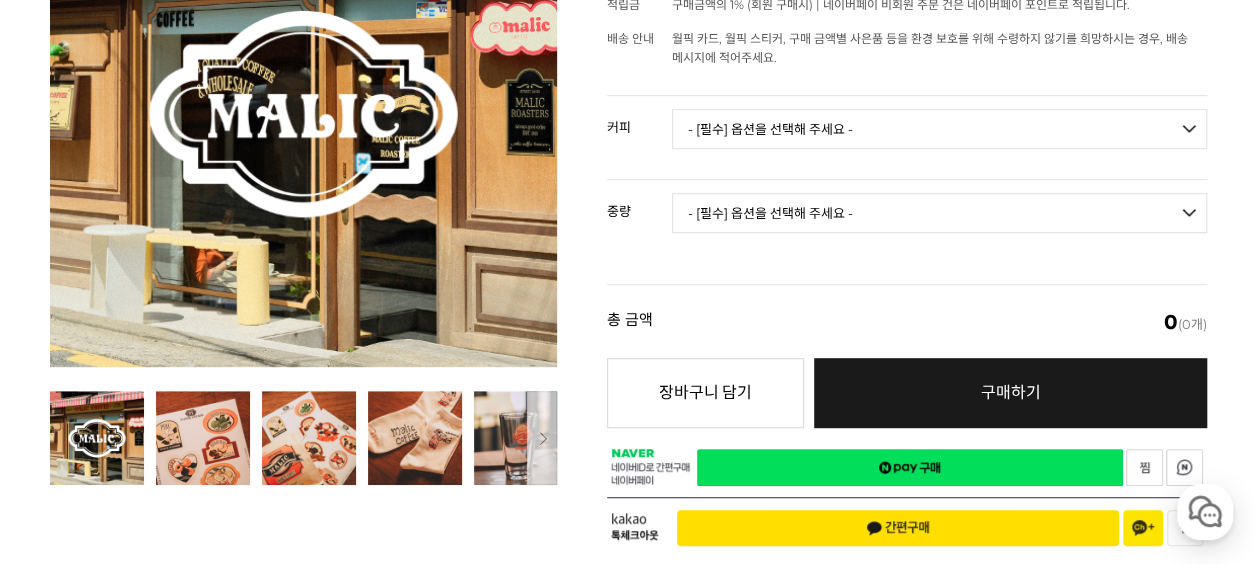 click on "- [필수] 옵션을 선택해 주세요 - ------------------- 언스페셜티 분쇄도 가이드 종이(주문 1개당 최대 1개 제공) 그레이프 쥬스 (언스페셜티 블렌드) 애플 쥬스 (언스페셜티 블렌드) 허니 자몽 쥬스 (언스페셜티 블렌드) [기획상품] 2024 Best of Panama 3종 10g 레시피팩 프루티 블렌드 마일드 블렌드 모닝 블렌드 #1 탄자니아 아카시아 힐스 게이샤 AA 풀리 워시드 [품절] #2 콜롬비아 포파얀 슈가케인 디카페인 #3 에티오피아 알로 타미루 미리가 74158 워시드 #4 에티오피아 첼베사 워시드 디카페인 #5 케냐 뚱구리 AB 풀리 워시드 [품절] #6 에티오피아 버그 우 셀렉션 에얼룸 내추럴 (Lot2) [품절] #7 에티오피아 알로 타미루 무라고 74158 클래식 워시드 #8 케냐 은가라투아 AB 워시드 (Lot 159) [품절] [7.4 오픈] #9 온두라스 마리사벨 카바예로 파카마라 워시드 #24 페루 알토 미라도르 게이샤 워시드" at bounding box center (939, 129) 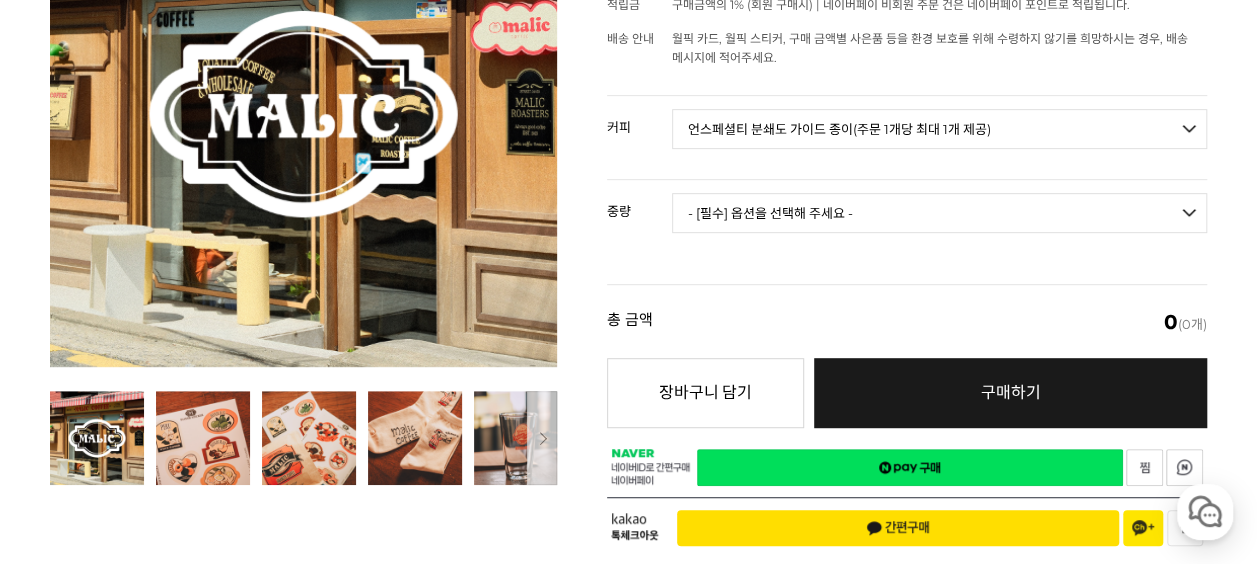 click on "- [필수] 옵션을 선택해 주세요 - ------------------- 언스페셜티 분쇄도 가이드 종이(주문 1개당 최대 1개 제공) 그레이프 쥬스 (언스페셜티 블렌드) 애플 쥬스 (언스페셜티 블렌드) 허니 자몽 쥬스 (언스페셜티 블렌드) [기획상품] 2024 Best of Panama 3종 10g 레시피팩 프루티 블렌드 마일드 블렌드 모닝 블렌드 #1 탄자니아 아카시아 힐스 게이샤 AA 풀리 워시드 [품절] #2 콜롬비아 포파얀 슈가케인 디카페인 #3 에티오피아 알로 타미루 미리가 74158 워시드 #4 에티오피아 첼베사 워시드 디카페인 #5 케냐 뚱구리 AB 풀리 워시드 [품절] #6 에티오피아 버그 우 셀렉션 에얼룸 내추럴 (Lot2) [품절] #7 에티오피아 알로 타미루 무라고 74158 클래식 워시드 #8 케냐 은가라투아 AB 워시드 (Lot 159) [품절] [7.4 오픈] #9 온두라스 마리사벨 카바예로 파카마라 워시드 #24 페루 알토 미라도르 게이샤 워시드" at bounding box center [939, 129] 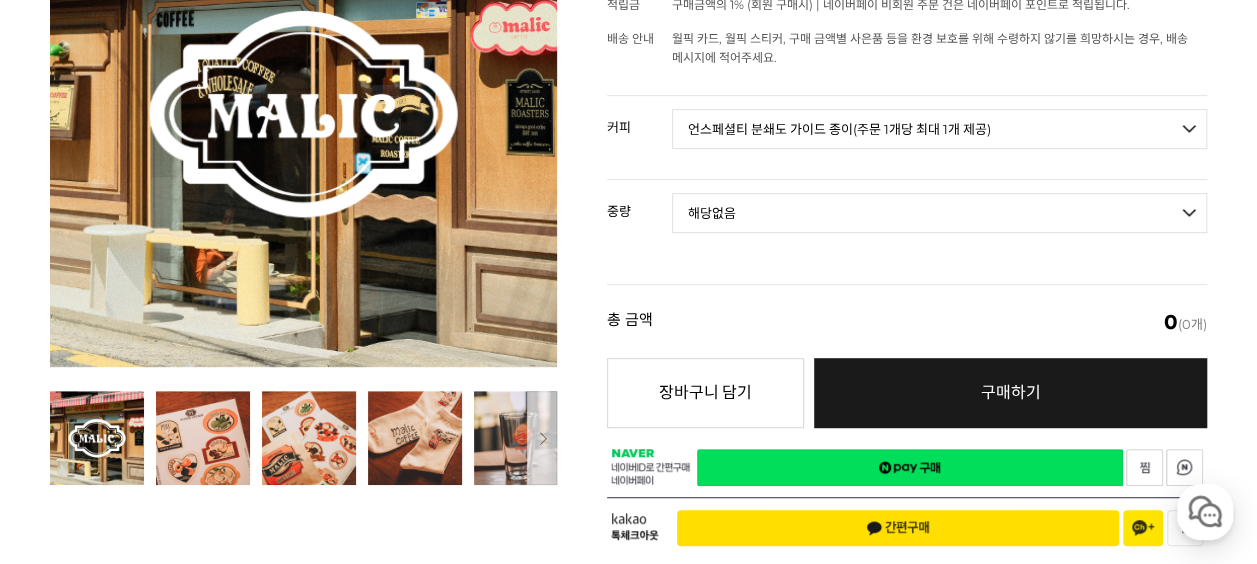 click on "- [필수] 옵션을 선택해 주세요 - ------------------- 해당없음" at bounding box center (939, 213) 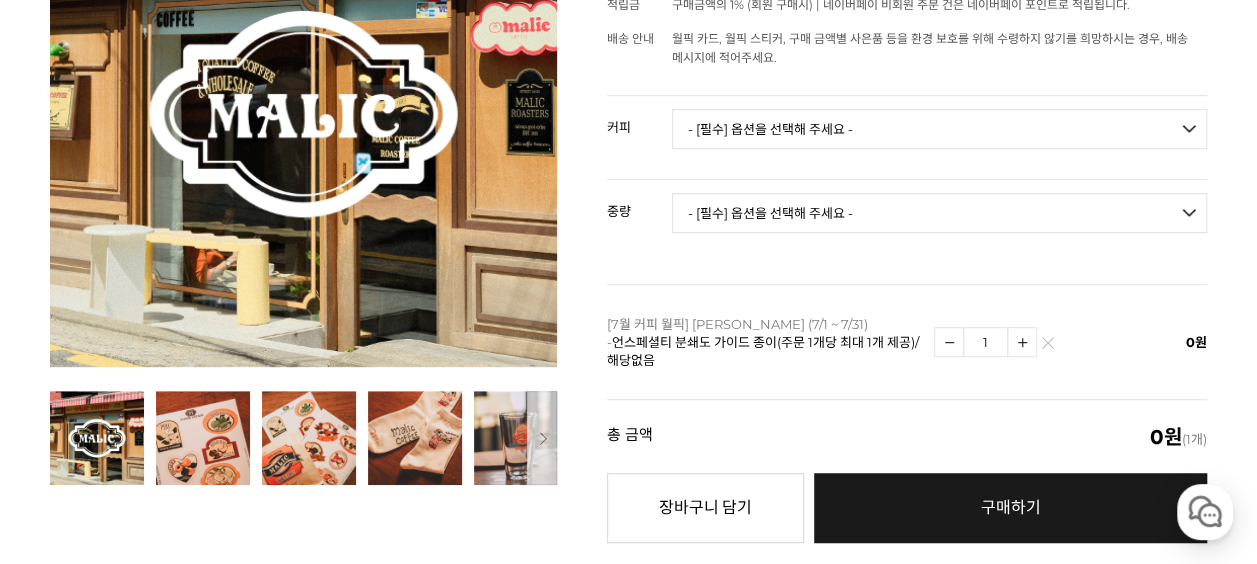 click on "- [필수] 옵션을 선택해 주세요 - ------------------- 해당없음" at bounding box center [939, 221] 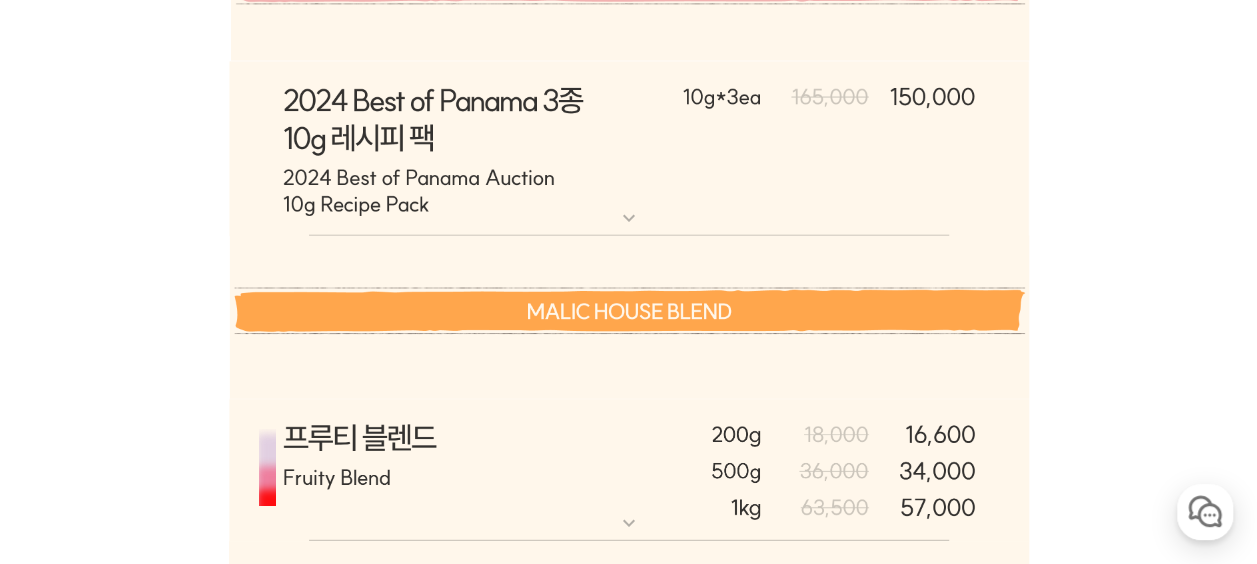 scroll, scrollTop: 6132, scrollLeft: 0, axis: vertical 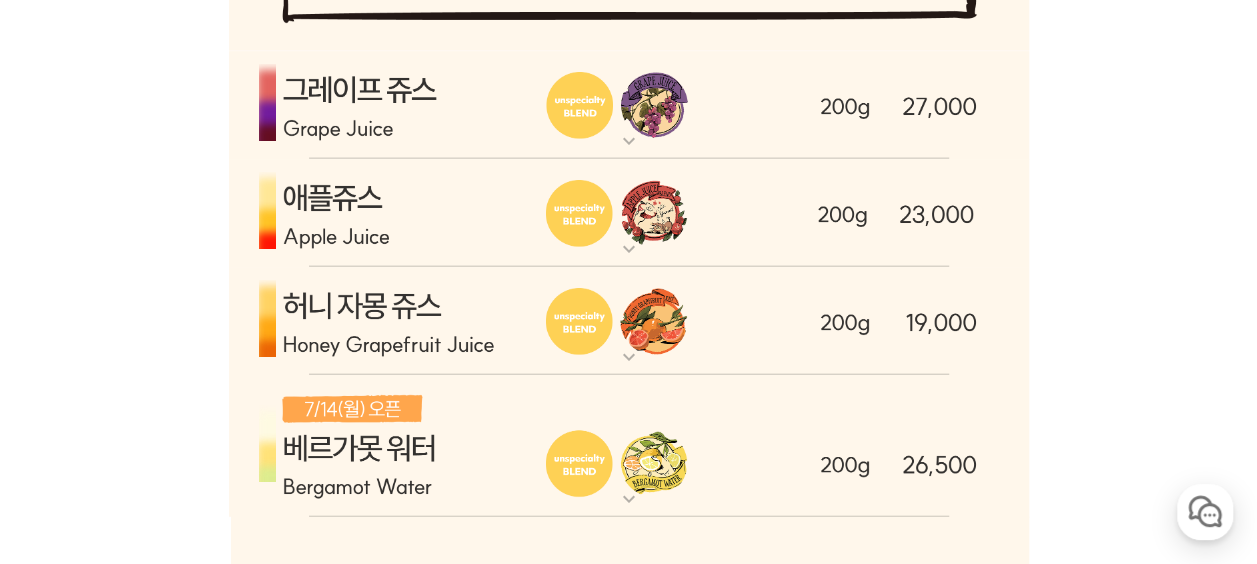 click on "게시글 신고하기
신고사유
관련없는 내용
욕설/비방
개인정보유출
광고/홍보글
기타
신고해주신 내용은 쇼핑몰 운영자의 검토 후 내부 운영 정책에 의해 처리가 진행됩니다.
신고
취소
닫기
상세 정보
상품 후기  191
상품 문의  31
배송/반품 안내
상세 정보
배송/반품 안내
상품 후기  191
상품 문의  31
﻿  expand_more  그레이프 쥬스 (언스페셜티 블렌드)  expand_more  애플 쥬스 (언스페셜티 블렌드)  expand_more   expand_more   expand_more   expand_more" at bounding box center [629, 16626] 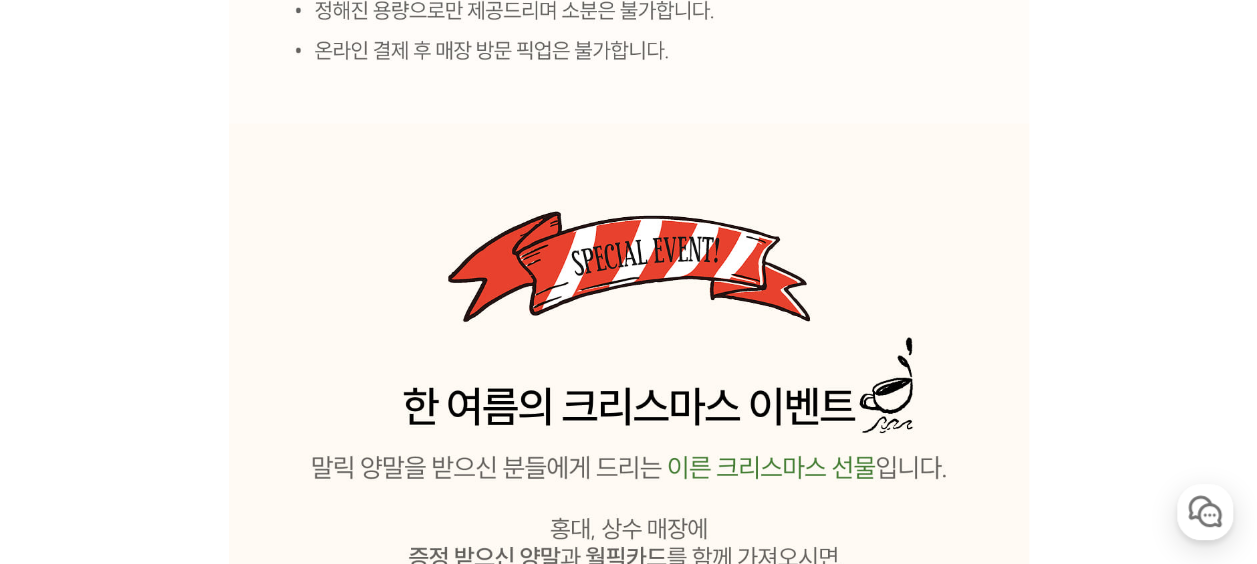 scroll, scrollTop: 16232, scrollLeft: 0, axis: vertical 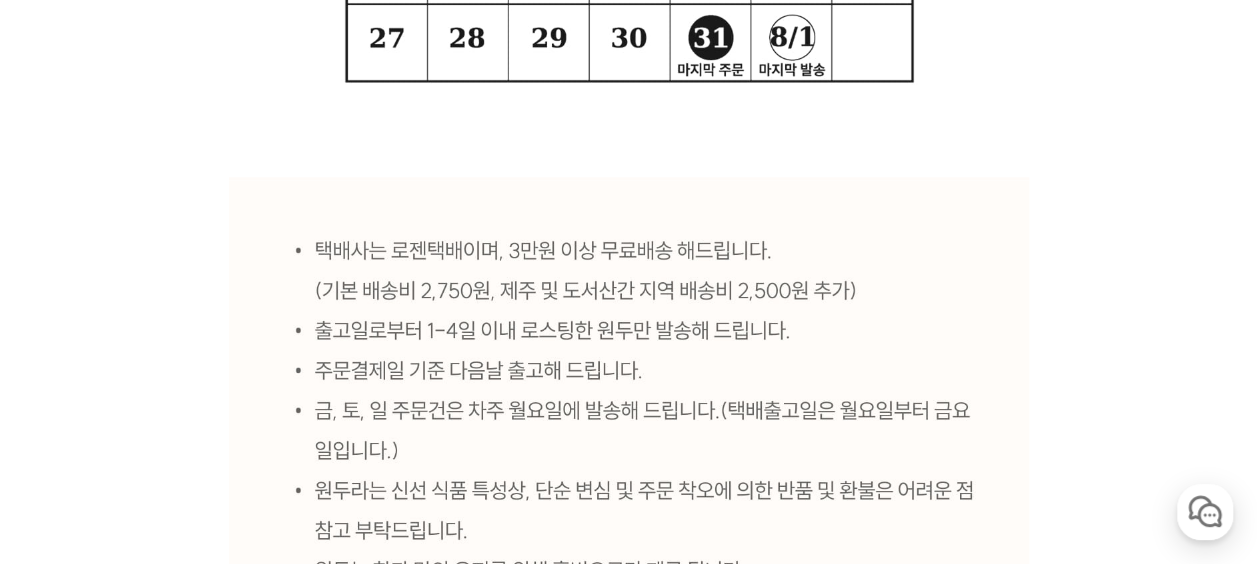 click on "expand_more" at bounding box center (629, -3264) 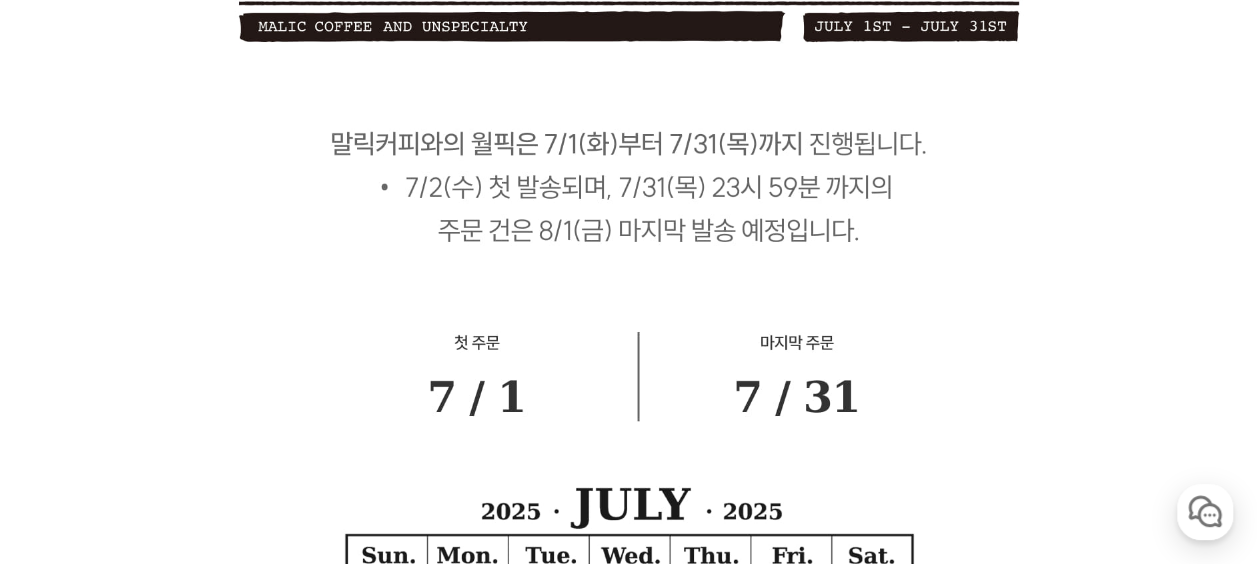 scroll, scrollTop: 14132, scrollLeft: 0, axis: vertical 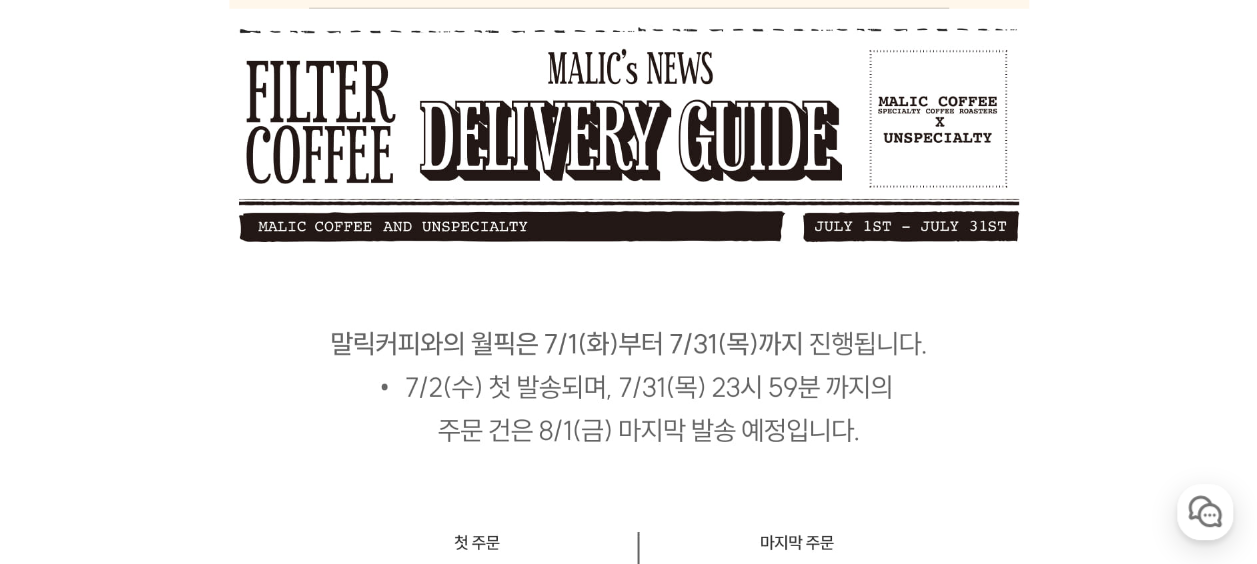 click on "expand_more" at bounding box center (629, -3061) 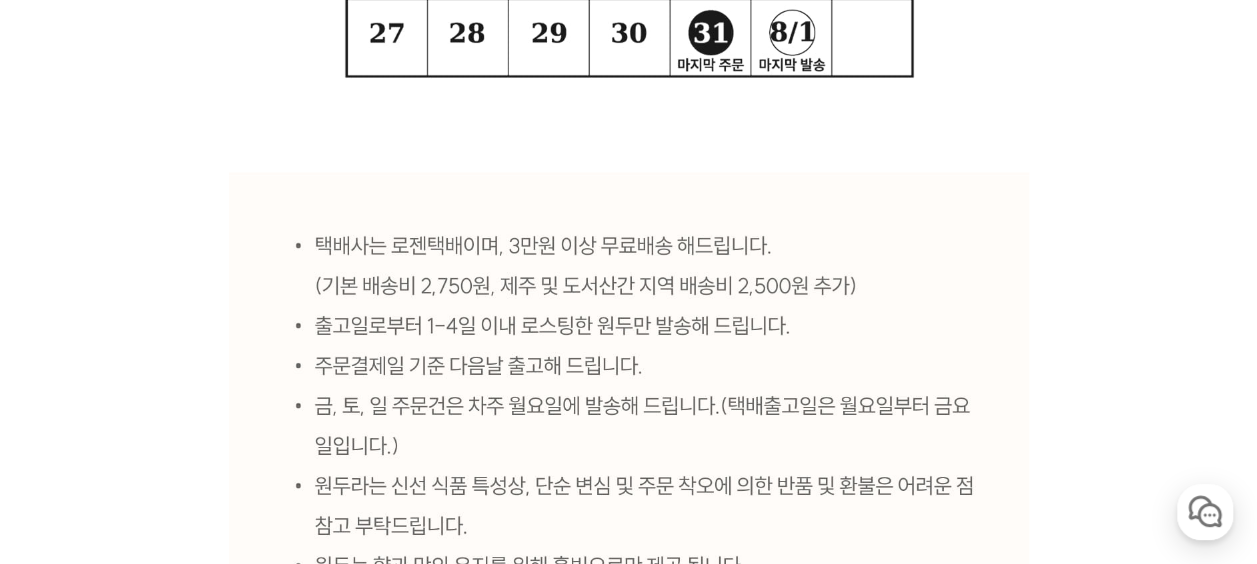 scroll, scrollTop: 15132, scrollLeft: 0, axis: vertical 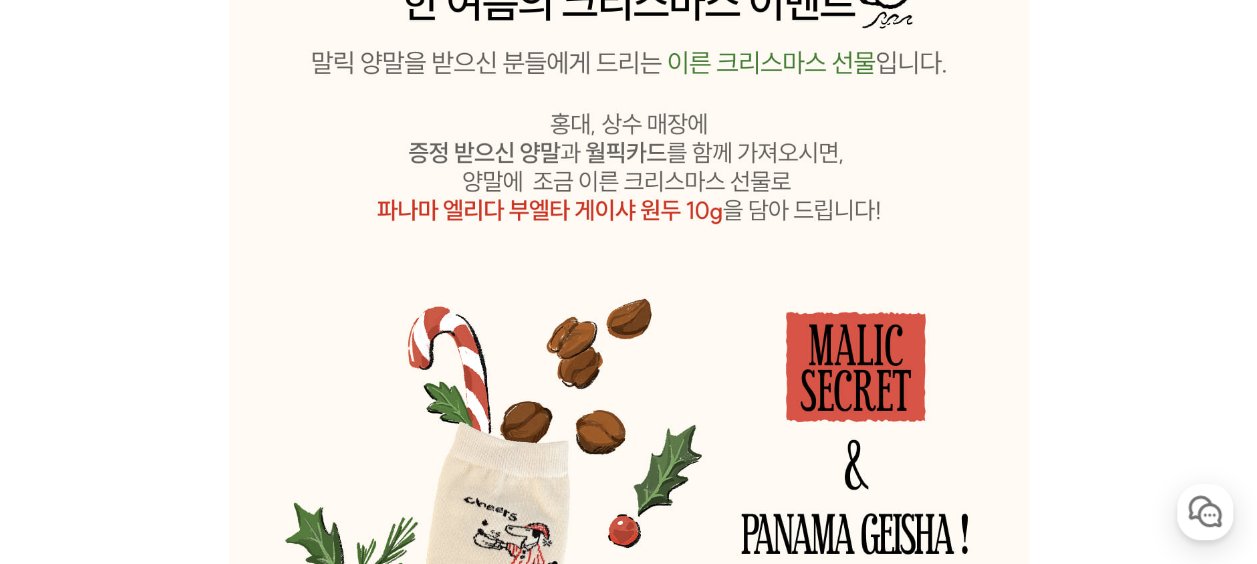 click on "expand_more" at bounding box center [629, -3244] 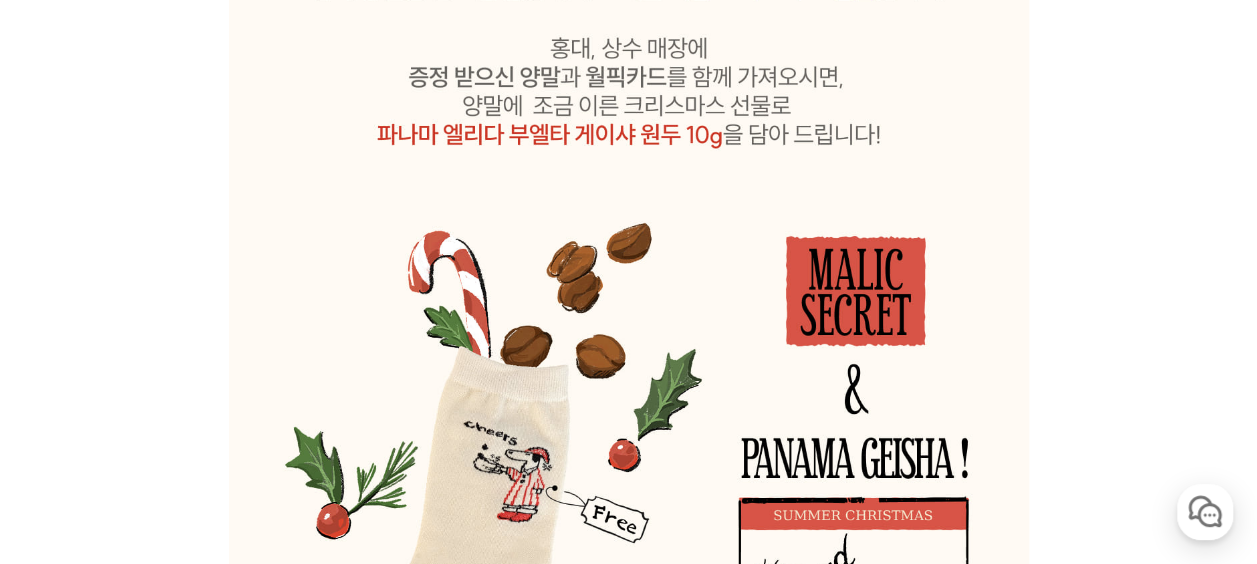 scroll, scrollTop: 15832, scrollLeft: 0, axis: vertical 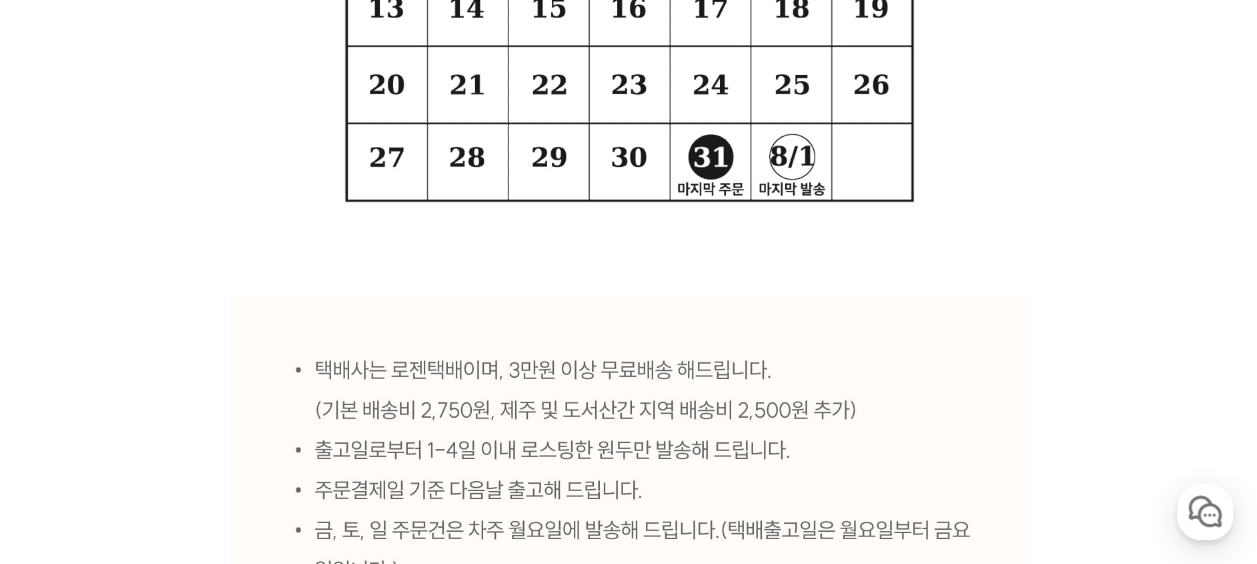click on "expand_more" at bounding box center [629, -3144] 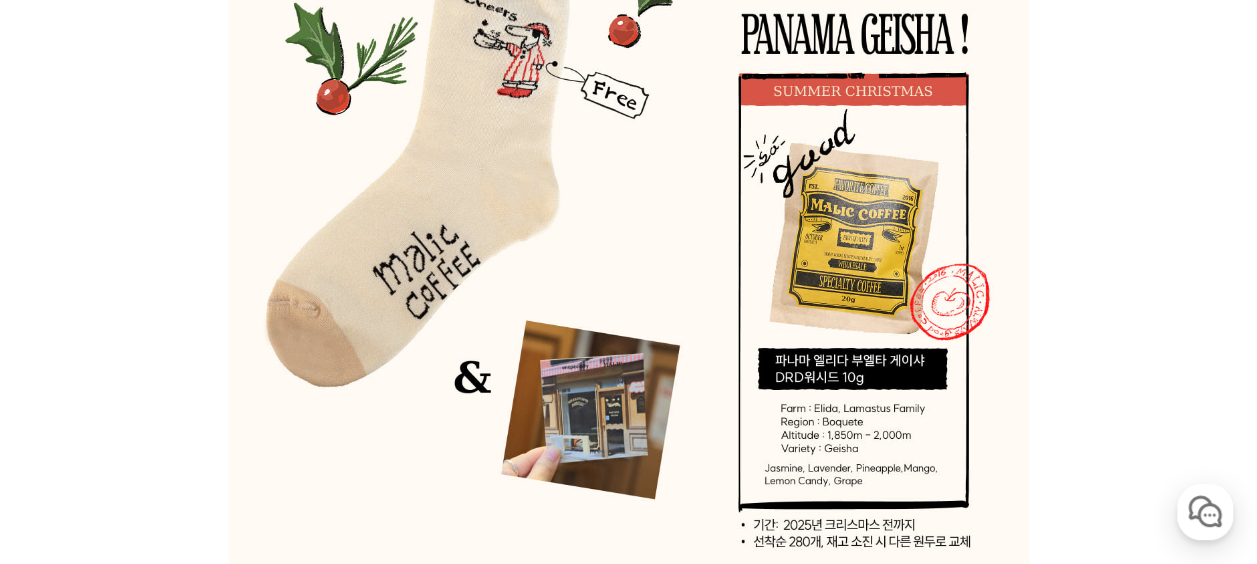 scroll, scrollTop: 16632, scrollLeft: 0, axis: vertical 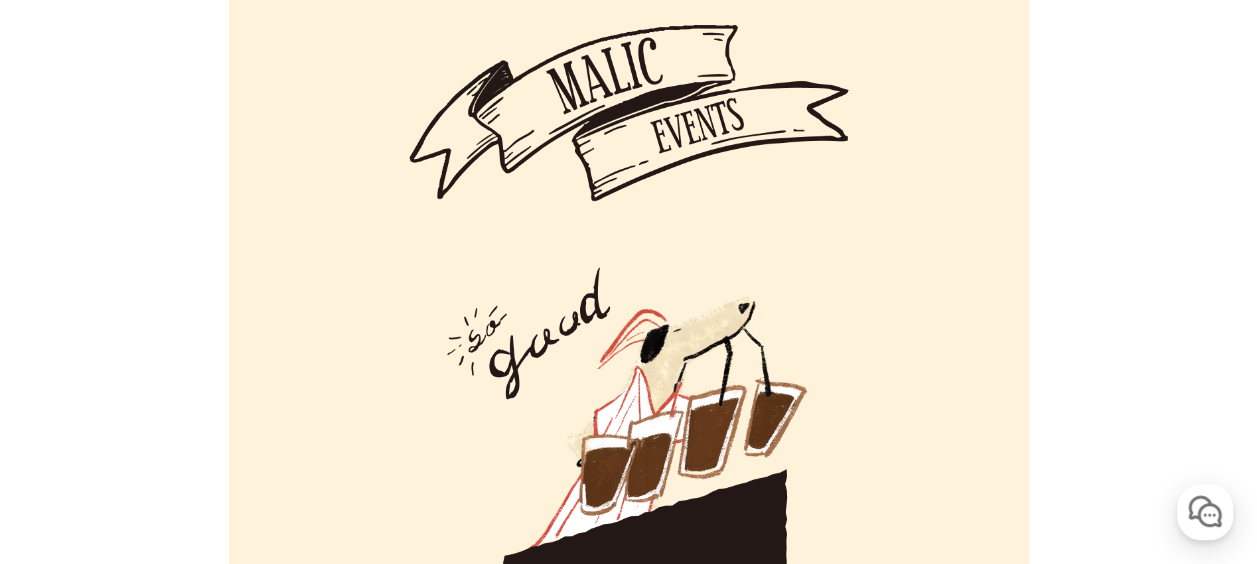 click at bounding box center (629, -2677) 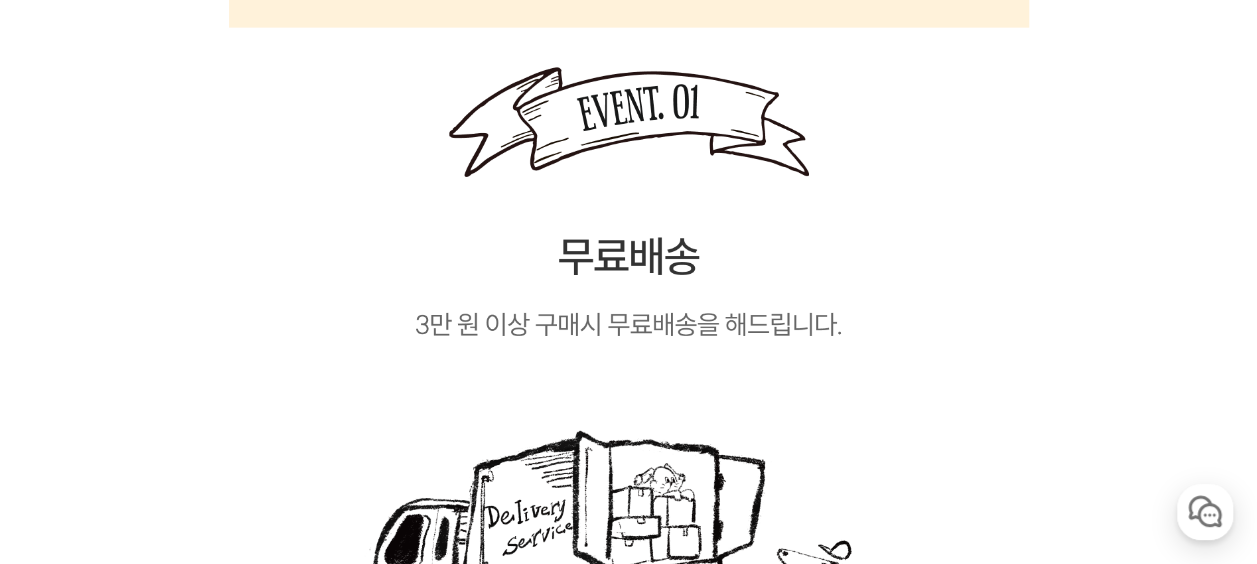 scroll, scrollTop: 17732, scrollLeft: 0, axis: vertical 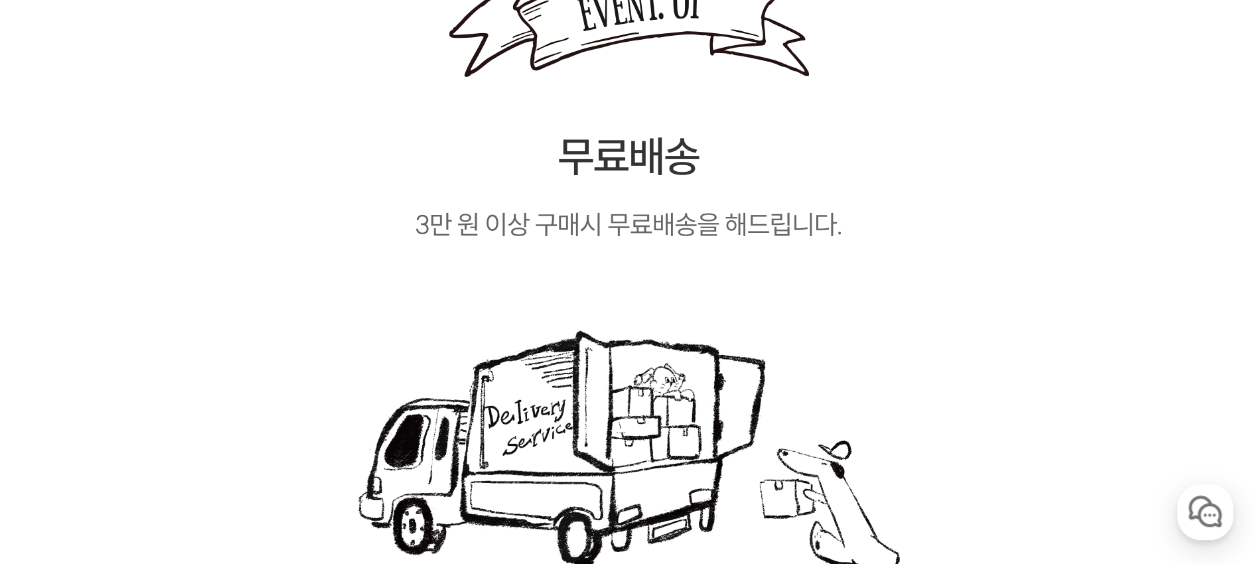 click at bounding box center (629, -3777) 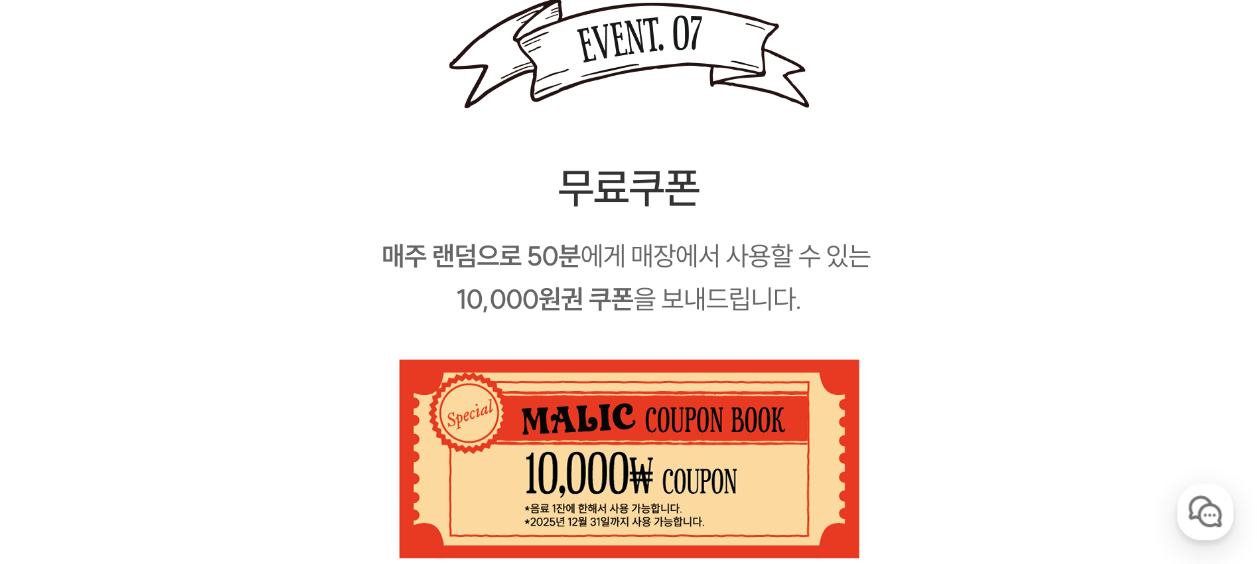 scroll, scrollTop: 25032, scrollLeft: 0, axis: vertical 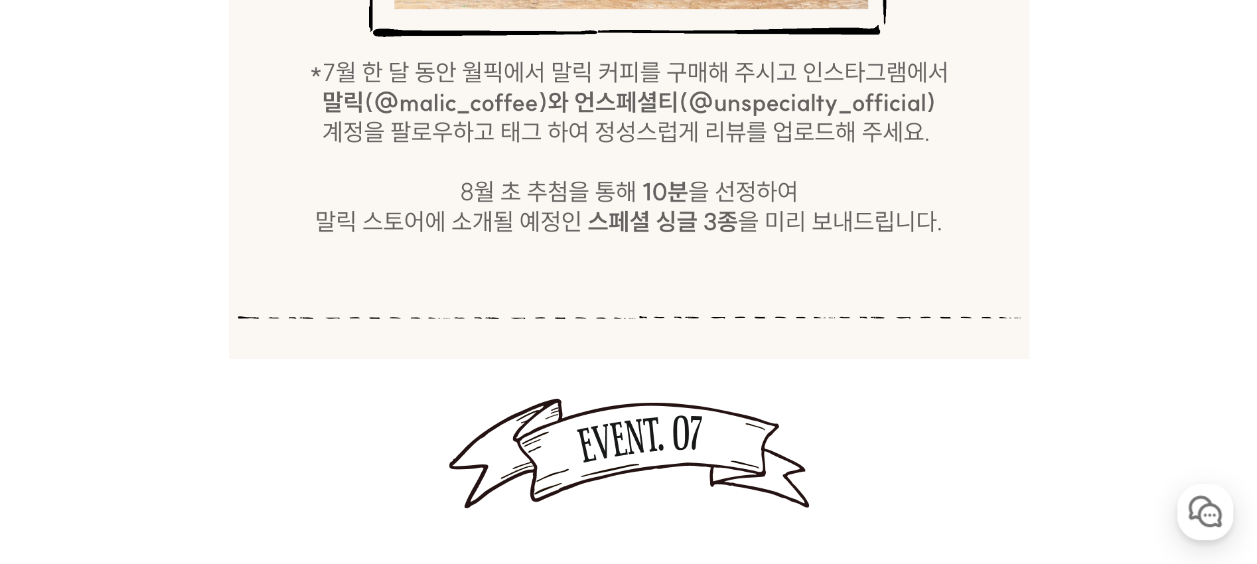 click at bounding box center [629, -1091] 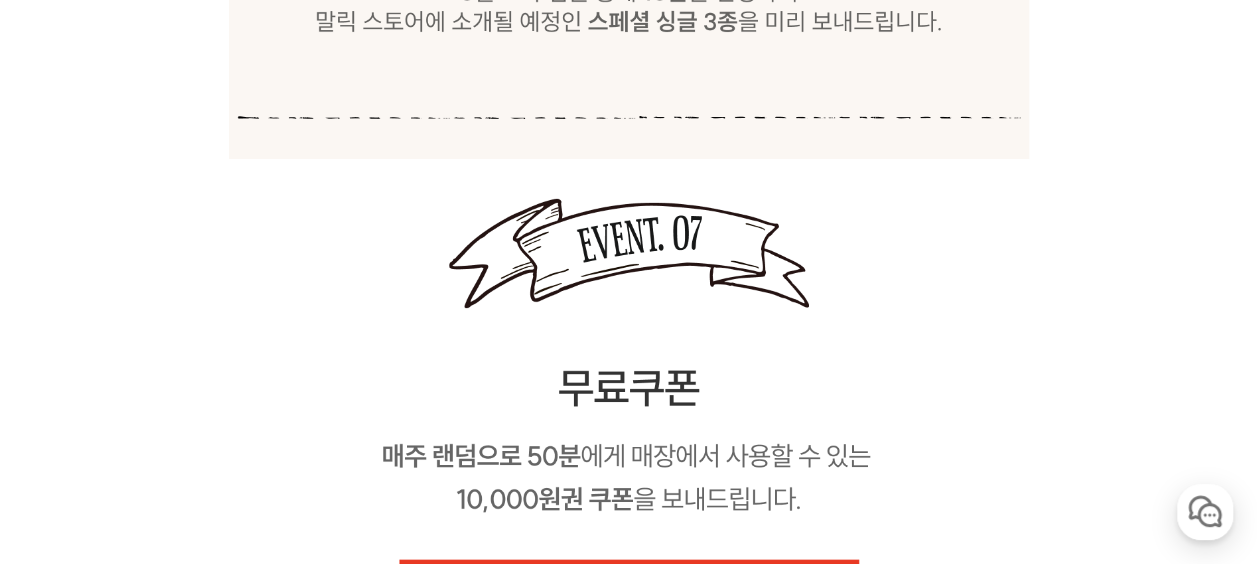 scroll, scrollTop: 25632, scrollLeft: 0, axis: vertical 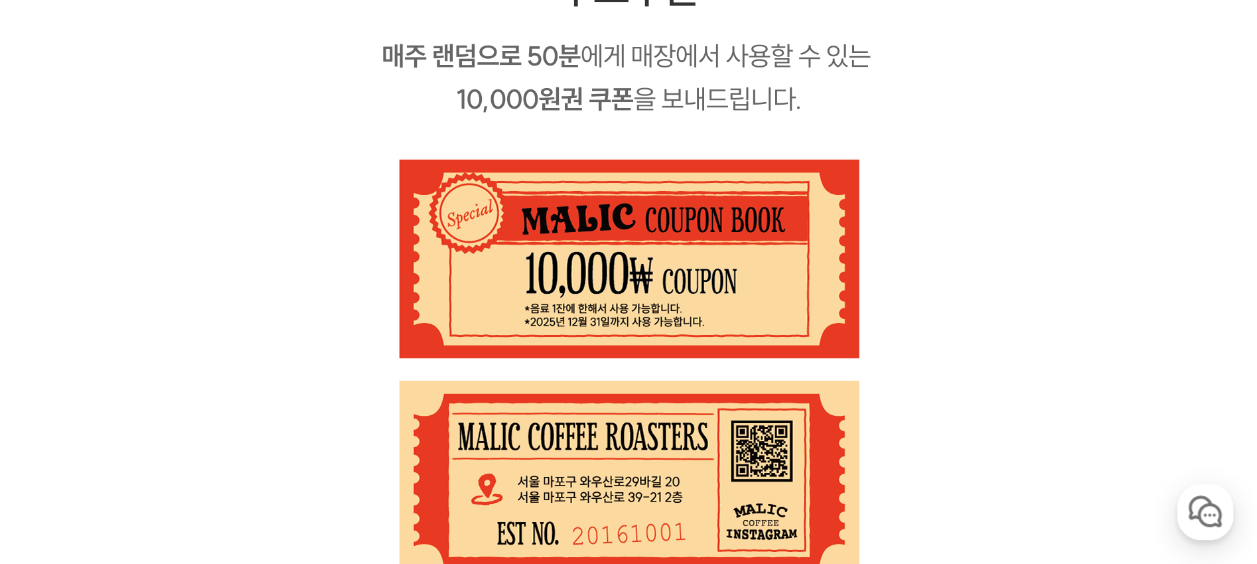 click at bounding box center (629, -1691) 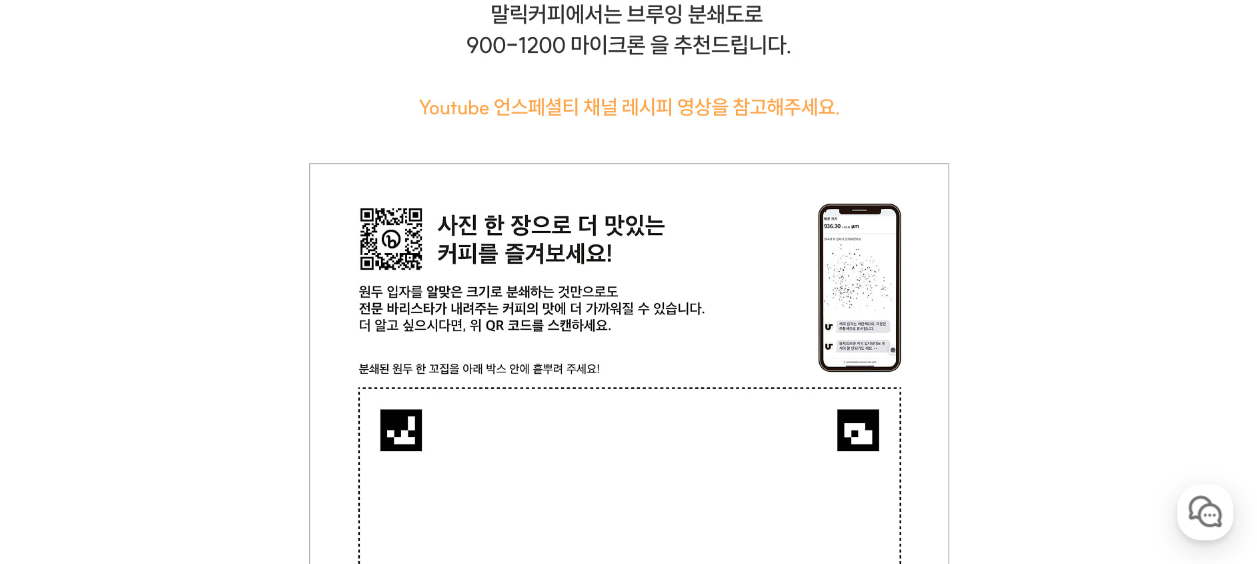 scroll, scrollTop: 27900, scrollLeft: 0, axis: vertical 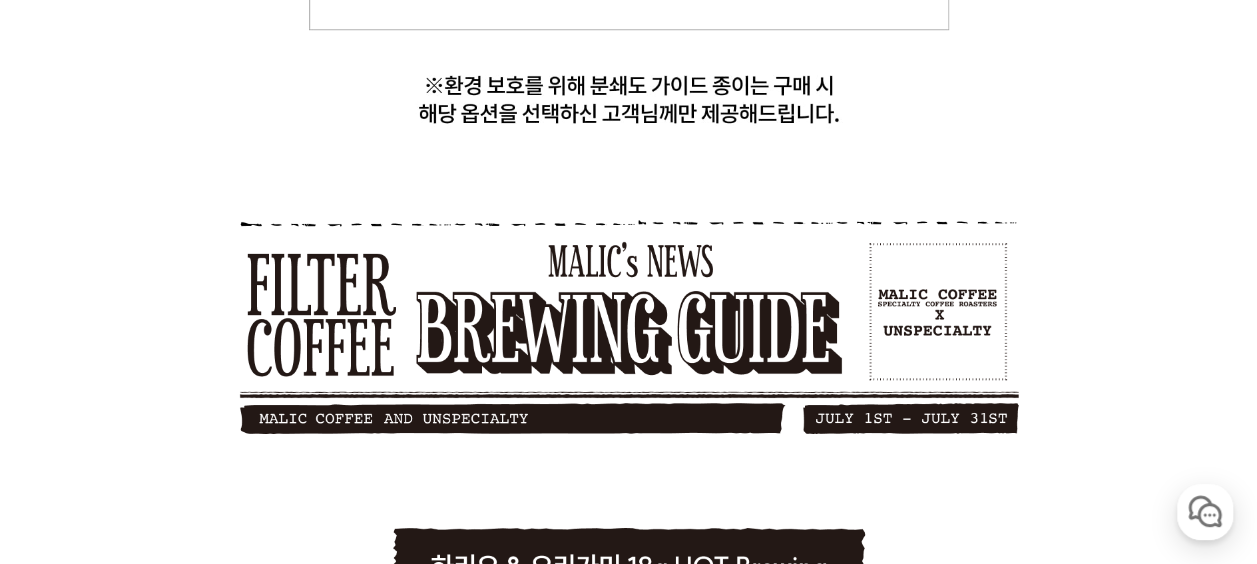 click at bounding box center (629, -3959) 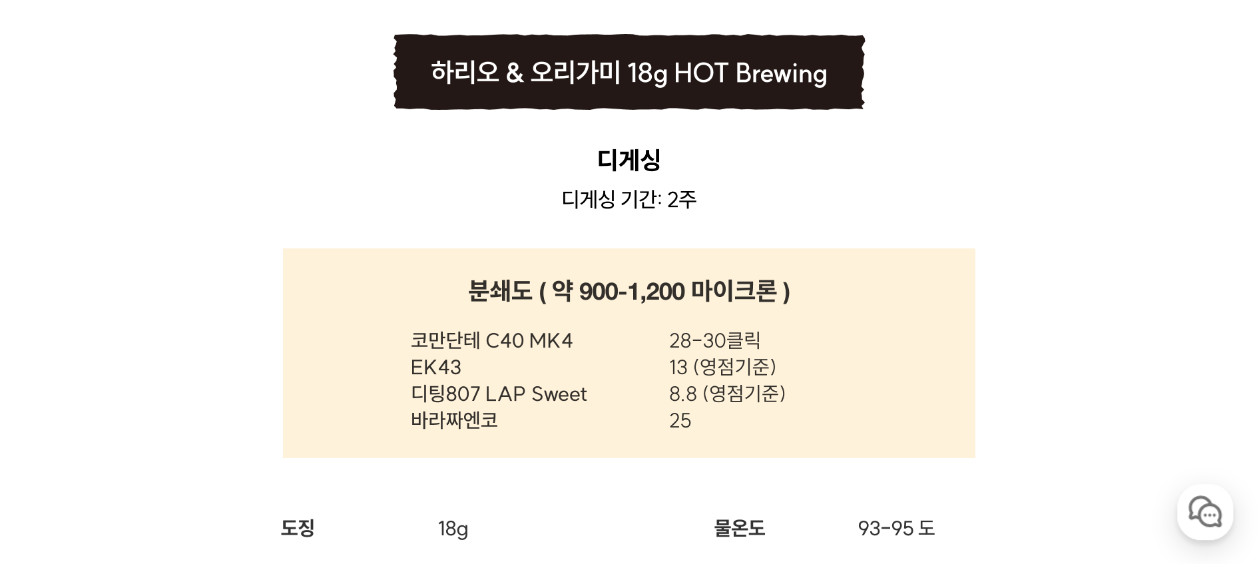 scroll, scrollTop: 28516, scrollLeft: 0, axis: vertical 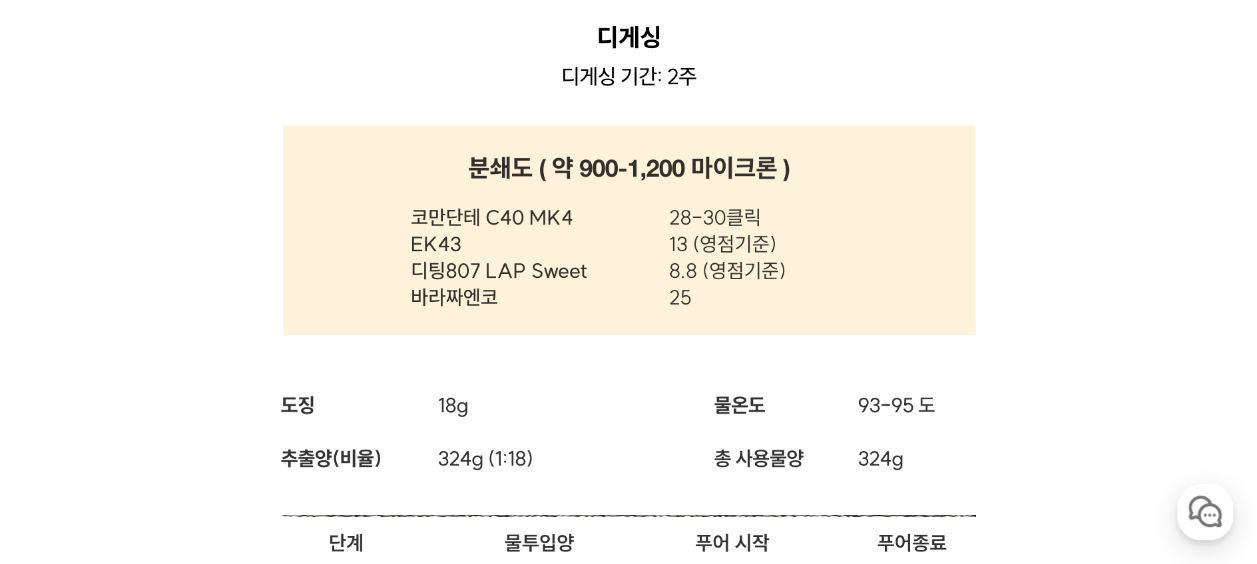 click on "게시글 신고하기
신고사유
관련없는 내용
욕설/비방
개인정보유출
광고/홍보글
기타
신고해주신 내용은 쇼핑몰 운영자의 검토 후 내부 운영 정책에 의해 처리가 진행됩니다.
신고
취소
닫기
상세 정보
상품 후기  191
상품 문의  31
배송/반품 안내
상세 정보
배송/반품 안내
상품 후기  191
상품 문의  31
﻿  expand_more  그레이프 쥬스 (언스페셜티 블렌드)  expand_more  애플 쥬스 (언스페셜티 블렌드)  expand_more   expand_more   expand_more   expand_more" at bounding box center (629, -6811) 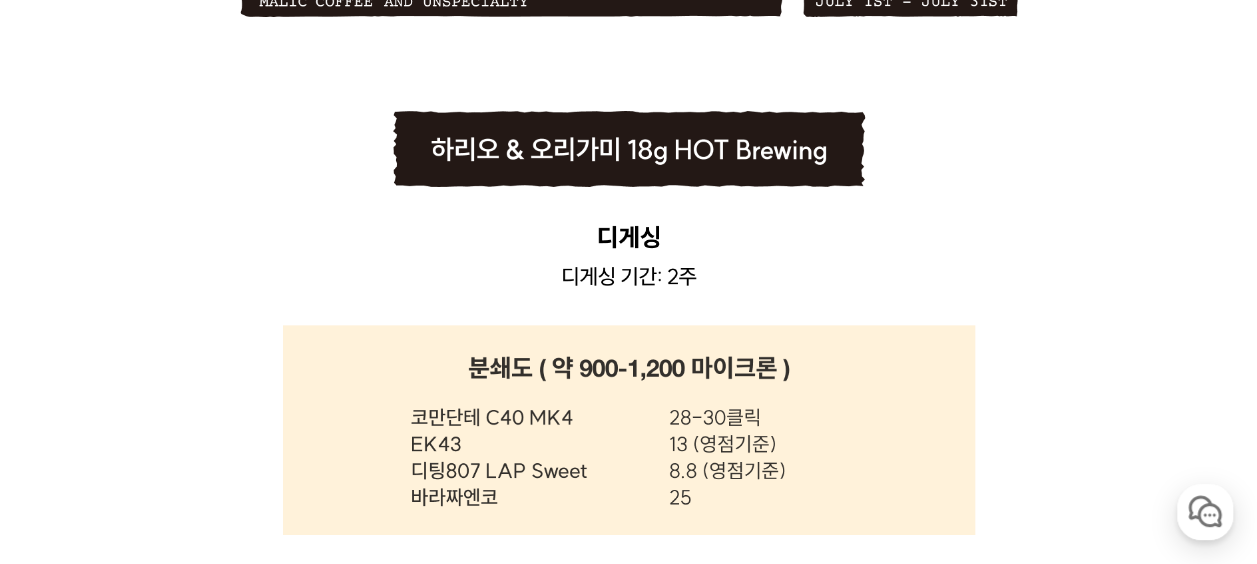 click on "게시글 신고하기
신고사유
관련없는 내용
욕설/비방
개인정보유출
광고/홍보글
기타
신고해주신 내용은 쇼핑몰 운영자의 검토 후 내부 운영 정책에 의해 처리가 진행됩니다.
신고
취소
닫기
상세 정보
상품 후기  191
상품 문의  31
배송/반품 안내
상세 정보
배송/반품 안내
상품 후기  191
상품 문의  31
﻿  expand_more  그레이프 쥬스 (언스페셜티 블렌드)  expand_more  애플 쥬스 (언스페셜티 블렌드)  expand_more   expand_more   expand_more   expand_more" at bounding box center (629, -6611) 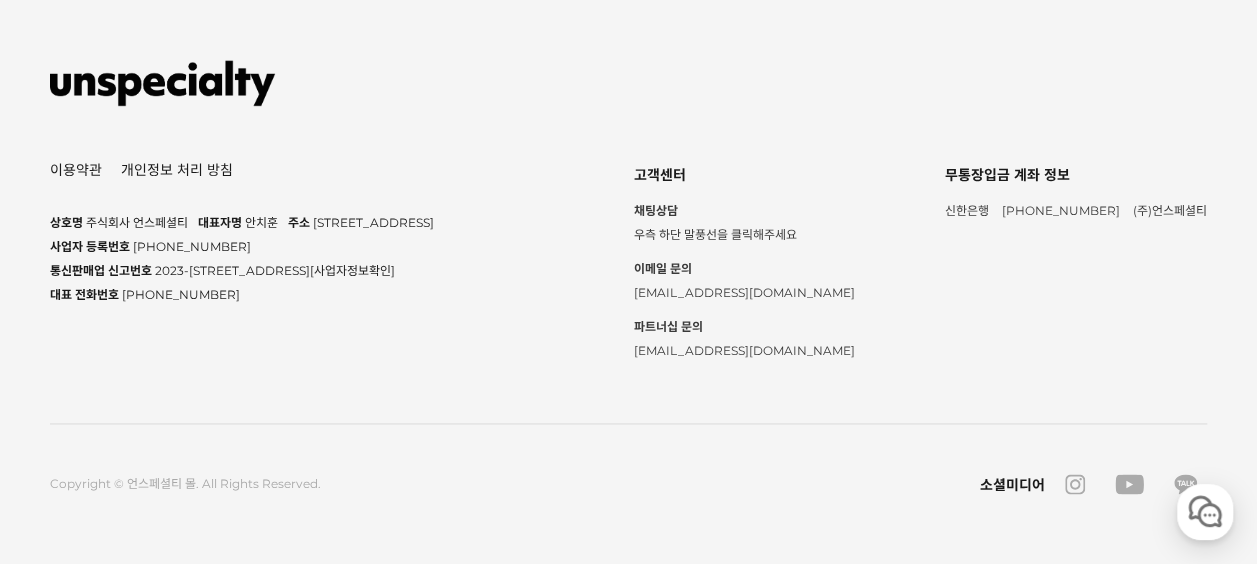 scroll, scrollTop: 0, scrollLeft: 0, axis: both 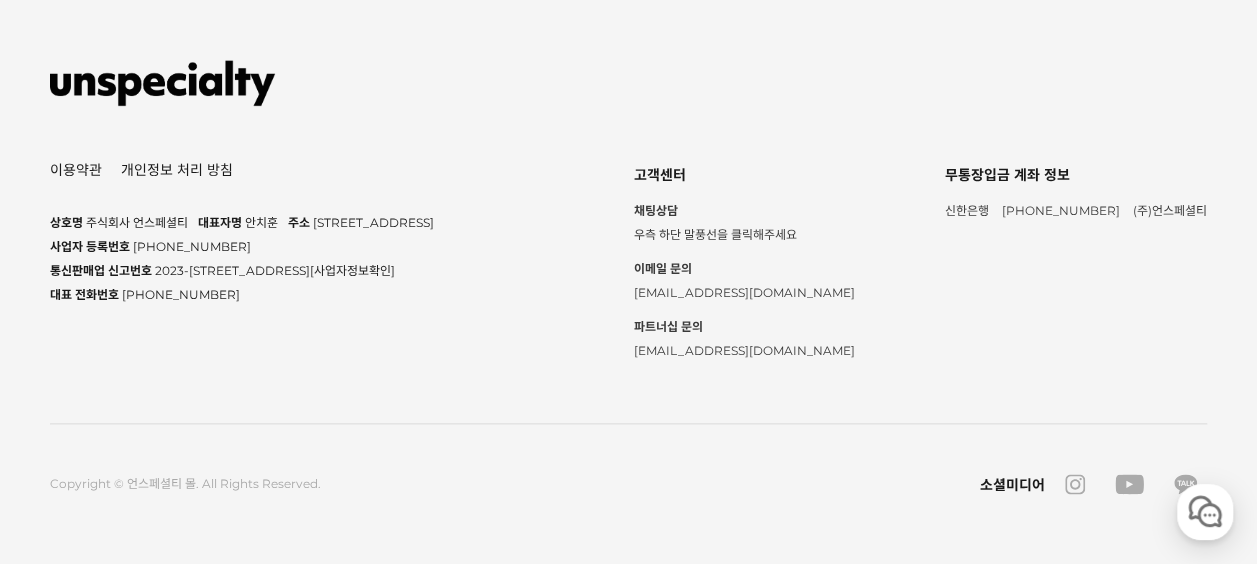 click on "상품 후기  191" at bounding box center [475, -1684] 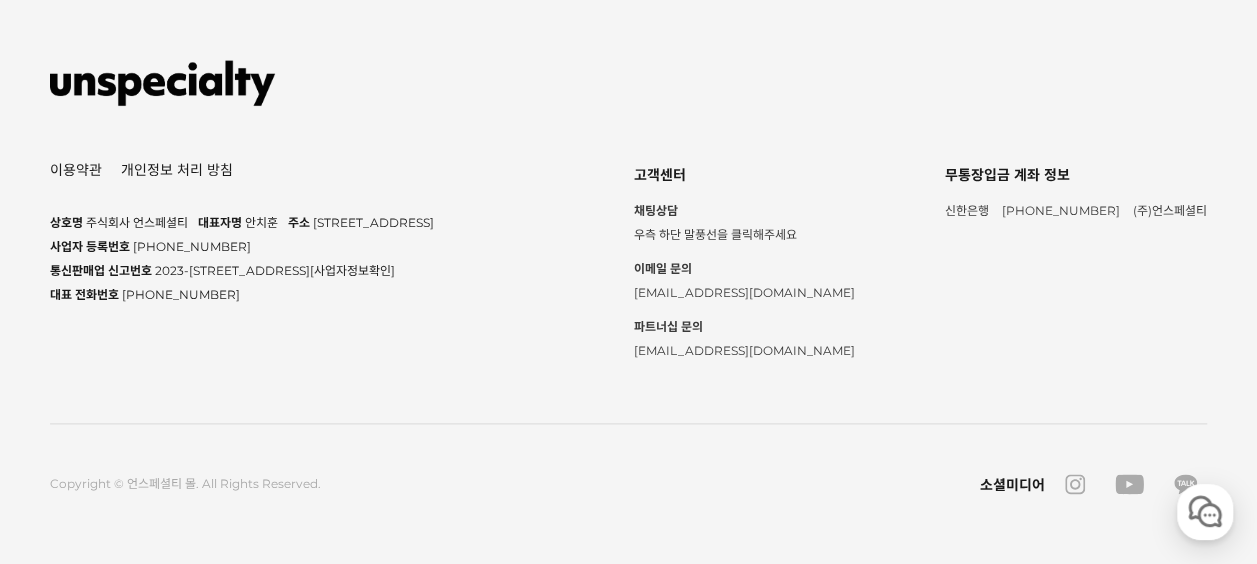scroll, scrollTop: 43542, scrollLeft: 0, axis: vertical 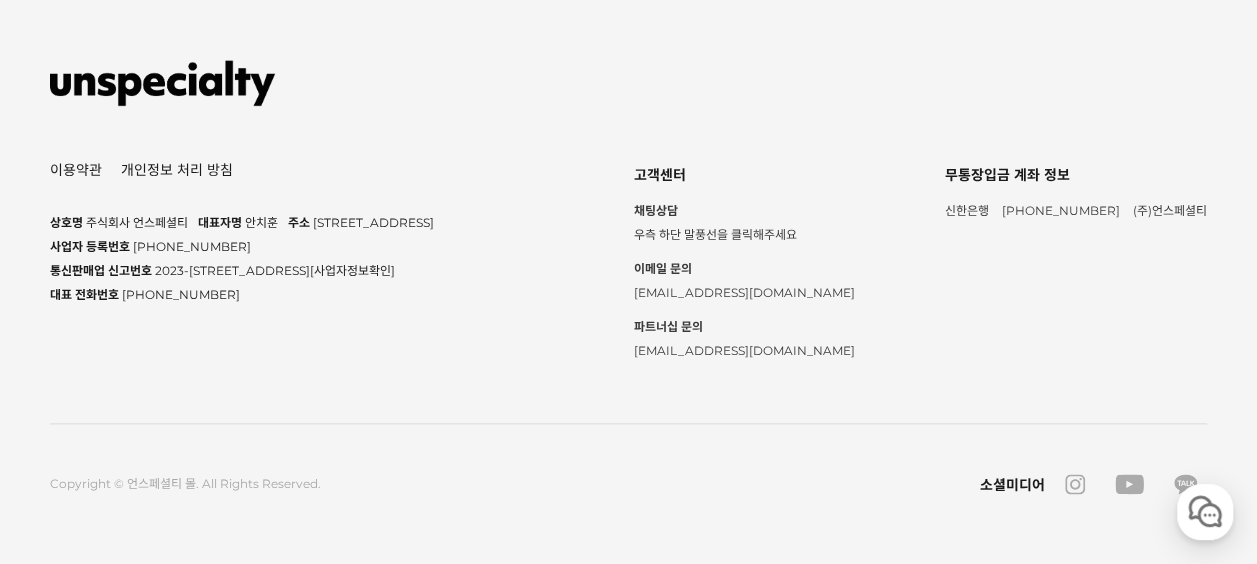 click on "커피를 좋아하는 아내 때문에 주문했는데,
산미도 적당하고, 부드러워서 마시기에 부담 없어서 좋다고 하네..." at bounding box center (387, -2080) 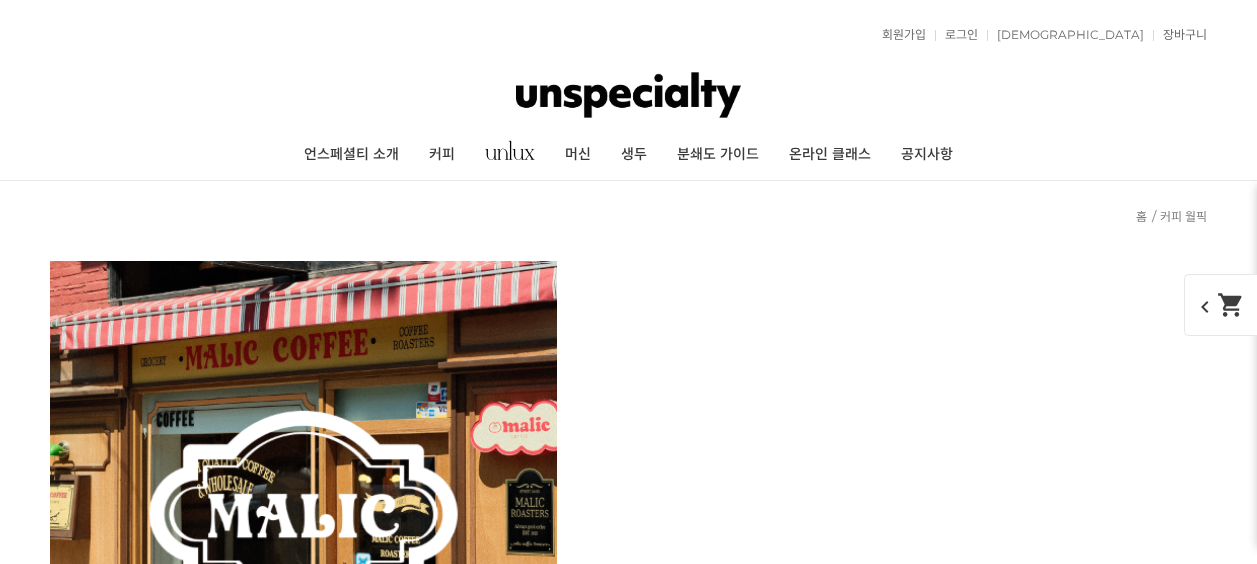 scroll, scrollTop: 2430, scrollLeft: 0, axis: vertical 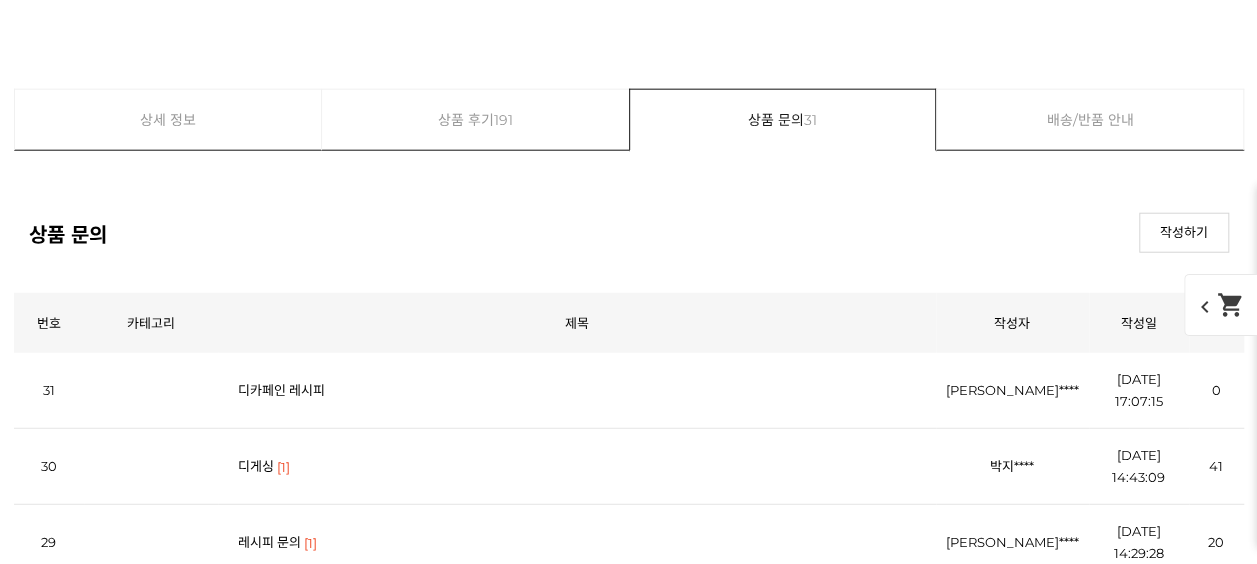 click on "이전 페이지" at bounding box center [511, -81] 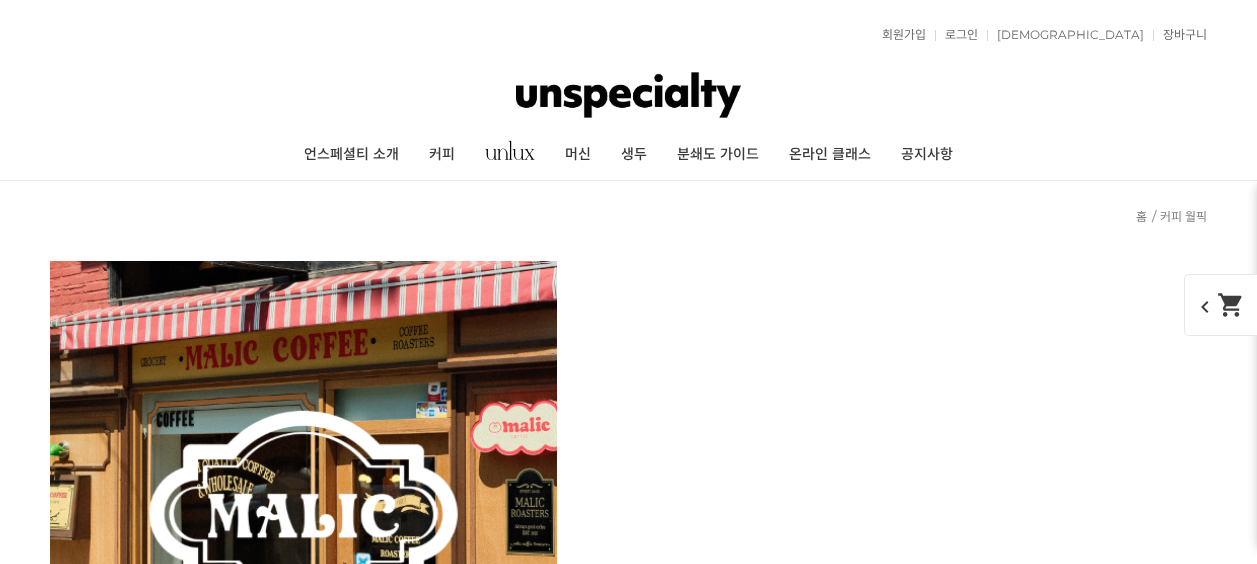 scroll, scrollTop: 9892, scrollLeft: 0, axis: vertical 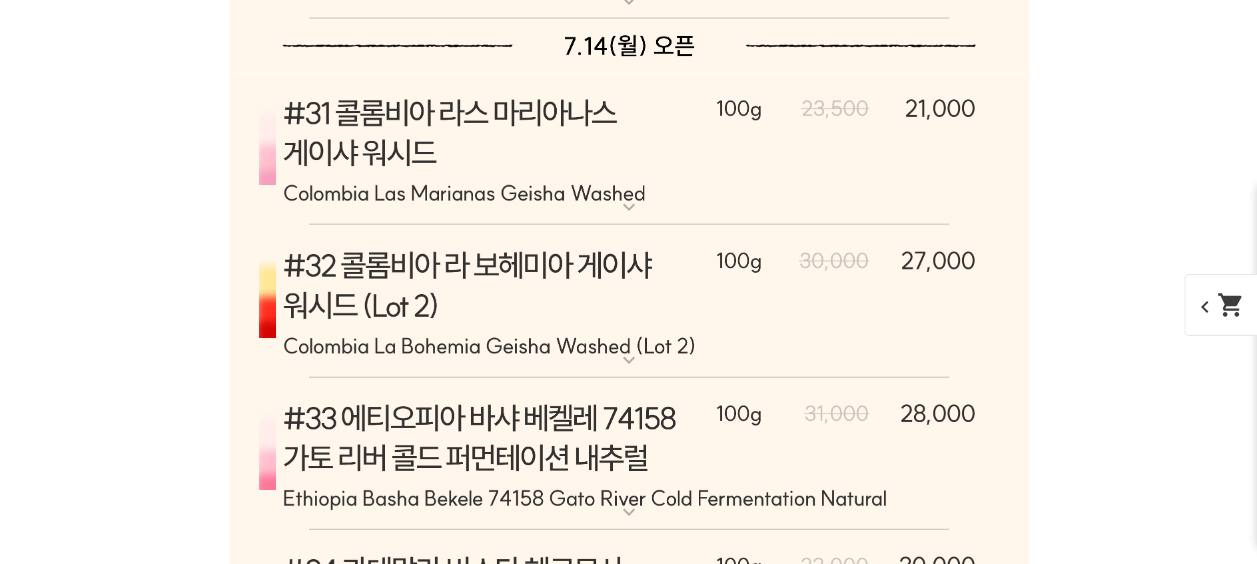 click on "2" at bounding box center (590, 2719) 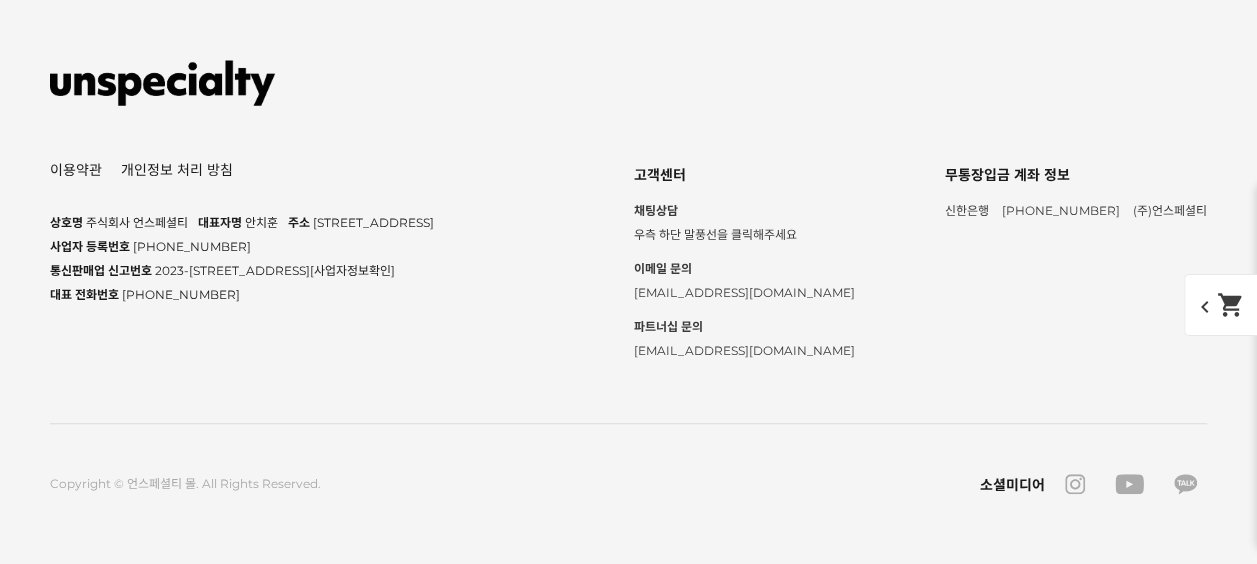 scroll, scrollTop: 10292, scrollLeft: 0, axis: vertical 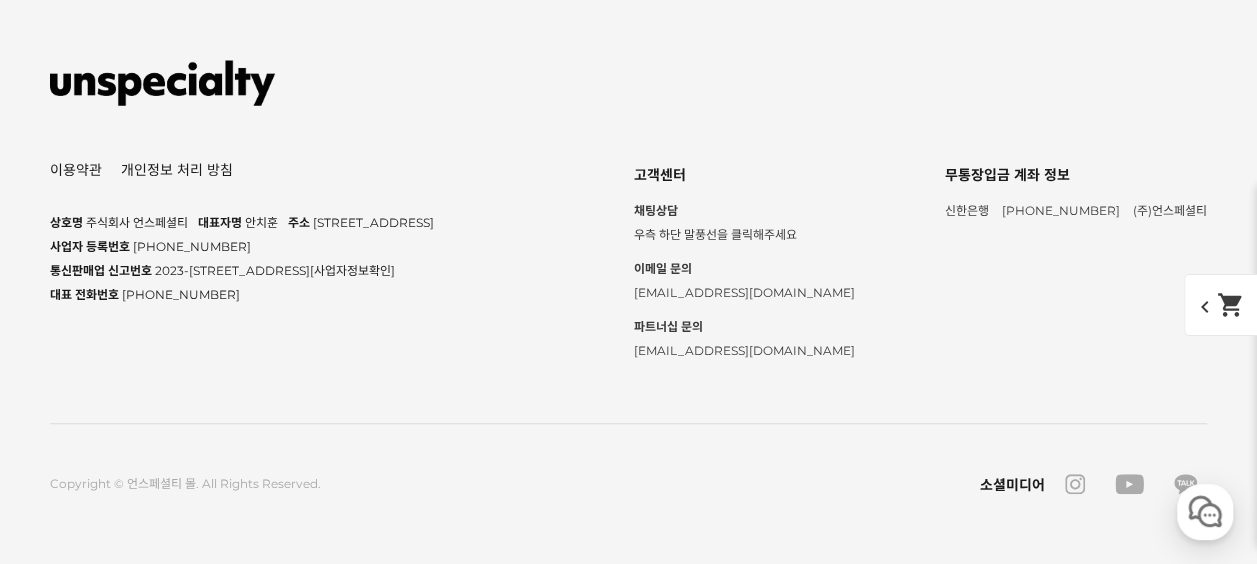click on "191" at bounding box center [503, -1685] 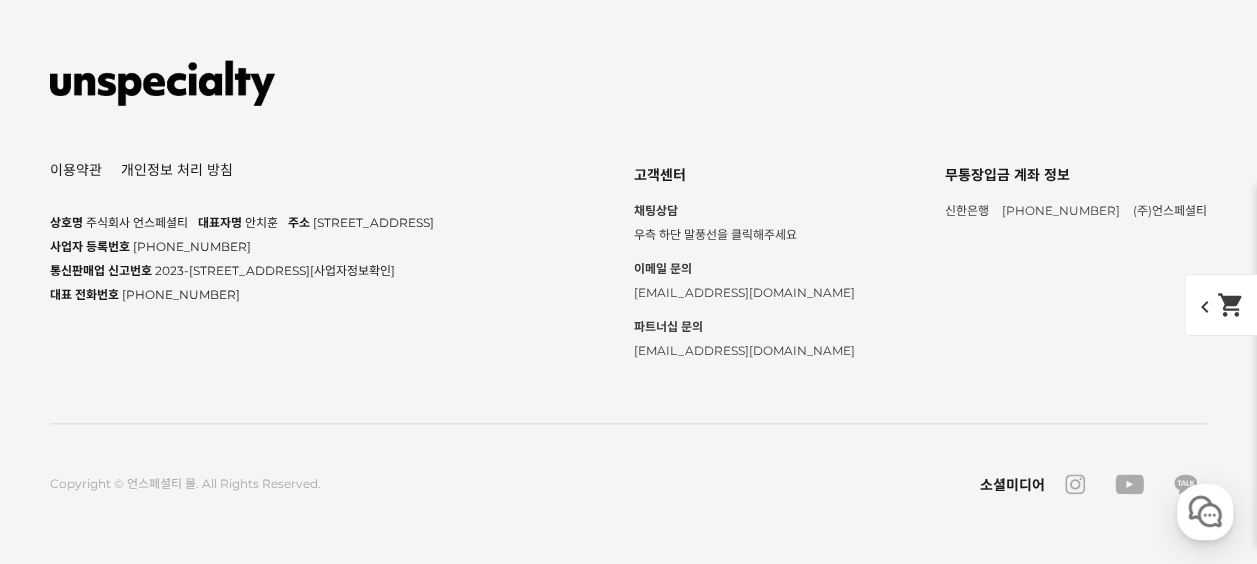 scroll, scrollTop: 10138, scrollLeft: 0, axis: vertical 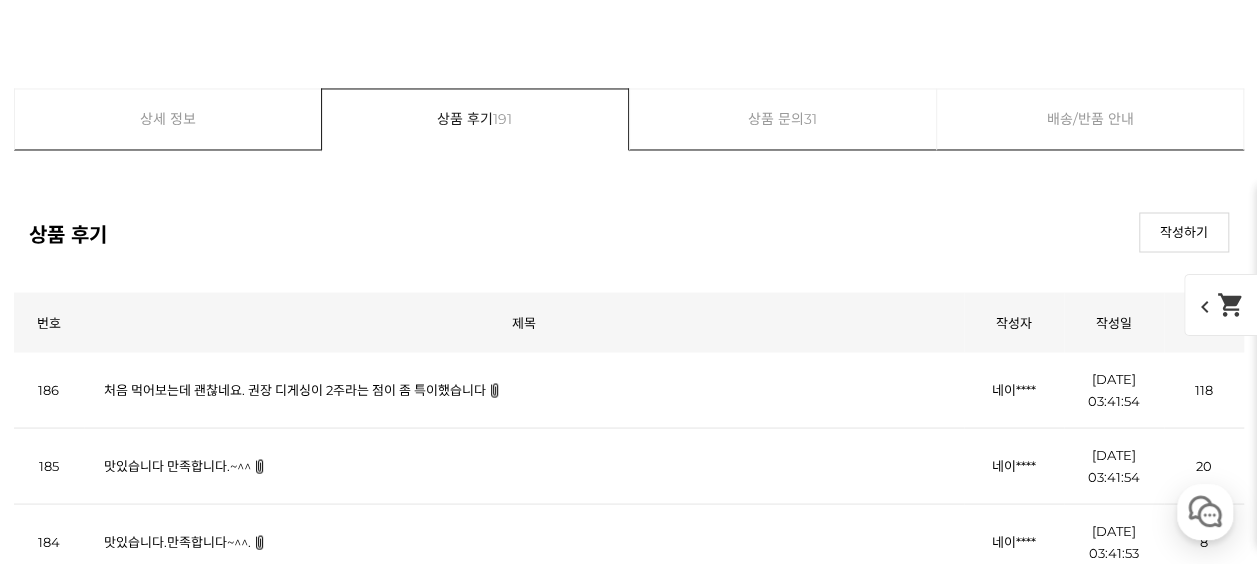 click on "게시글 신고하기
신고사유
관련없는 내용
욕설/비방
개인정보유출
광고/홍보글
기타
신고해주신 내용은 쇼핑몰 운영자의 검토 후 내부 운영 정책에 의해 처리가 진행됩니다.
신고
취소
닫기
상세 정보
상품 후기  191
상품 문의  31
배송/반품 안내
상세 정보
배송/반품 안내
상품 후기  191
상품 문의  31
﻿  expand_more  그레이프 쥬스 (언스페셜티 블렌드)  expand_more  애플 쥬스 (언스페셜티 블렌드)  expand_more   expand_more   expand_more   expand_more" at bounding box center [629, -800] 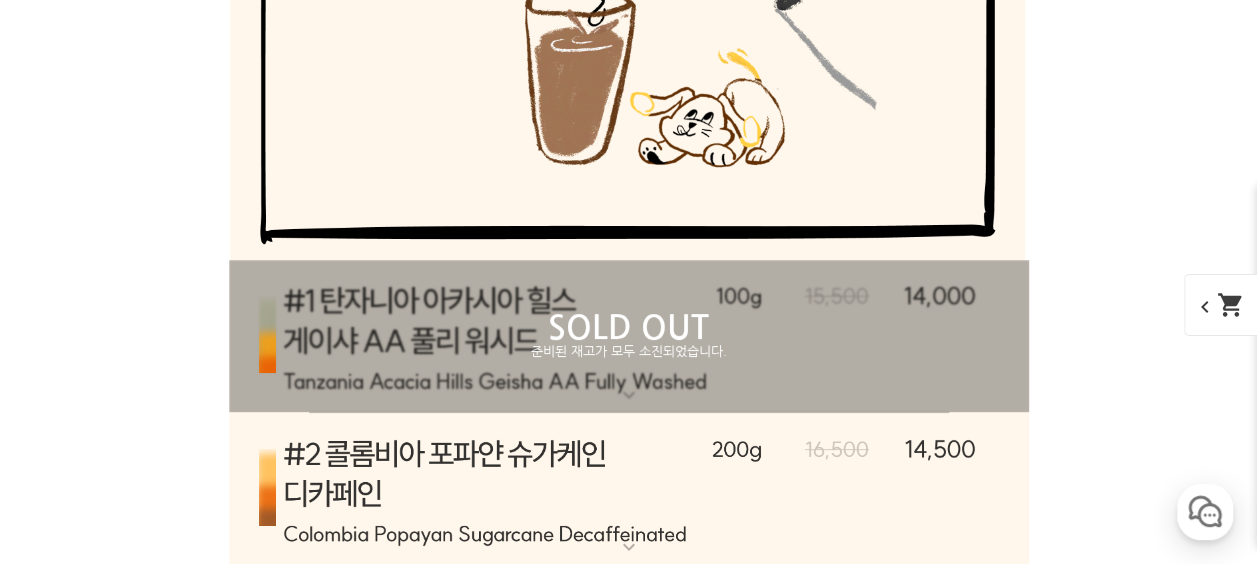 scroll, scrollTop: 3986, scrollLeft: 0, axis: vertical 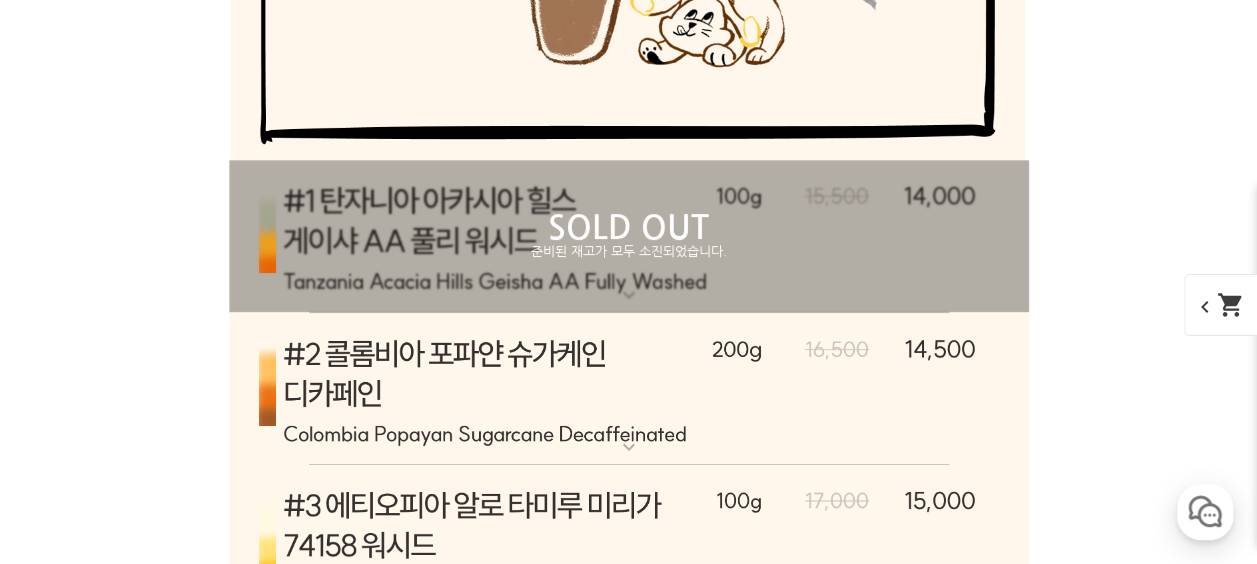 click on "게시글 신고하기
신고사유
관련없는 내용
욕설/비방
개인정보유출
광고/홍보글
기타
신고해주신 내용은 쇼핑몰 운영자의 검토 후 내부 운영 정책에 의해 처리가 진행됩니다.
신고
취소
닫기
상세 정보
상품 후기  191
상품 문의  31
배송/반품 안내
상세 정보
배송/반품 안내
상품 후기  191
상품 문의  31
﻿  expand_more  그레이프 쥬스 (언스페셜티 블렌드)  expand_more  애플 쥬스 (언스페셜티 블렌드)  expand_more   expand_more   expand_more   expand_more" at bounding box center (629, 1341) 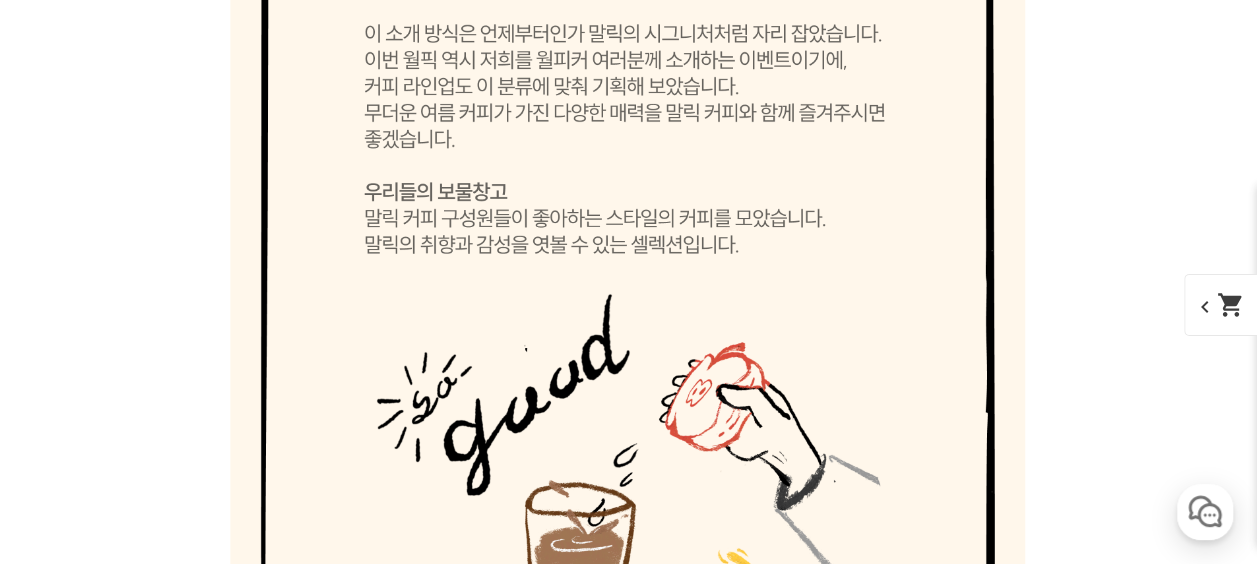 scroll, scrollTop: 3286, scrollLeft: 0, axis: vertical 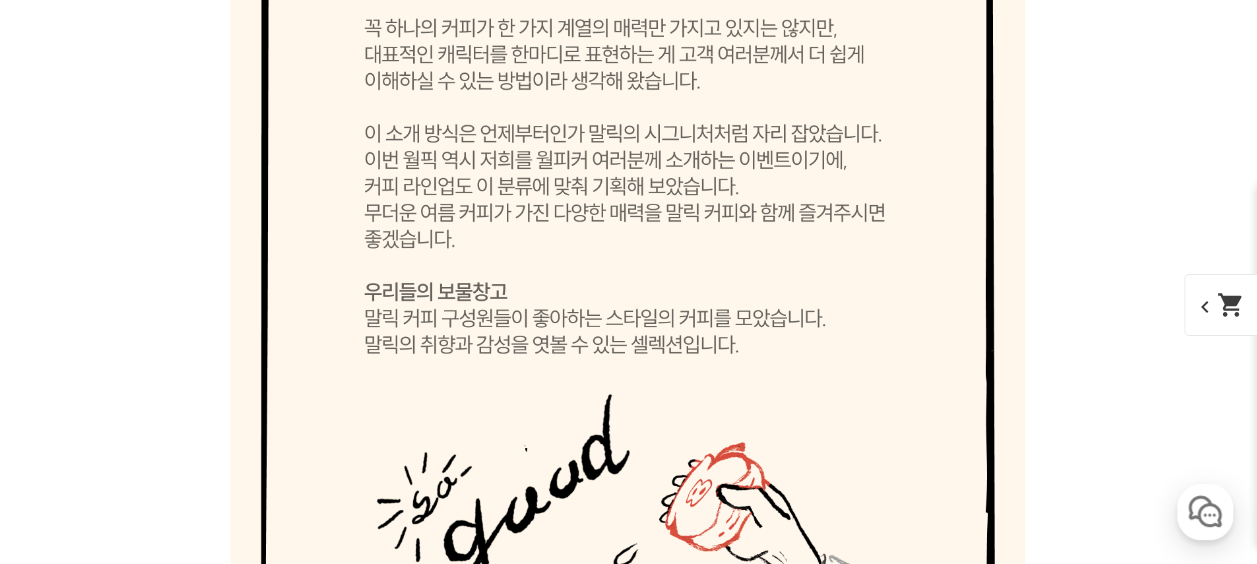click on "게시글 신고하기
신고사유
관련없는 내용
욕설/비방
개인정보유출
광고/홍보글
기타
신고해주신 내용은 쇼핑몰 운영자의 검토 후 내부 운영 정책에 의해 처리가 진행됩니다.
신고
취소
닫기
상세 정보
상품 후기  191
상품 문의  31
배송/반품 안내
상세 정보
배송/반품 안내
상품 후기  191
상품 문의  31
﻿  expand_more  그레이프 쥬스 (언스페셜티 블렌드)  expand_more  애플 쥬스 (언스페셜티 블렌드)  expand_more   expand_more   expand_more   expand_more" at bounding box center [629, 2041] 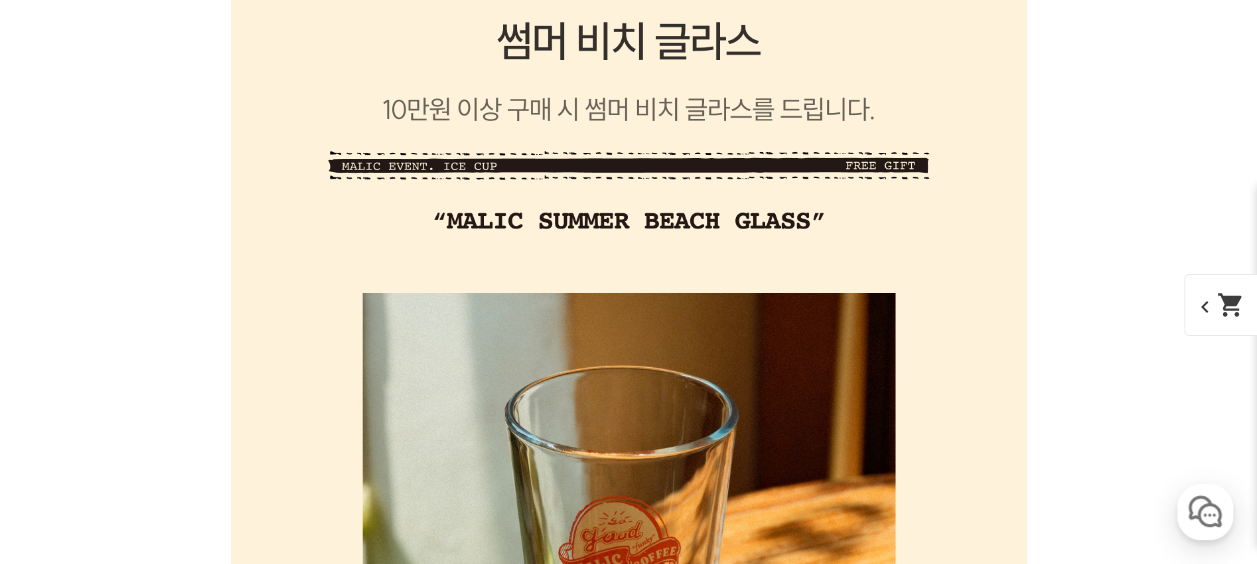 scroll, scrollTop: 14275, scrollLeft: 0, axis: vertical 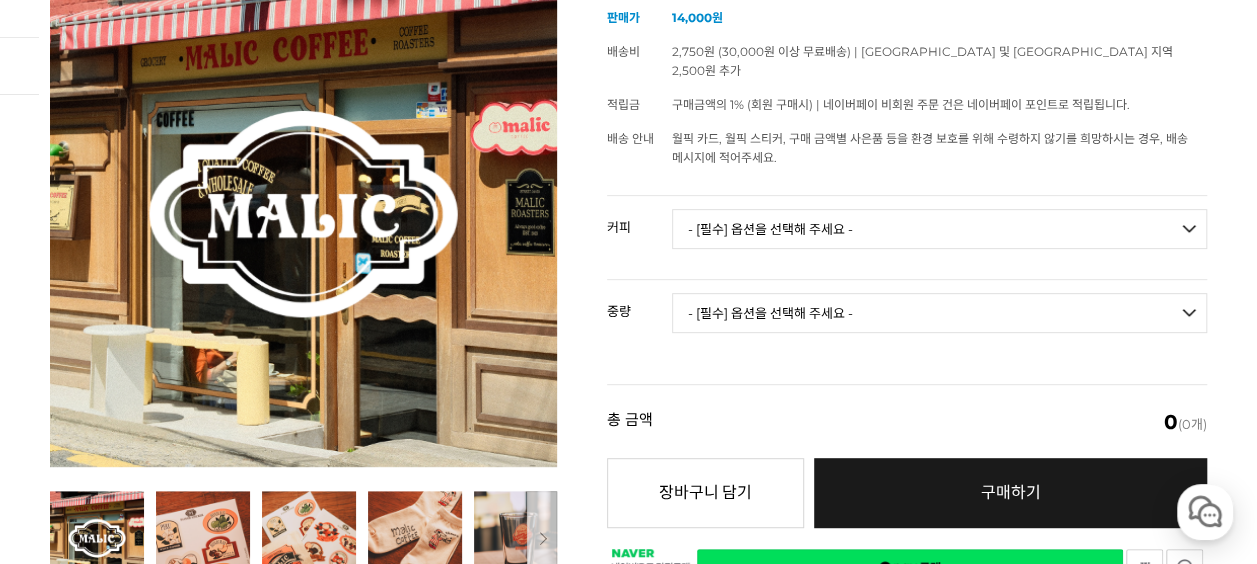 click on "월픽 카드, 월픽 스티커, 구매 금액별 사은품 등을 환경 보호를 위해 수령하지 않기를 희망하시는 경우, 배송 메시지에 적어주세요." at bounding box center [939, 148] 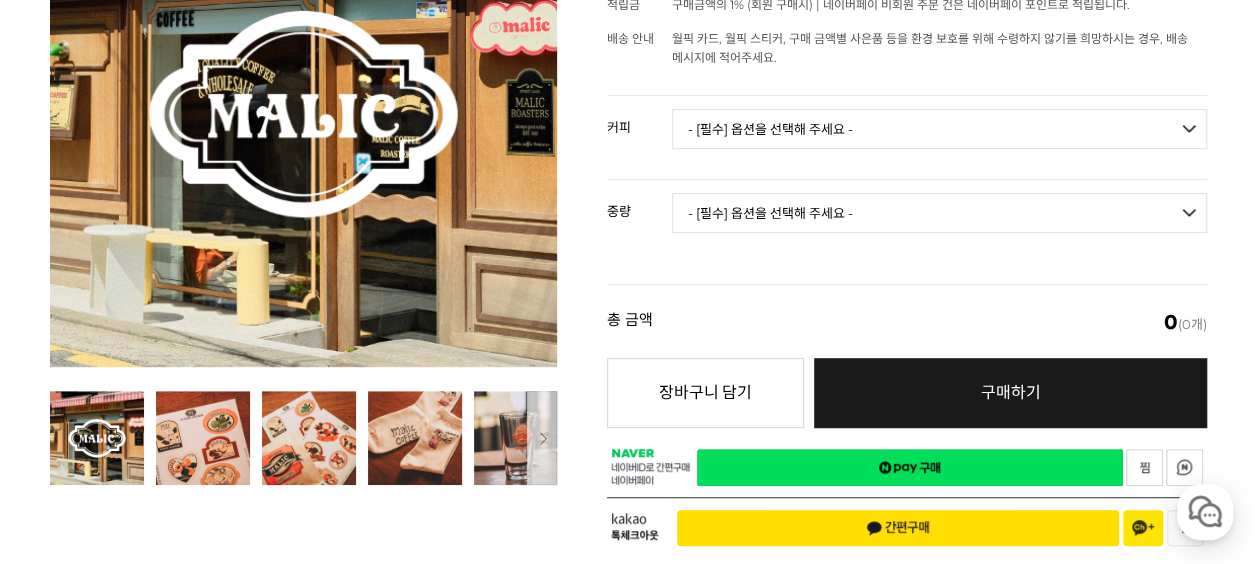 click on "- [필수] 옵션을 선택해 주세요 - ------------------- 언스페셜티 분쇄도 가이드 종이(주문 1개당 최대 1개 제공) 그레이프 쥬스 (언스페셜티 블렌드) 애플 쥬스 (언스페셜티 블렌드) 허니 자몽 쥬스 (언스페셜티 블렌드) [기획상품] 2024 Best of Panama 3종 10g 레시피팩 프루티 블렌드 마일드 블렌드 모닝 블렌드 #1 탄자니아 아카시아 힐스 게이샤 AA 풀리 워시드 [품절] #2 콜롬비아 포파얀 슈가케인 디카페인 #3 에티오피아 알로 타미루 미리가 74158 워시드 #4 에티오피아 첼베사 워시드 디카페인 #5 케냐 뚱구리 AB 풀리 워시드 [품절] #6 에티오피아 버그 우 셀렉션 에얼룸 내추럴 (Lot2) [품절] #7 에티오피아 알로 타미루 무라고 74158 클래식 워시드 #8 케냐 은가라투아 AB 워시드 (Lot 159) [품절] [7.4 오픈] #9 온두라스 마리사벨 카바예로 파카마라 워시드 #24 페루 알토 미라도르 게이샤 워시드" at bounding box center (939, 129) 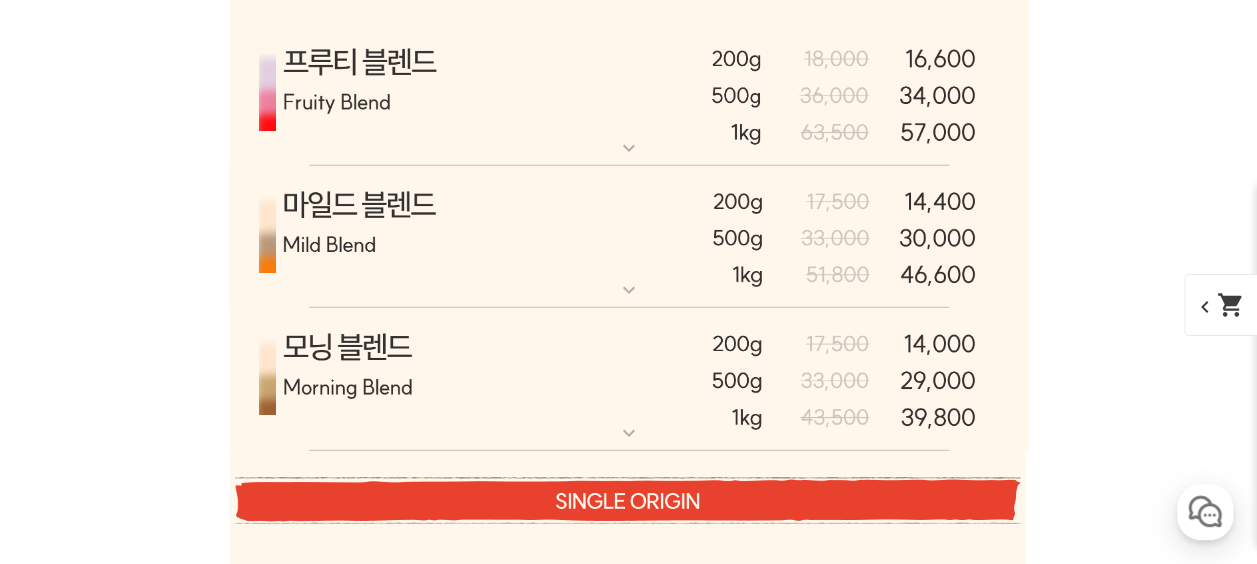 scroll, scrollTop: 6147, scrollLeft: 0, axis: vertical 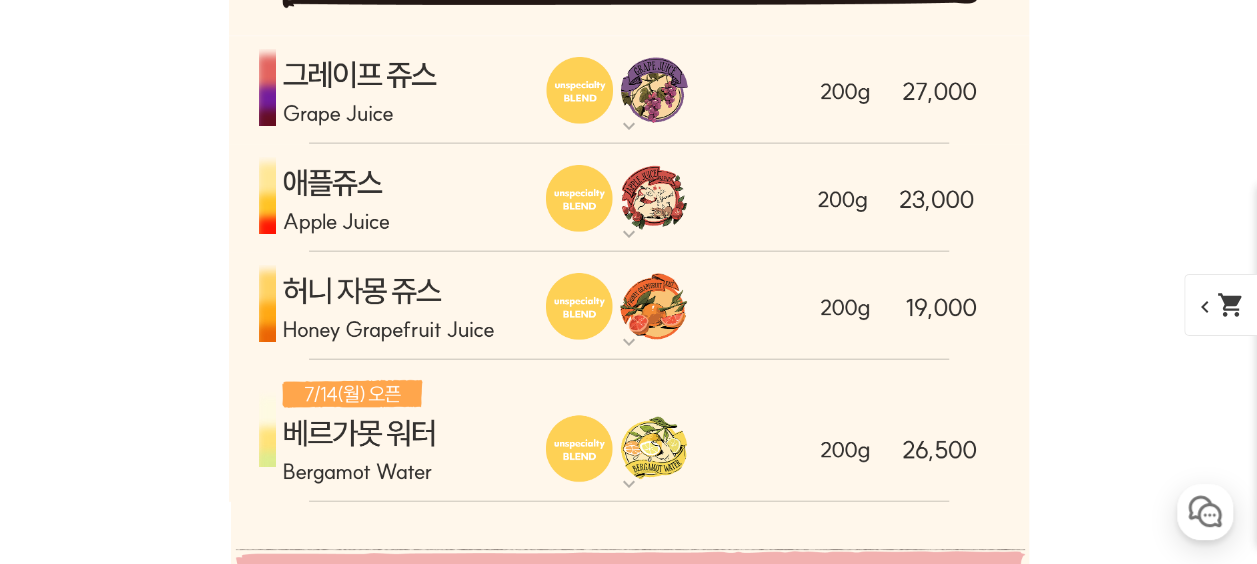 drag, startPoint x: 1088, startPoint y: 139, endPoint x: 1040, endPoint y: 132, distance: 48.507732 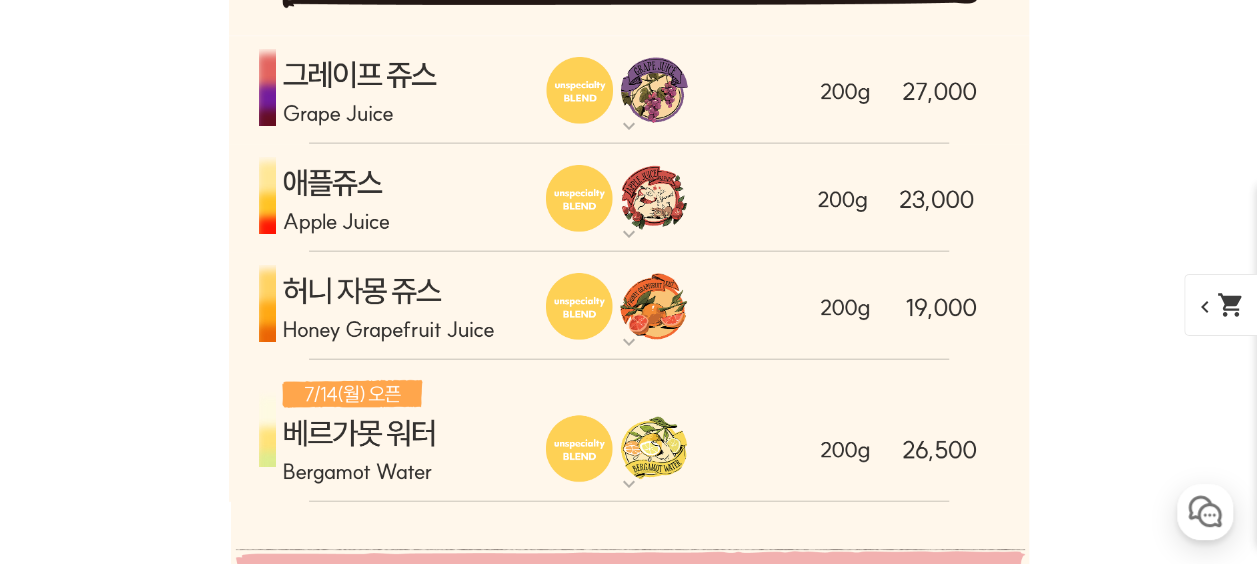 click on "expand_more" at bounding box center (629, 126) 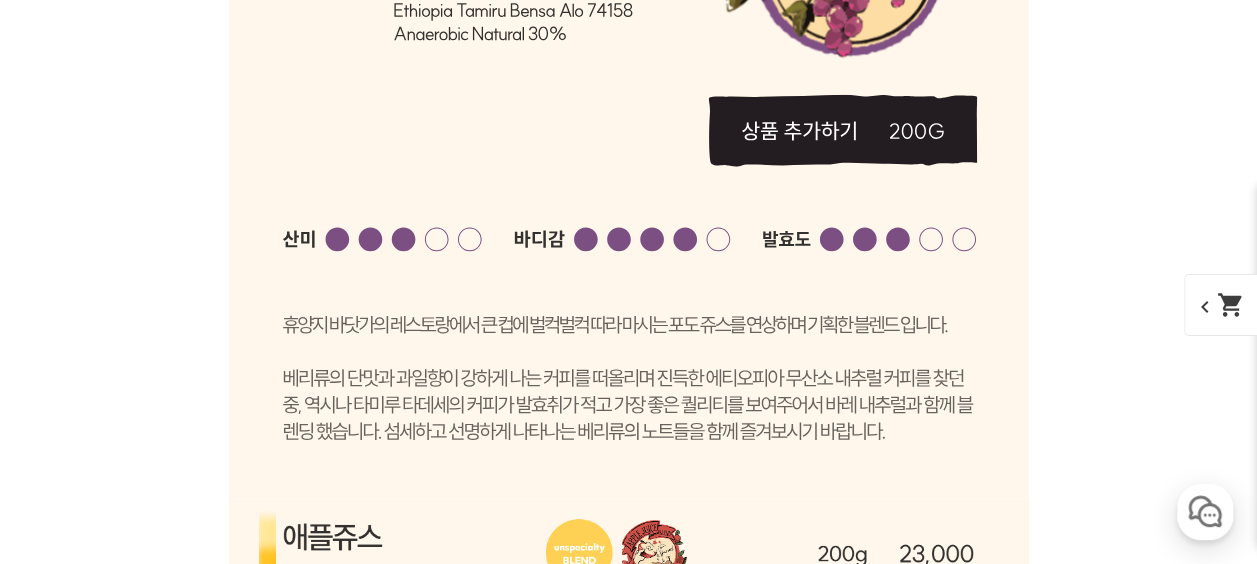 scroll, scrollTop: 6854, scrollLeft: 0, axis: vertical 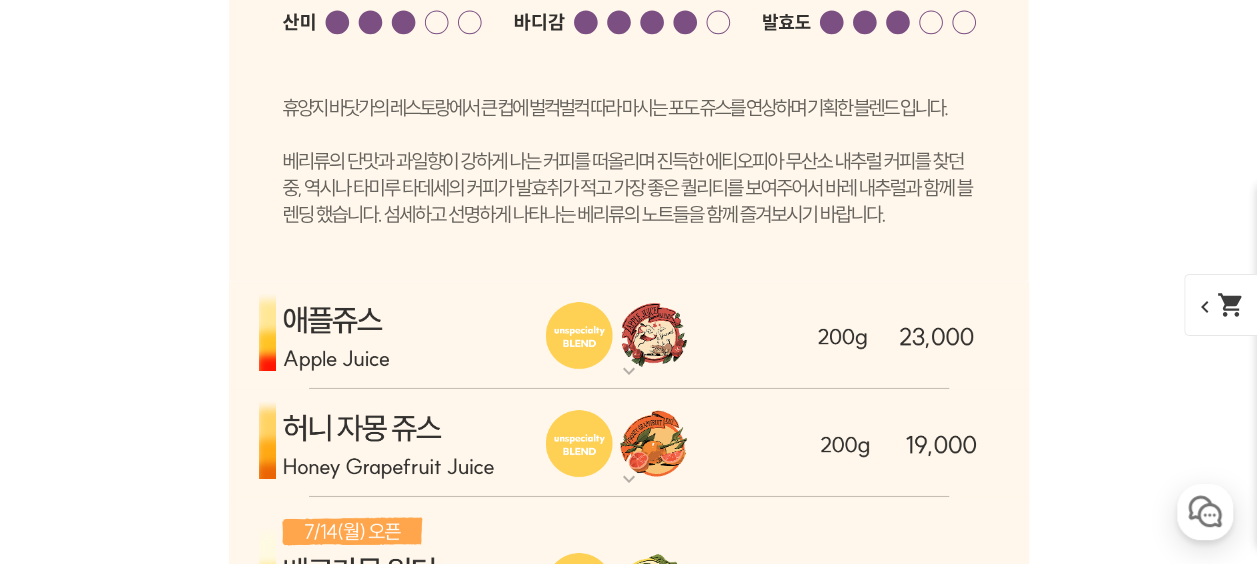 click on "expand_more" at bounding box center [629, 371] 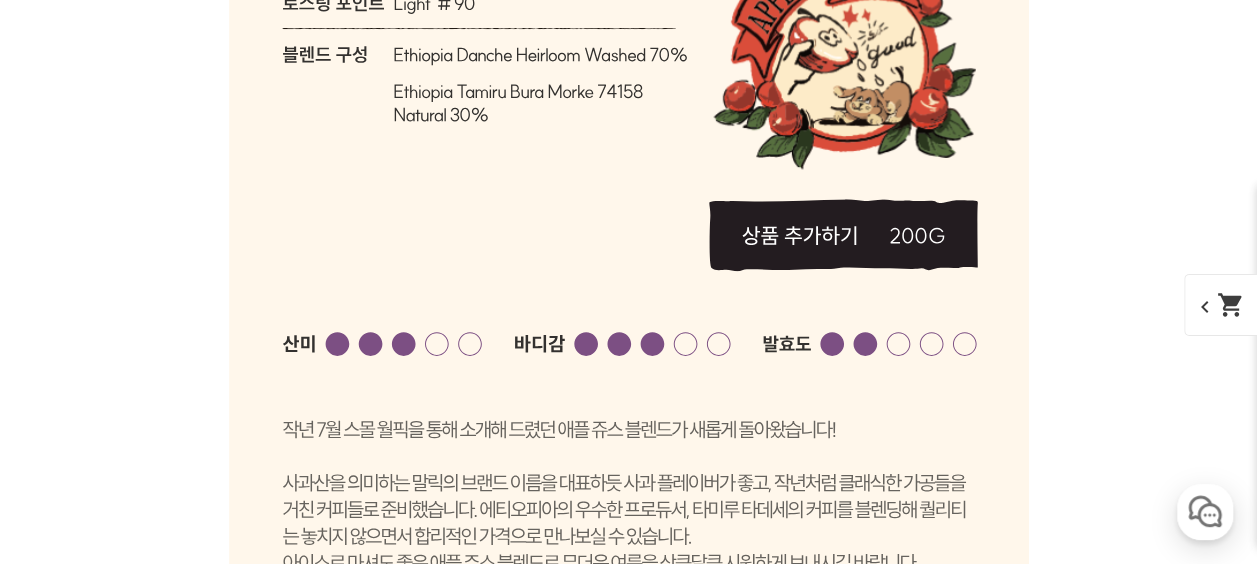 scroll, scrollTop: 7048, scrollLeft: 0, axis: vertical 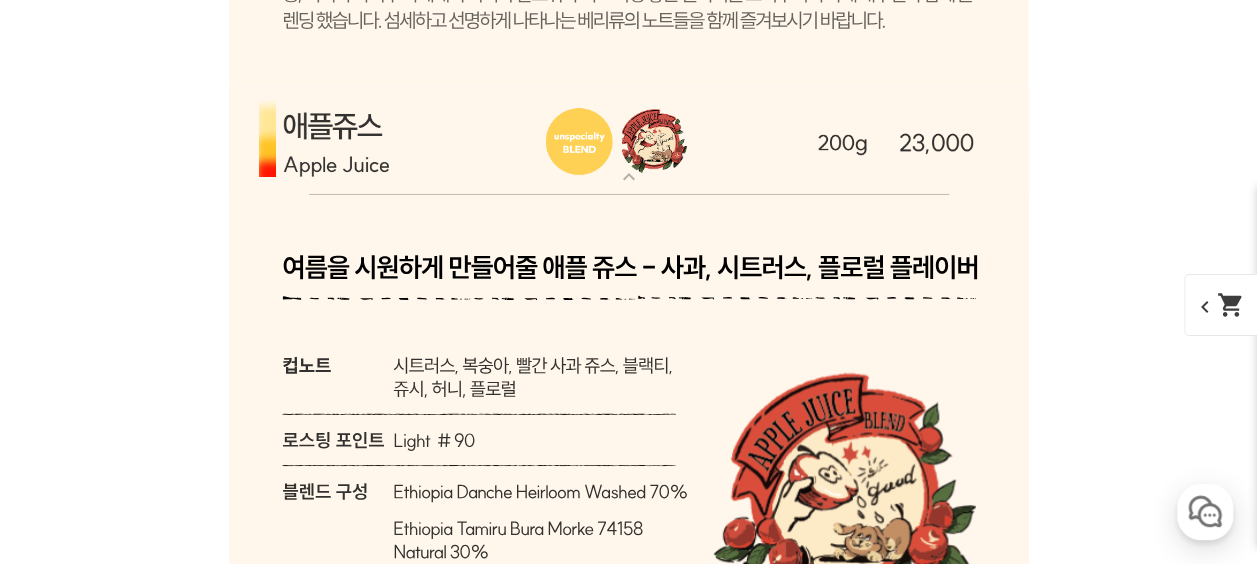click at bounding box center [629, 141] 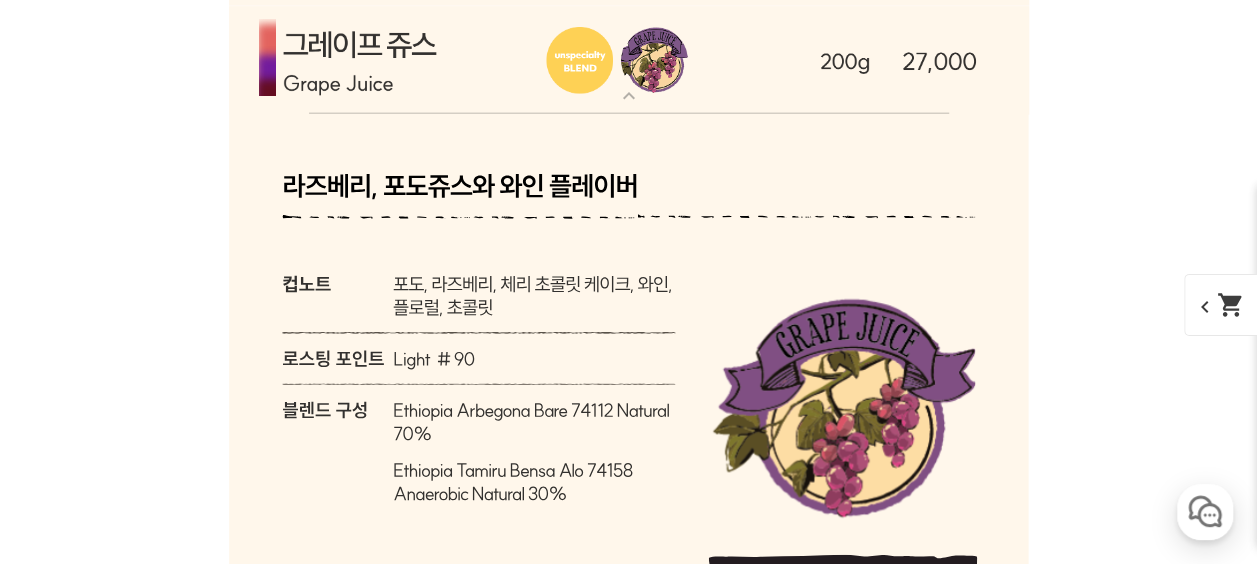 scroll, scrollTop: 6164, scrollLeft: 0, axis: vertical 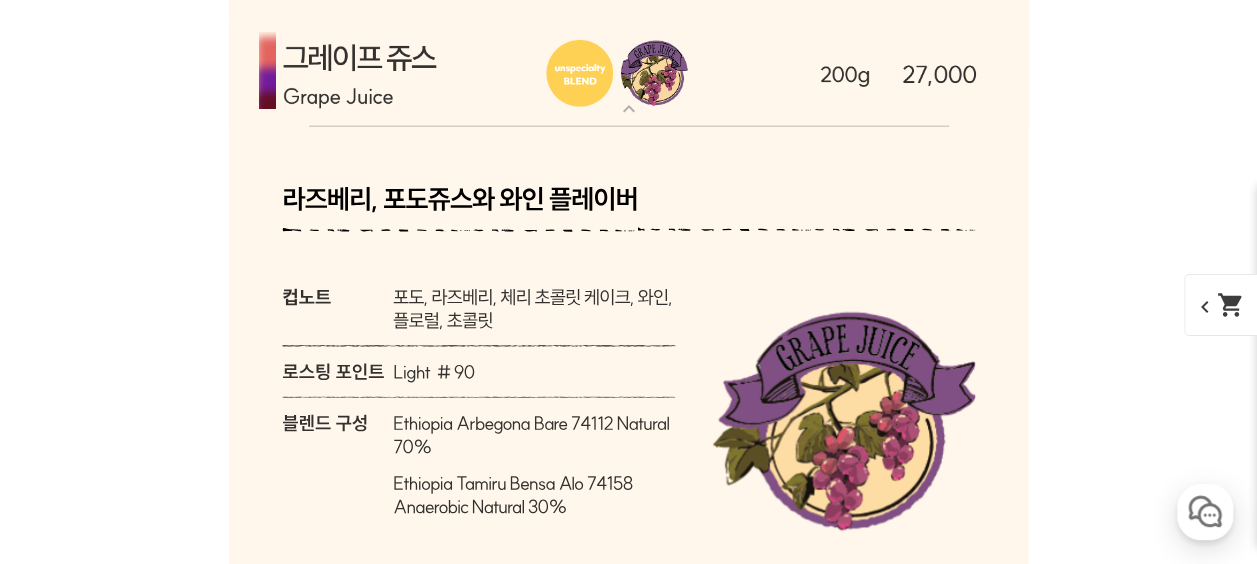 click on "expand_more" at bounding box center (629, 109) 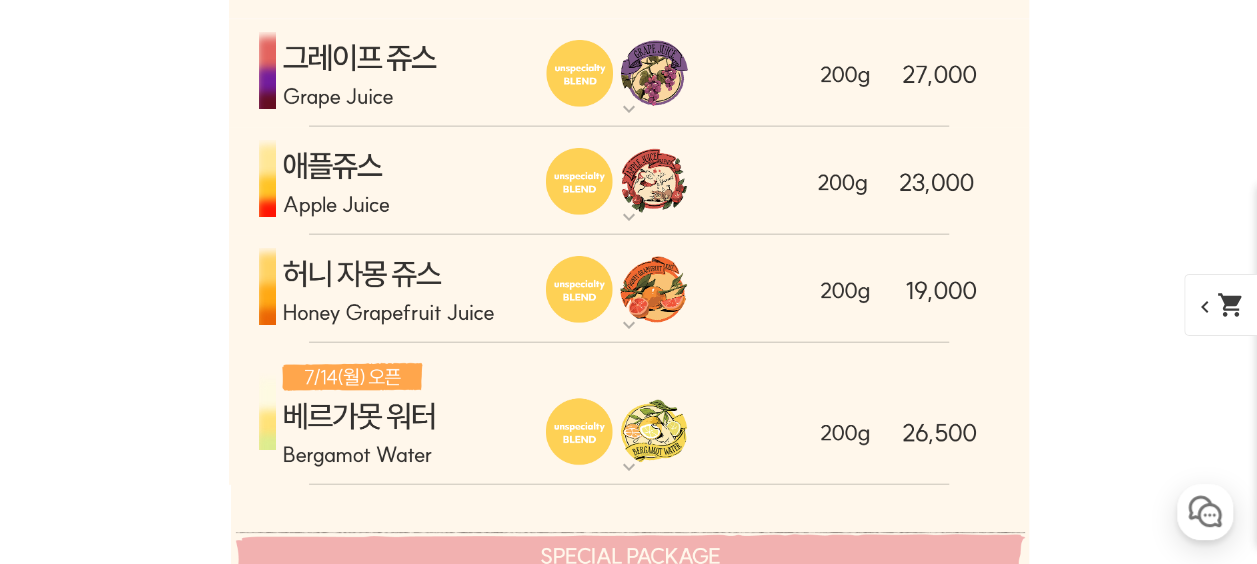 click on "게시글 신고하기
신고사유
관련없는 내용
욕설/비방
개인정보유출
광고/홍보글
기타
신고해주신 내용은 쇼핑몰 운영자의 검토 후 내부 운영 정책에 의해 처리가 진행됩니다.
신고
취소
닫기
상세 정보
상품 후기  191
상품 문의  31
배송/반품 안내
상세 정보
배송/반품 안내
상품 후기  191
상품 문의  31
﻿  expand_more  그레이프 쥬스 (언스페셜티 블렌드)  expand_more  애플 쥬스 (언스페셜티 블렌드)  expand_more   expand_more   expand_more   expand_more" at bounding box center [629, 14929] 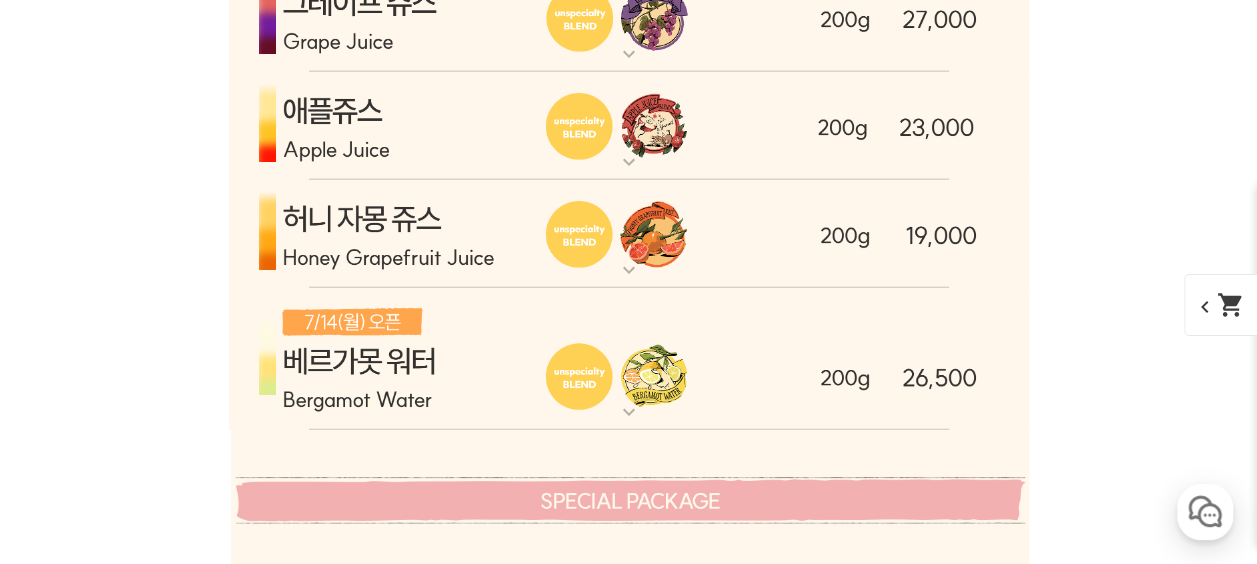 scroll, scrollTop: 6033, scrollLeft: 0, axis: vertical 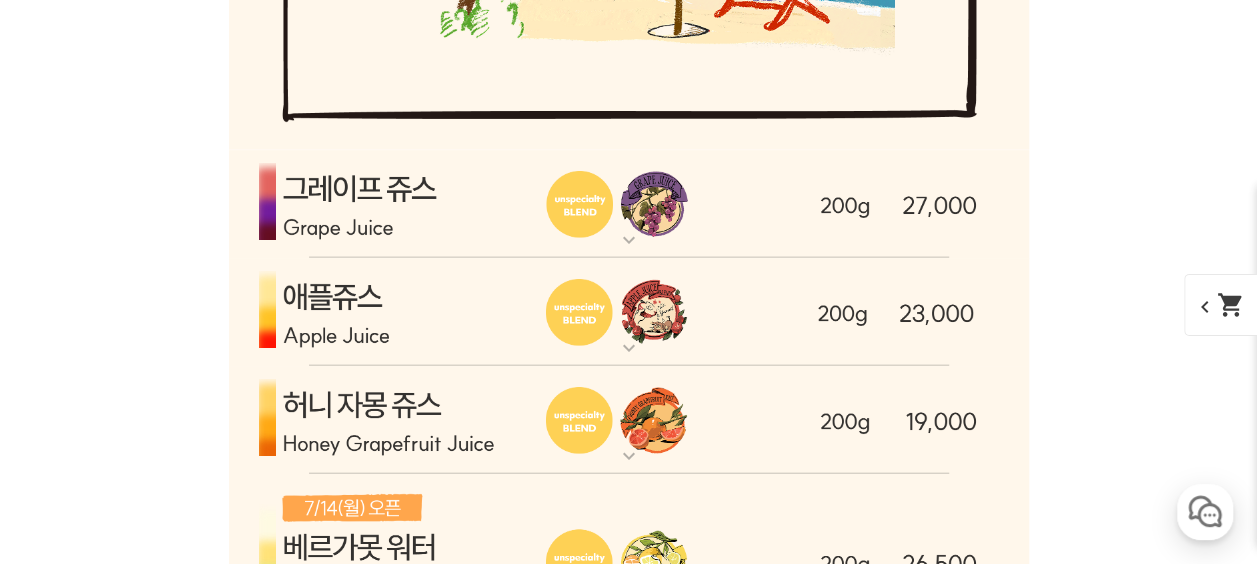 click on "게시글 신고하기
신고사유
관련없는 내용
욕설/비방
개인정보유출
광고/홍보글
기타
신고해주신 내용은 쇼핑몰 운영자의 검토 후 내부 운영 정책에 의해 처리가 진행됩니다.
신고
취소
닫기
상세 정보
상품 후기  191
상품 문의  31
배송/반품 안내
상세 정보
배송/반품 안내
상품 후기  191
상품 문의  31
﻿  expand_more  그레이프 쥬스 (언스페셜티 블렌드)  expand_more  애플 쥬스 (언스페셜티 블렌드)  expand_more   expand_more   expand_more   expand_more" at bounding box center [629, 15060] 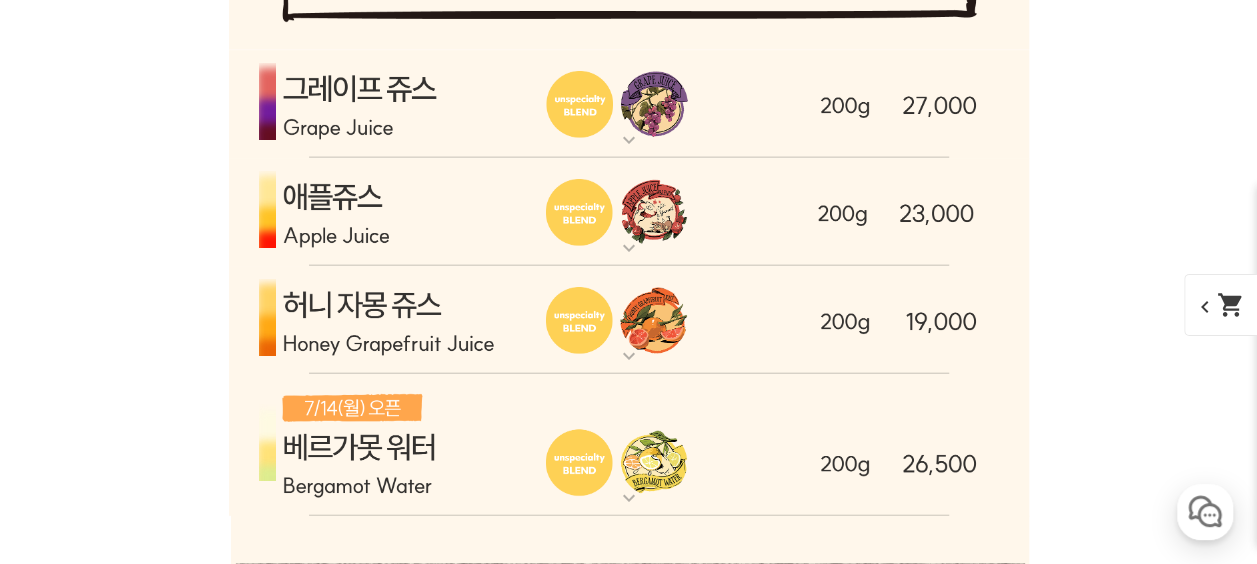 scroll, scrollTop: 6134, scrollLeft: 0, axis: vertical 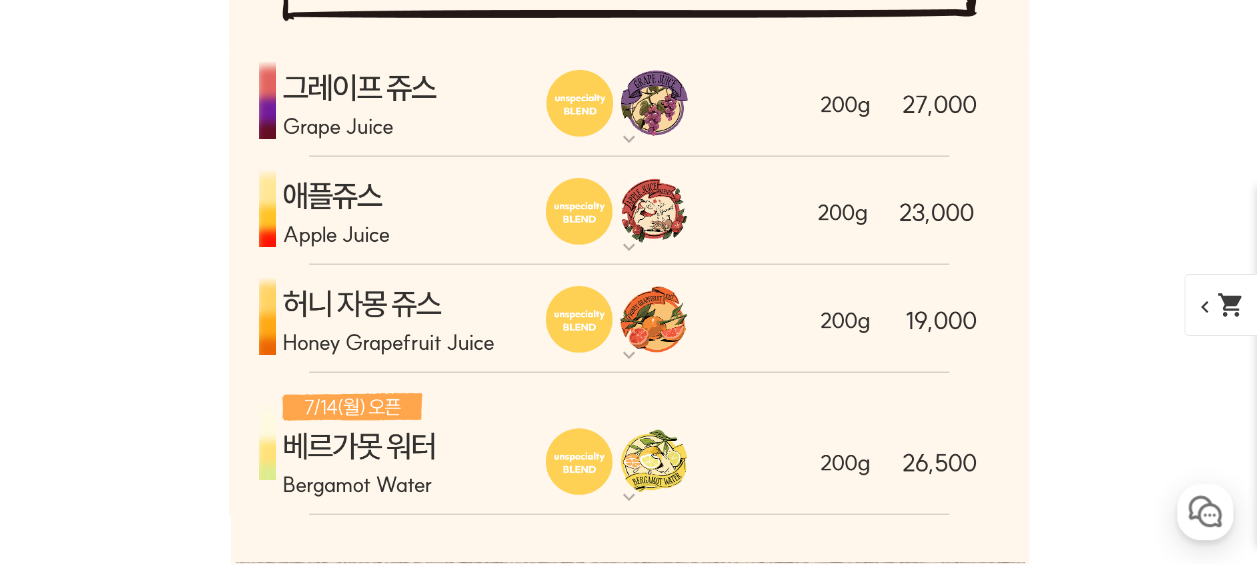 click on "expand_more" at bounding box center (629, 355) 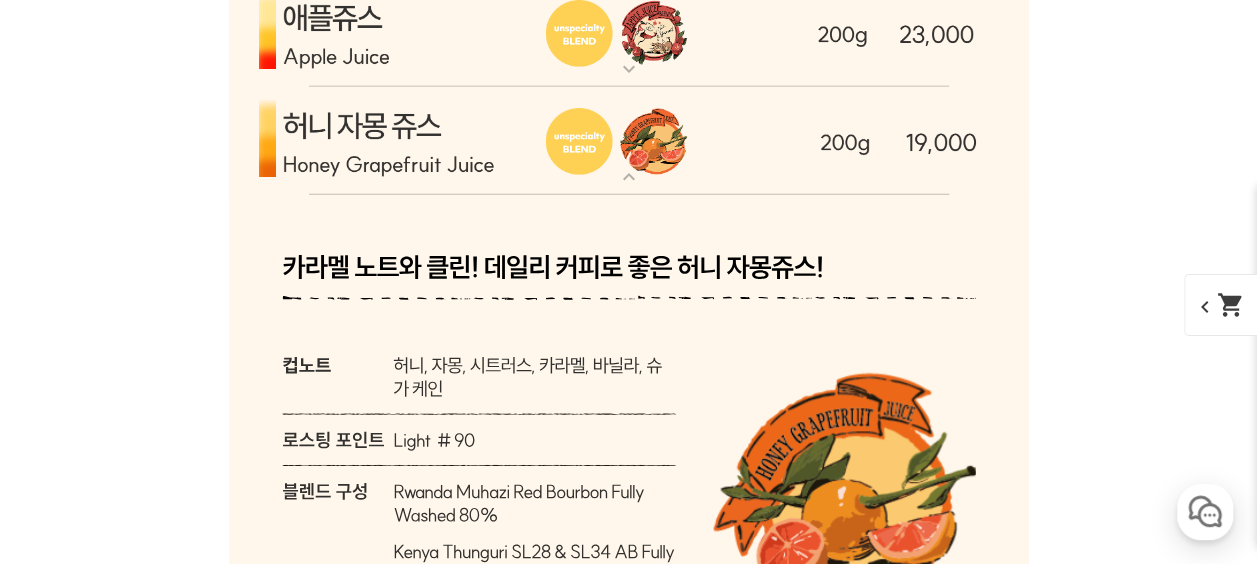 scroll, scrollTop: 6307, scrollLeft: 0, axis: vertical 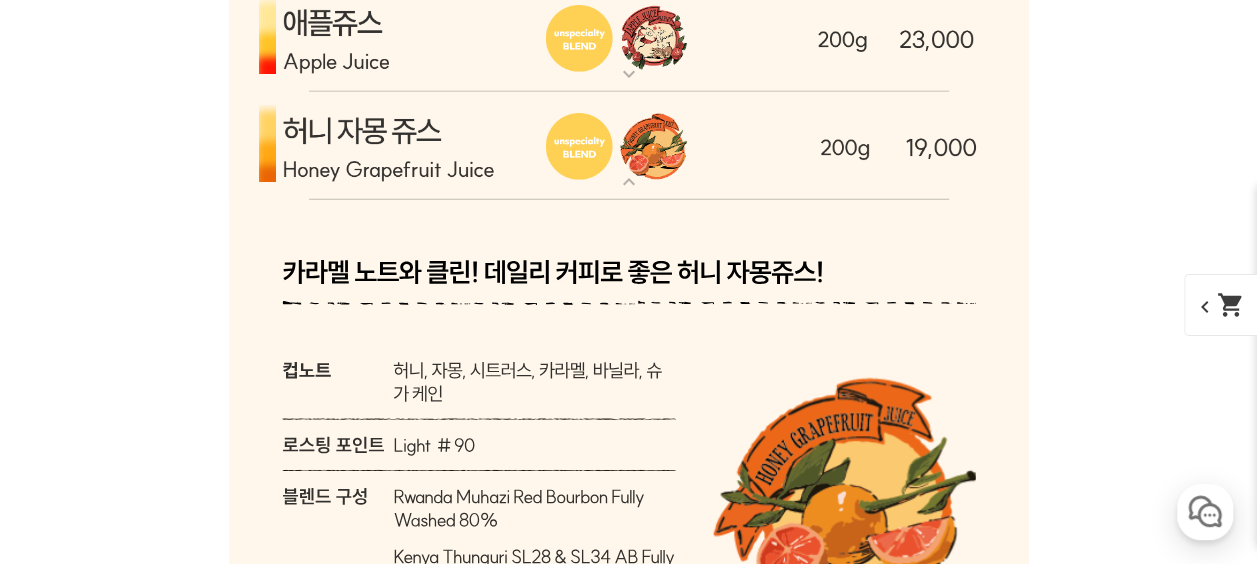 click on "expand_more" at bounding box center [629, 182] 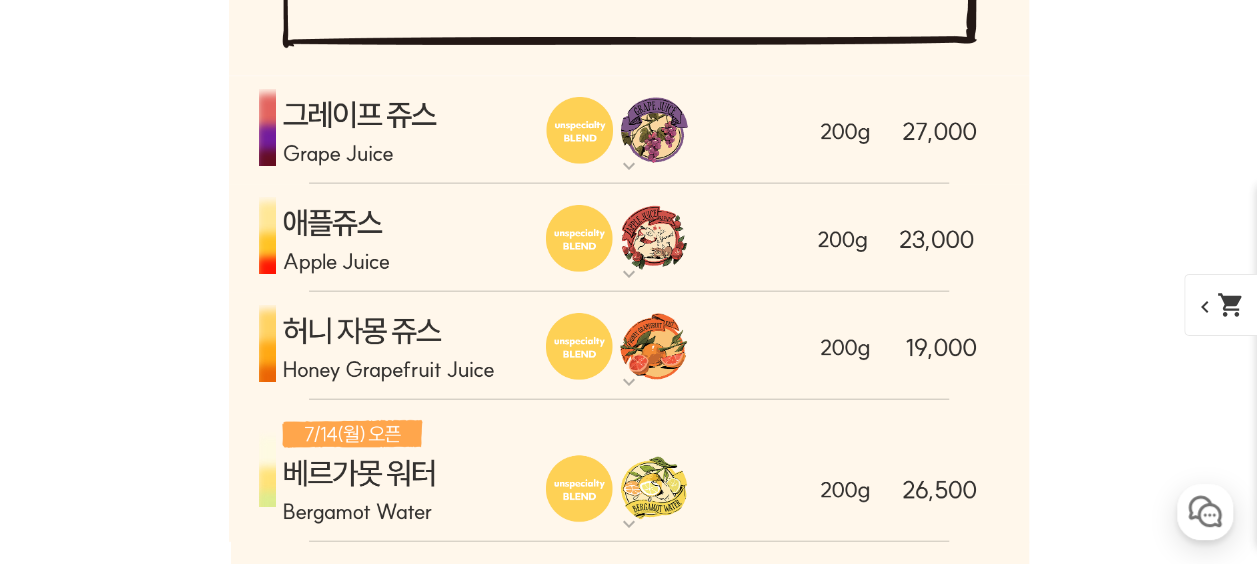 scroll, scrollTop: 6093, scrollLeft: 0, axis: vertical 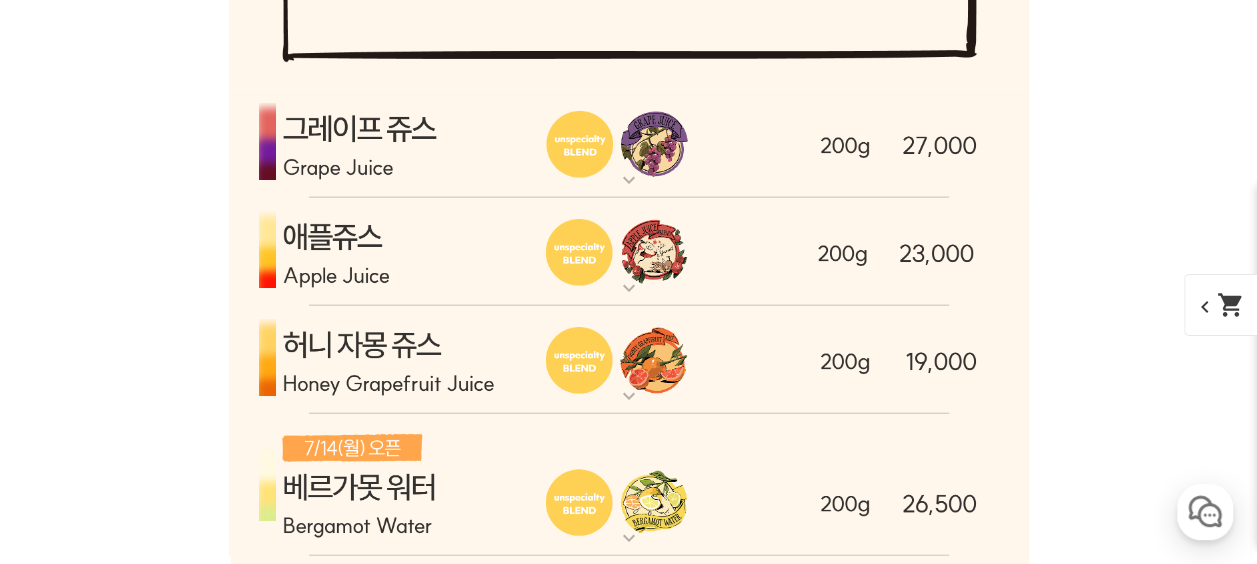 click on "게시글 신고하기
신고사유
관련없는 내용
욕설/비방
개인정보유출
광고/홍보글
기타
신고해주신 내용은 쇼핑몰 운영자의 검토 후 내부 운영 정책에 의해 처리가 진행됩니다.
신고
취소
닫기
상세 정보
상품 후기  191
상품 문의  31
배송/반품 안내
상세 정보
배송/반품 안내
상품 후기  191
상품 문의  31
﻿  expand_more  그레이프 쥬스 (언스페셜티 블렌드)  expand_more  애플 쥬스 (언스페셜티 블렌드)  expand_more   expand_more   expand_more   expand_more" at bounding box center (629, 15000) 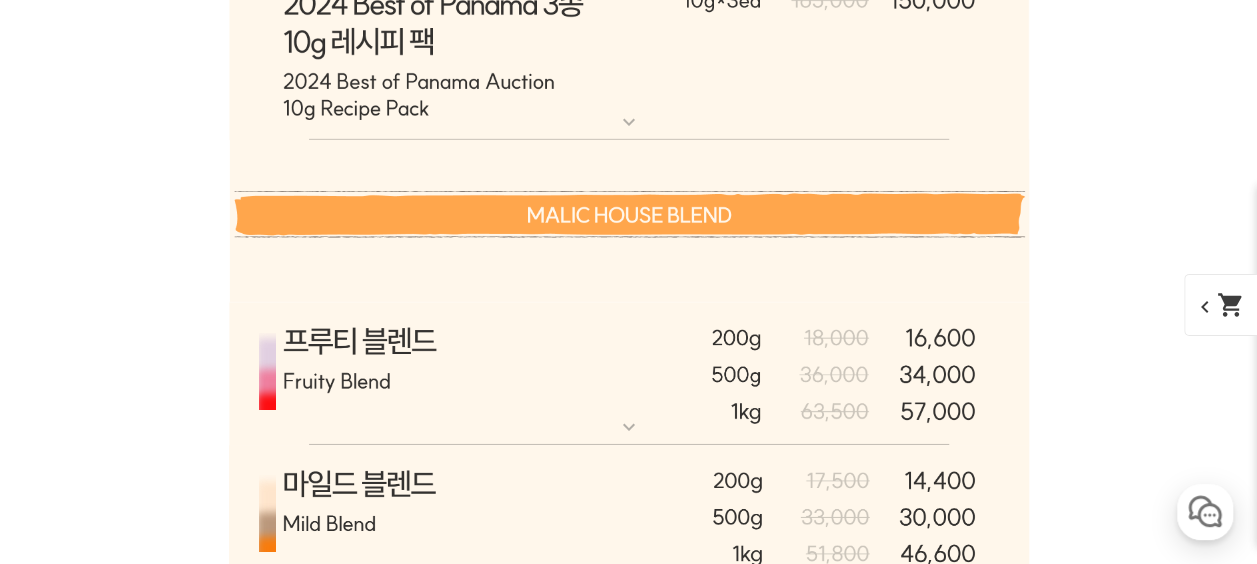 scroll, scrollTop: 7115, scrollLeft: 0, axis: vertical 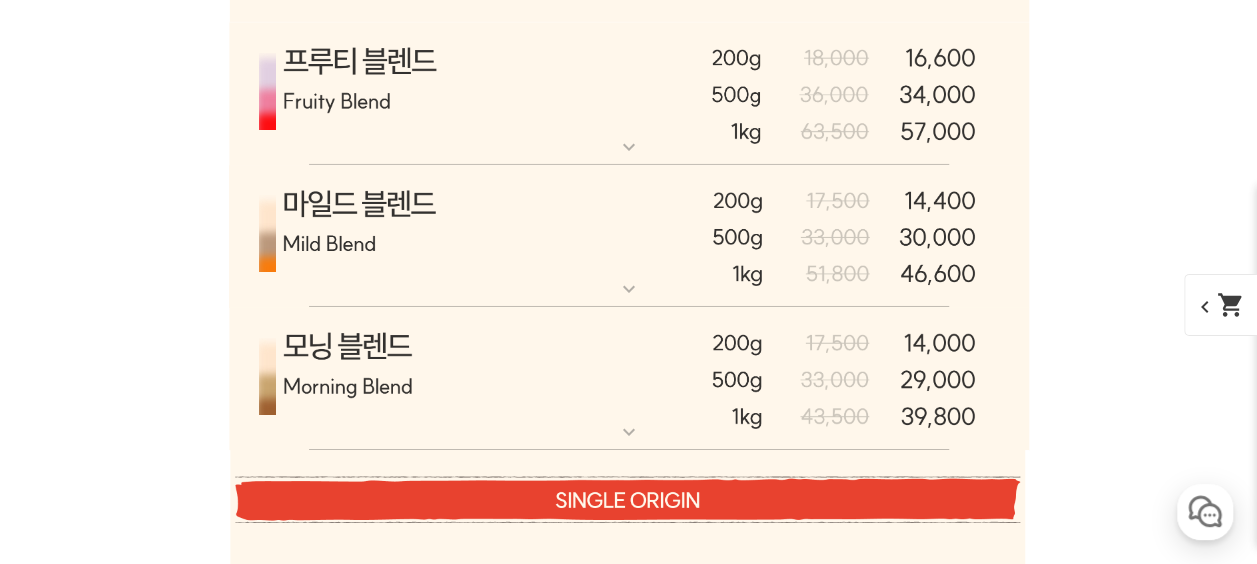 click on "expand_more" at bounding box center (629, 147) 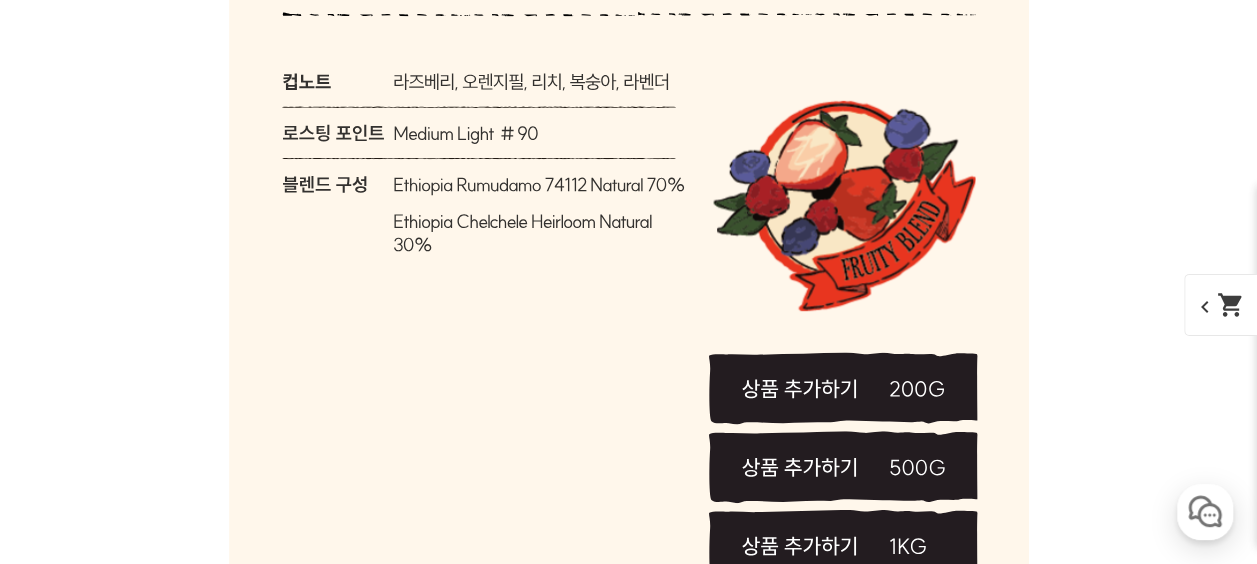 scroll, scrollTop: 7407, scrollLeft: 0, axis: vertical 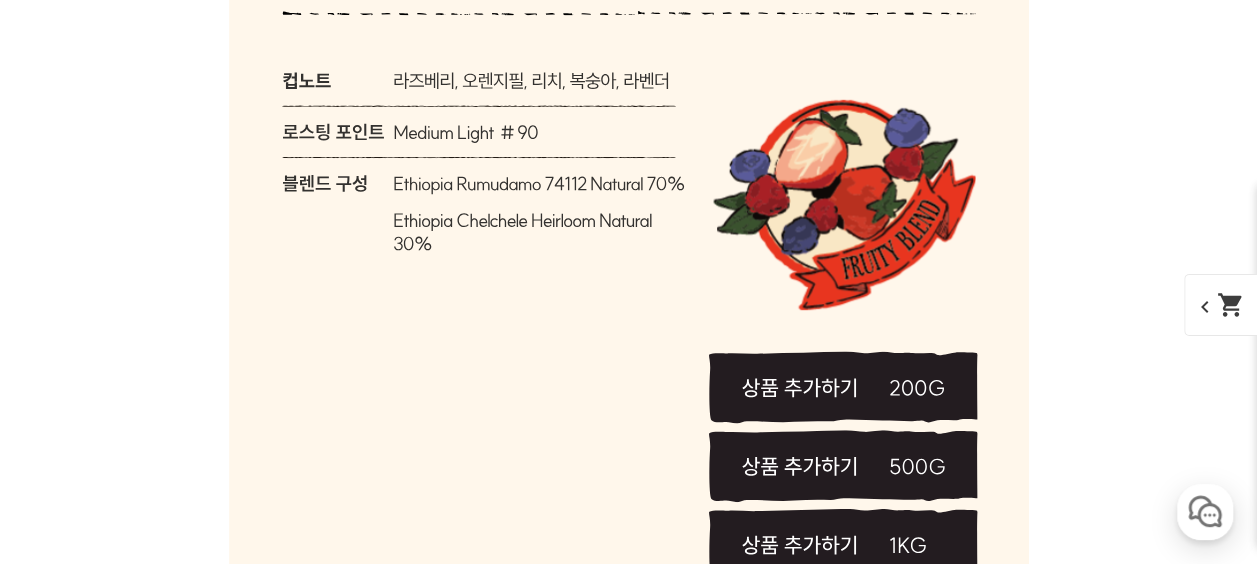 click on "게시글 신고하기
신고사유
관련없는 내용
욕설/비방
개인정보유출
광고/홍보글
기타
신고해주신 내용은 쇼핑몰 운영자의 검토 후 내부 운영 정책에 의해 처리가 진행됩니다.
신고
취소
닫기
상세 정보
상품 후기  191
상품 문의  31
배송/반품 안내
상세 정보
배송/반품 안내
상품 후기  191
상품 문의  31
﻿  expand_more  그레이프 쥬스 (언스페셜티 블렌드)  expand_more  애플 쥬스 (언스페셜티 블렌드)  expand_more   expand_more   expand_more   expand_more" at bounding box center [629, 14166] 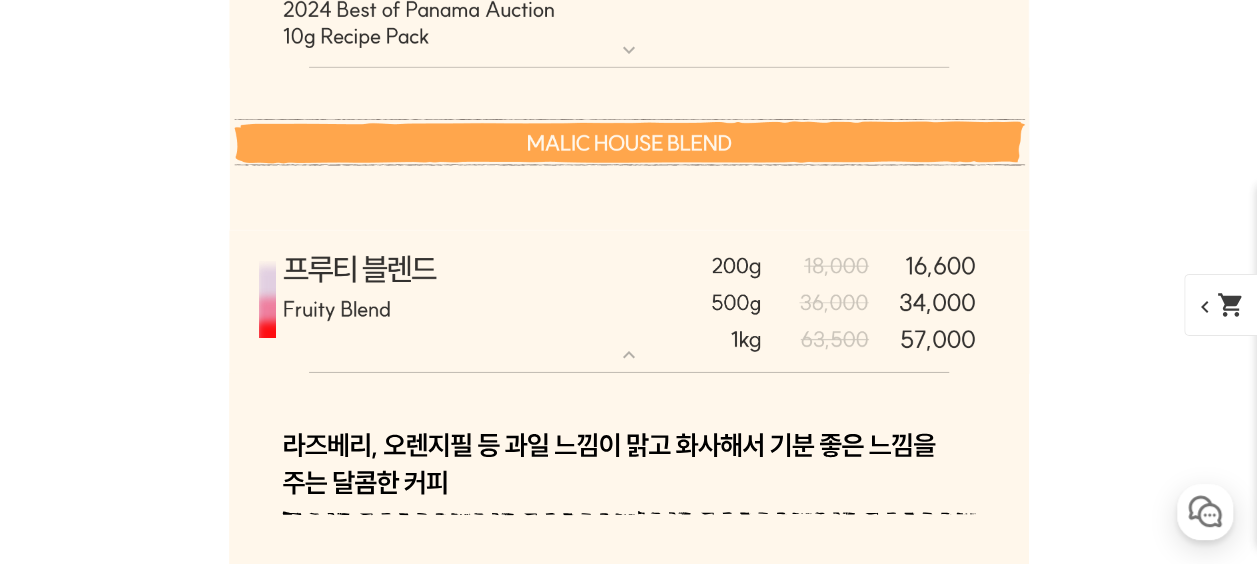 click on "게시글 신고하기
신고사유
관련없는 내용
욕설/비방
개인정보유출
광고/홍보글
기타
신고해주신 내용은 쇼핑몰 운영자의 검토 후 내부 운영 정책에 의해 처리가 진행됩니다.
신고
취소
닫기
상세 정보
상품 후기  191
상품 문의  31
배송/반품 안내
상세 정보
배송/반품 안내
상품 후기  191
상품 문의  31
﻿  expand_more  그레이프 쥬스 (언스페셜티 블렌드)  expand_more  애플 쥬스 (언스페셜티 블렌드)  expand_more   expand_more   expand_more   expand_more" at bounding box center [629, 14666] 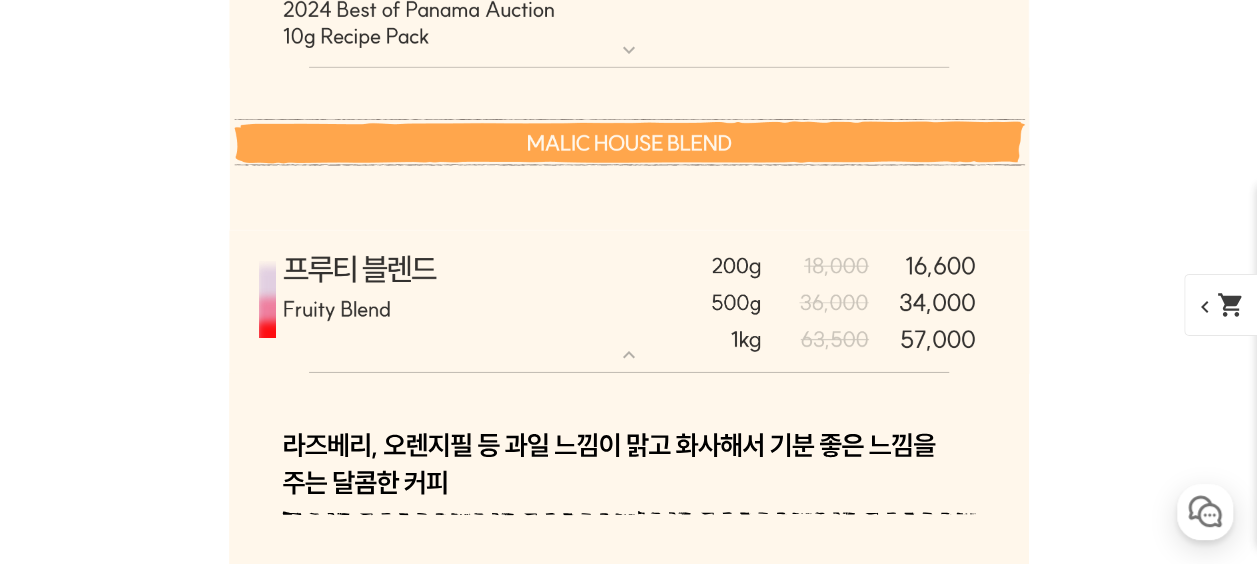 click on "게시글 신고하기
신고사유
관련없는 내용
욕설/비방
개인정보유출
광고/홍보글
기타
신고해주신 내용은 쇼핑몰 운영자의 검토 후 내부 운영 정책에 의해 처리가 진행됩니다.
신고
취소
닫기
상세 정보
상품 후기  191
상품 문의  31
배송/반품 안내
상세 정보
배송/반품 안내
상품 후기  191
상품 문의  31
﻿  expand_more  그레이프 쥬스 (언스페셜티 블렌드)  expand_more  애플 쥬스 (언스페셜티 블렌드)  expand_more   expand_more   expand_more   expand_more" at bounding box center [629, 14666] 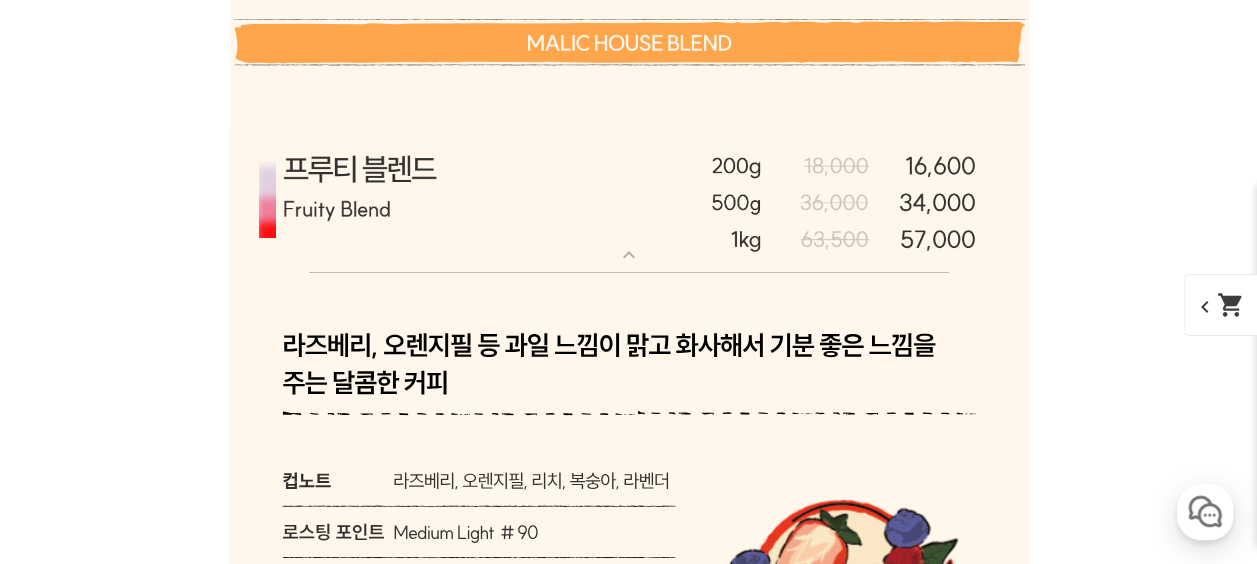 click on "게시글 신고하기
신고사유
관련없는 내용
욕설/비방
개인정보유출
광고/홍보글
기타
신고해주신 내용은 쇼핑몰 운영자의 검토 후 내부 운영 정책에 의해 처리가 진행됩니다.
신고
취소
닫기
상세 정보
상품 후기  191
상품 문의  31
배송/반품 안내
상세 정보
배송/반품 안내
상품 후기  191
상품 문의  31
﻿  expand_more  그레이프 쥬스 (언스페셜티 블렌드)  expand_more  애플 쥬스 (언스페셜티 블렌드)  expand_more   expand_more   expand_more   expand_more" at bounding box center (629, 14566) 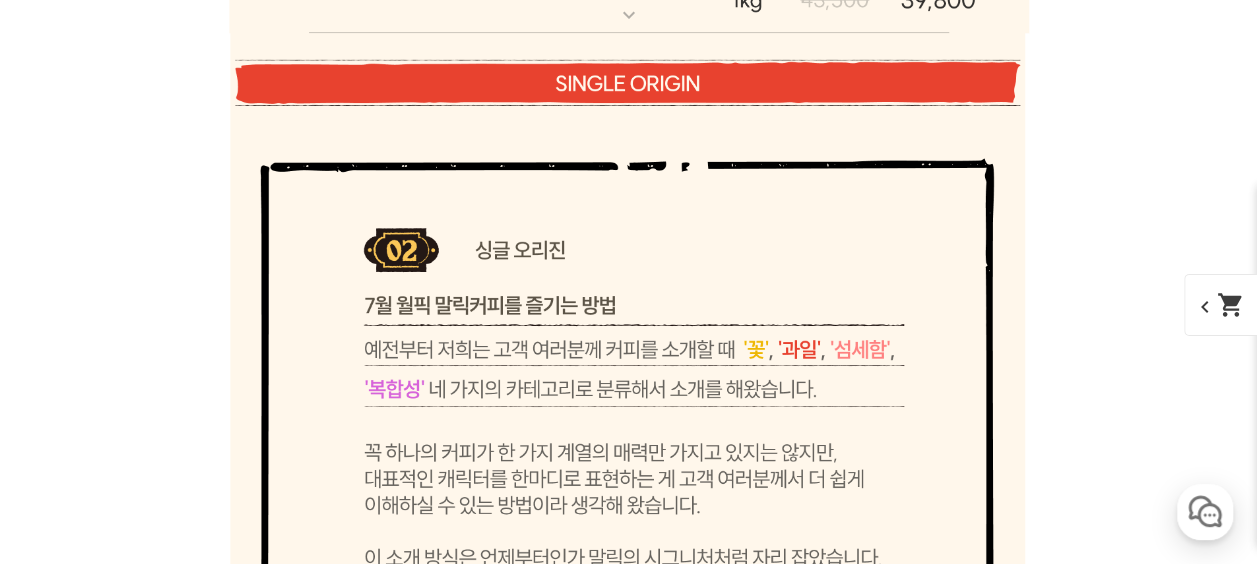 scroll, scrollTop: 7635, scrollLeft: 0, axis: vertical 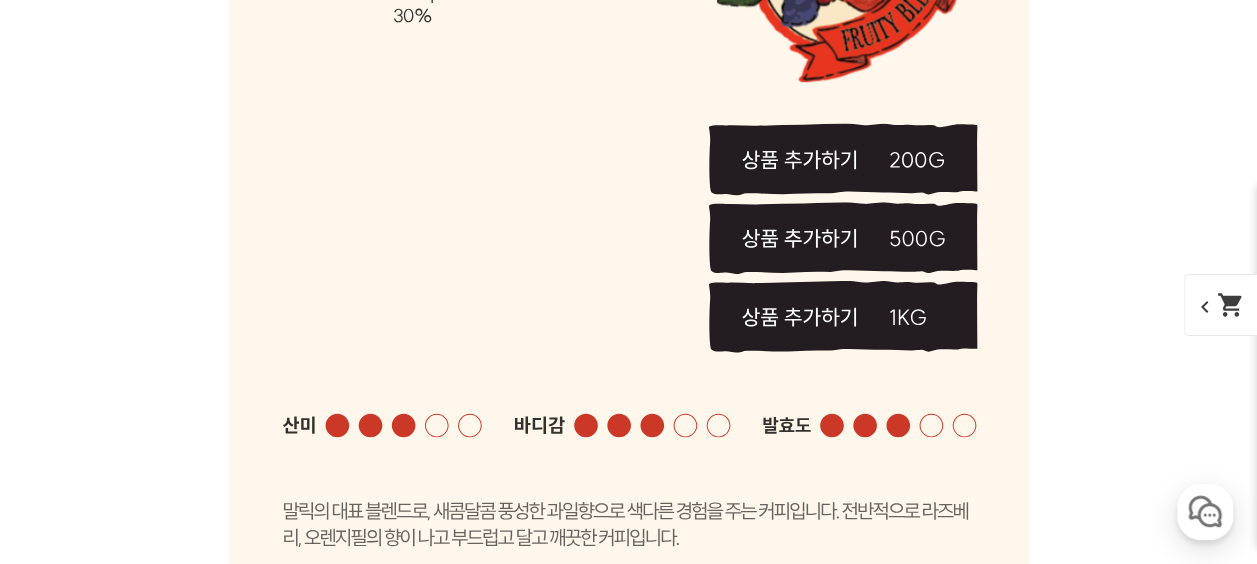 click on "게시글 신고하기
신고사유
관련없는 내용
욕설/비방
개인정보유출
광고/홍보글
기타
신고해주신 내용은 쇼핑몰 운영자의 검토 후 내부 운영 정책에 의해 처리가 진행됩니다.
신고
취소
닫기
상세 정보
상품 후기  191
상품 문의  31
배송/반품 안내
상세 정보
배송/반품 안내
상품 후기  191
상품 문의  31
﻿  expand_more  그레이프 쥬스 (언스페셜티 블렌드)  expand_more  애플 쥬스 (언스페셜티 블렌드)  expand_more   expand_more   expand_more   expand_more" at bounding box center (629, 13938) 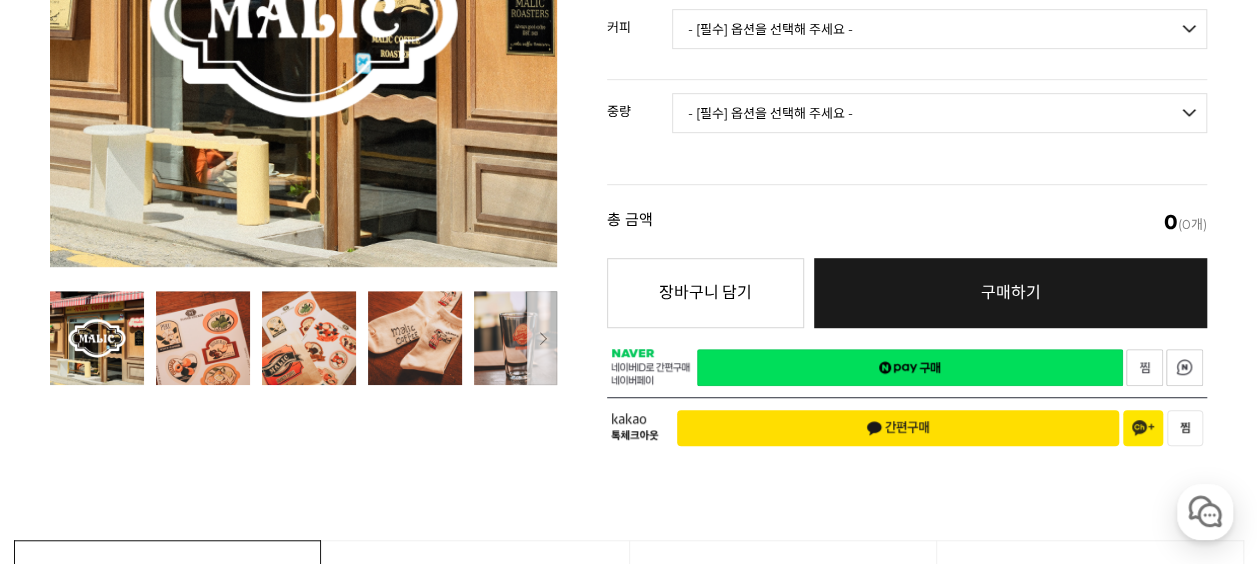 scroll, scrollTop: 400, scrollLeft: 0, axis: vertical 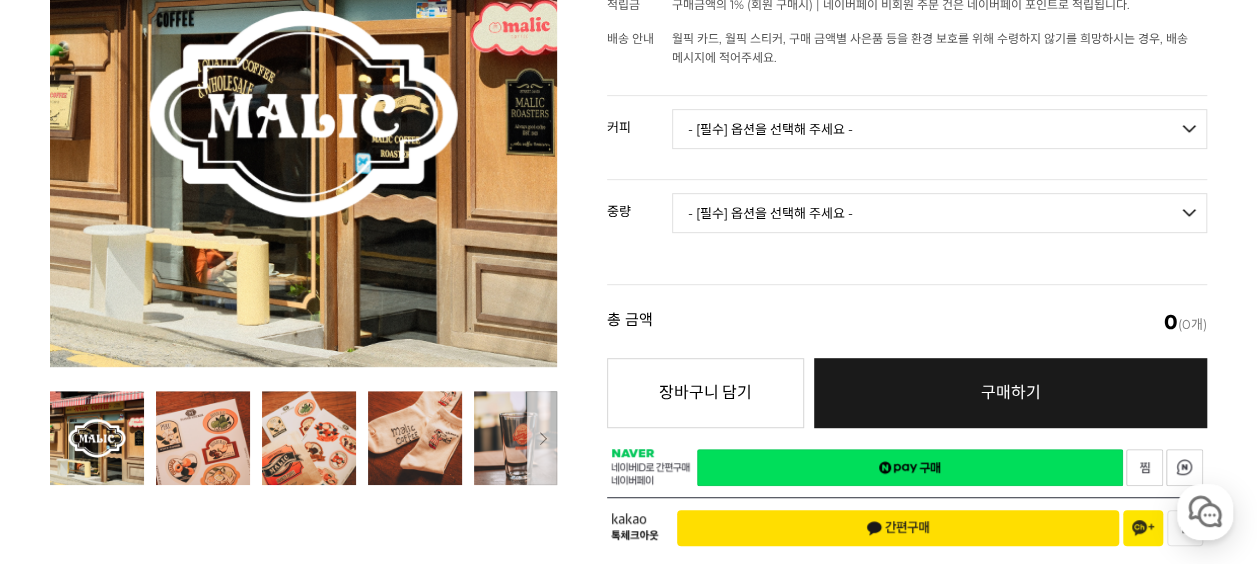 click on "- [필수] 옵션을 선택해 주세요 - ------------------- 언스페셜티 분쇄도 가이드 종이(주문 1개당 최대 1개 제공) 그레이프 쥬스 (언스페셜티 블렌드) 애플 쥬스 (언스페셜티 블렌드) 허니 자몽 쥬스 (언스페셜티 블렌드) [기획상품] 2024 Best of Panama 3종 10g 레시피팩 프루티 블렌드 마일드 블렌드 모닝 블렌드 #1 탄자니아 아카시아 힐스 게이샤 AA 풀리 워시드 [품절] #2 콜롬비아 포파얀 슈가케인 디카페인 #3 에티오피아 알로 타미루 미리가 74158 워시드 #4 에티오피아 첼베사 워시드 디카페인 #5 케냐 뚱구리 AB 풀리 워시드 [품절] #6 에티오피아 버그 우 셀렉션 에얼룸 내추럴 (Lot2) [품절] #7 에티오피아 알로 타미루 무라고 74158 클래식 워시드 #8 케냐 은가라투아 AB 워시드 (Lot 159) [품절] [7.4 오픈] #9 온두라스 마리사벨 카바예로 파카마라 워시드 #24 페루 알토 미라도르 게이샤 워시드" at bounding box center [939, 129] 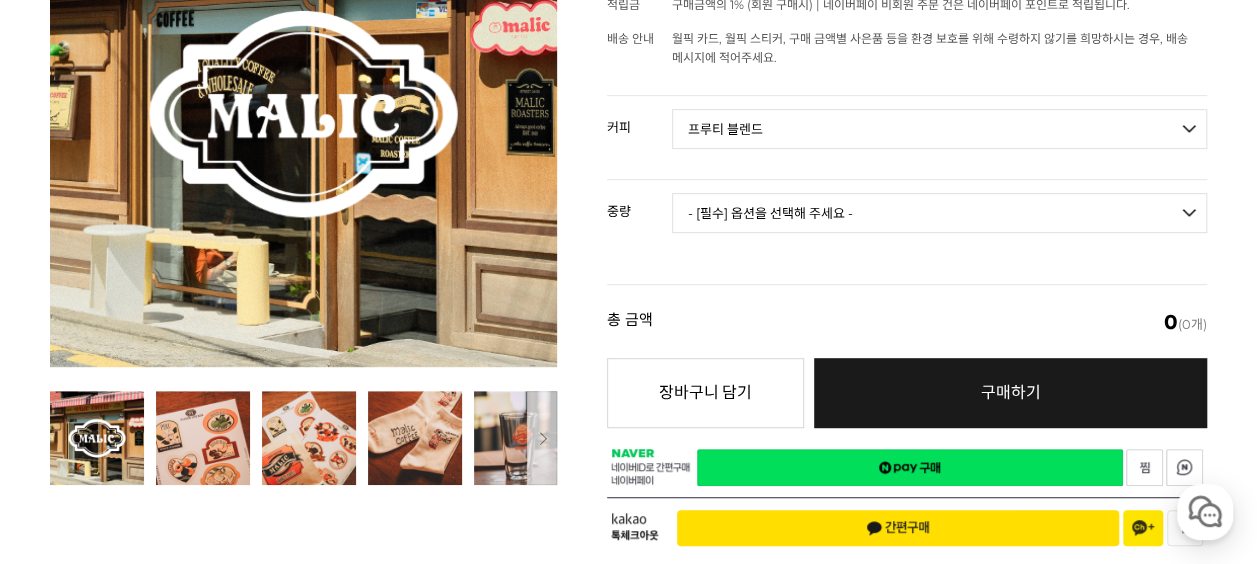 click on "- [필수] 옵션을 선택해 주세요 - ------------------- 언스페셜티 분쇄도 가이드 종이(주문 1개당 최대 1개 제공) 그레이프 쥬스 (언스페셜티 블렌드) 애플 쥬스 (언스페셜티 블렌드) 허니 자몽 쥬스 (언스페셜티 블렌드) [기획상품] 2024 Best of Panama 3종 10g 레시피팩 프루티 블렌드 마일드 블렌드 모닝 블렌드 #1 탄자니아 아카시아 힐스 게이샤 AA 풀리 워시드 [품절] #2 콜롬비아 포파얀 슈가케인 디카페인 #3 에티오피아 알로 타미루 미리가 74158 워시드 #4 에티오피아 첼베사 워시드 디카페인 #5 케냐 뚱구리 AB 풀리 워시드 [품절] #6 에티오피아 버그 우 셀렉션 에얼룸 내추럴 (Lot2) [품절] #7 에티오피아 알로 타미루 무라고 74158 클래식 워시드 #8 케냐 은가라투아 AB 워시드 (Lot 159) [품절] [7.4 오픈] #9 온두라스 마리사벨 카바예로 파카마라 워시드 #24 페루 알토 미라도르 게이샤 워시드" at bounding box center (939, 129) 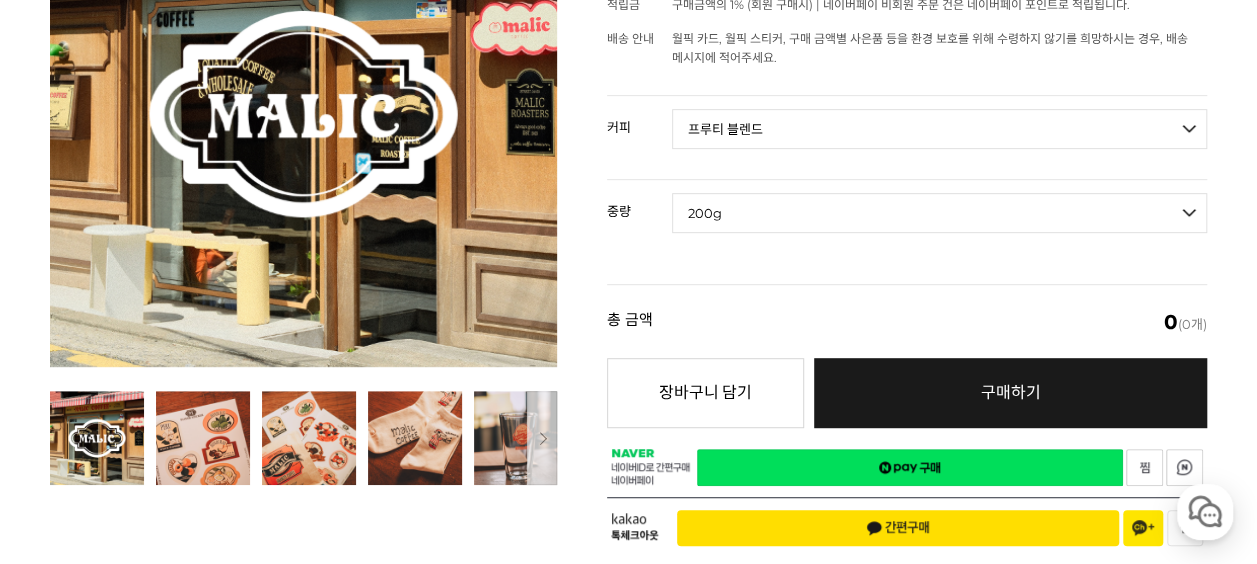 click on "- [필수] 옵션을 선택해 주세요 - ------------------- 200g 500g 1kg" at bounding box center (939, 213) 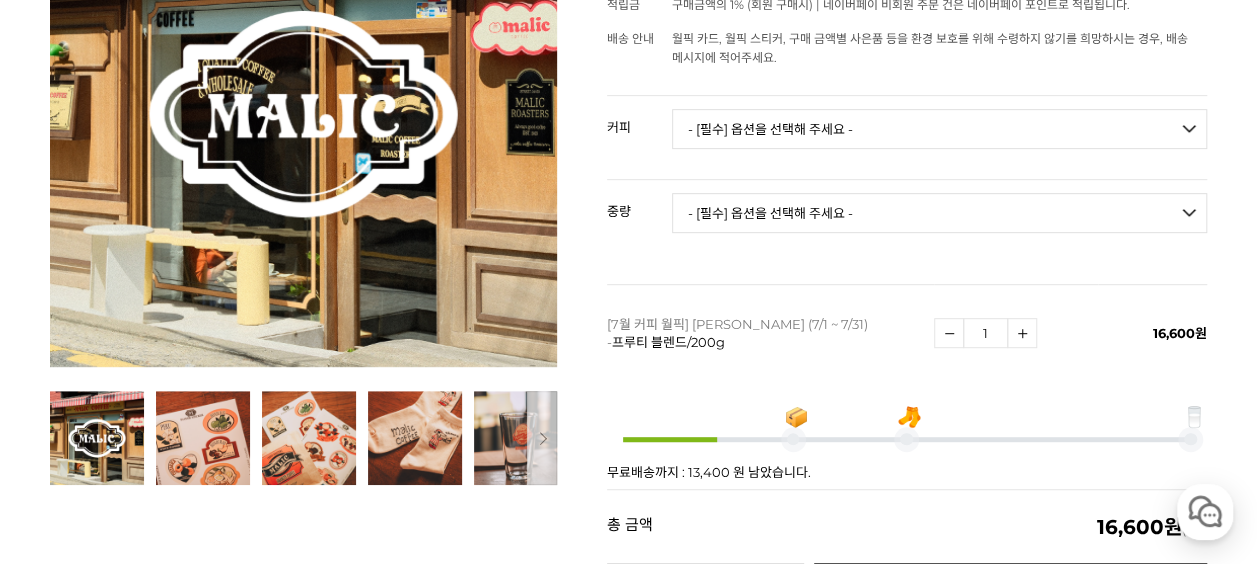 scroll, scrollTop: 500, scrollLeft: 0, axis: vertical 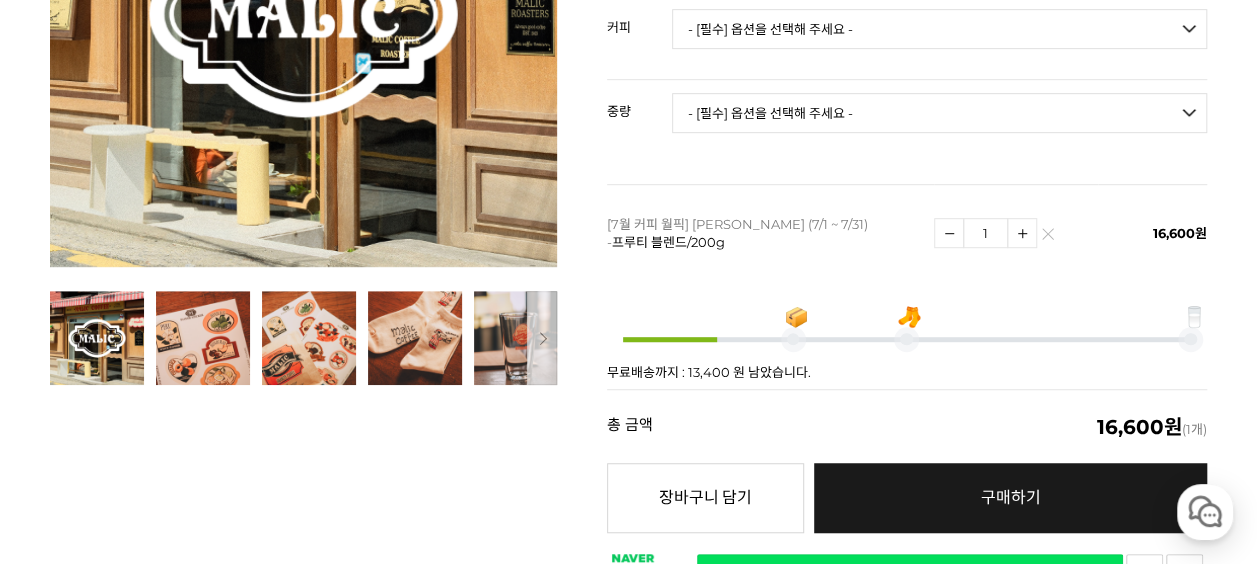 click on "총 금액  (개수) 16,600원  (1개)" at bounding box center [907, 426] 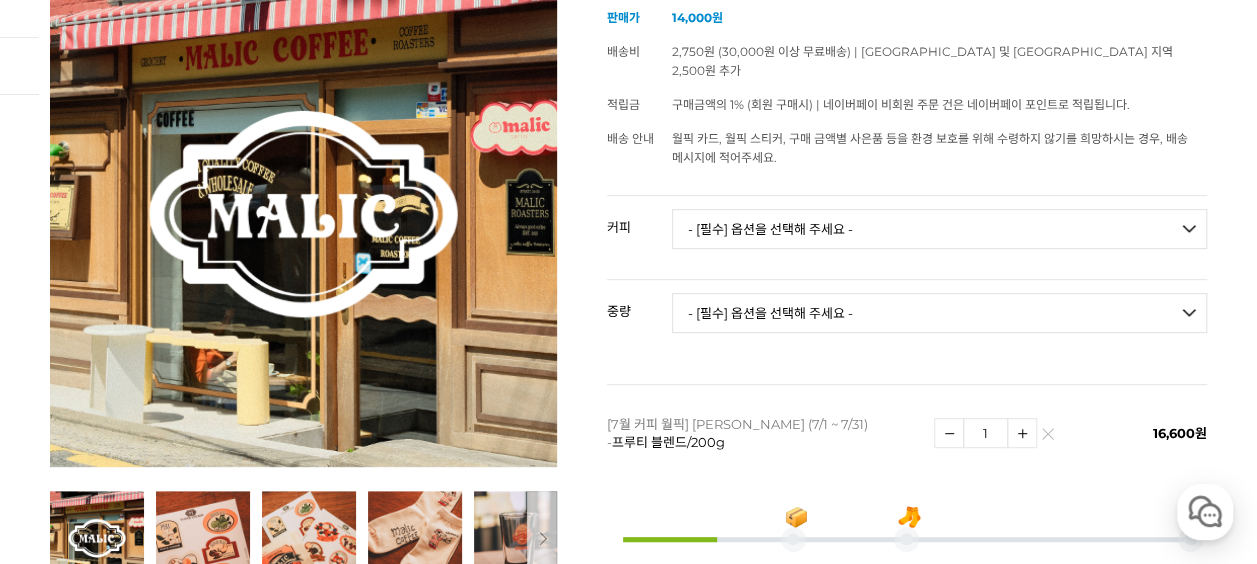 scroll, scrollTop: 500, scrollLeft: 0, axis: vertical 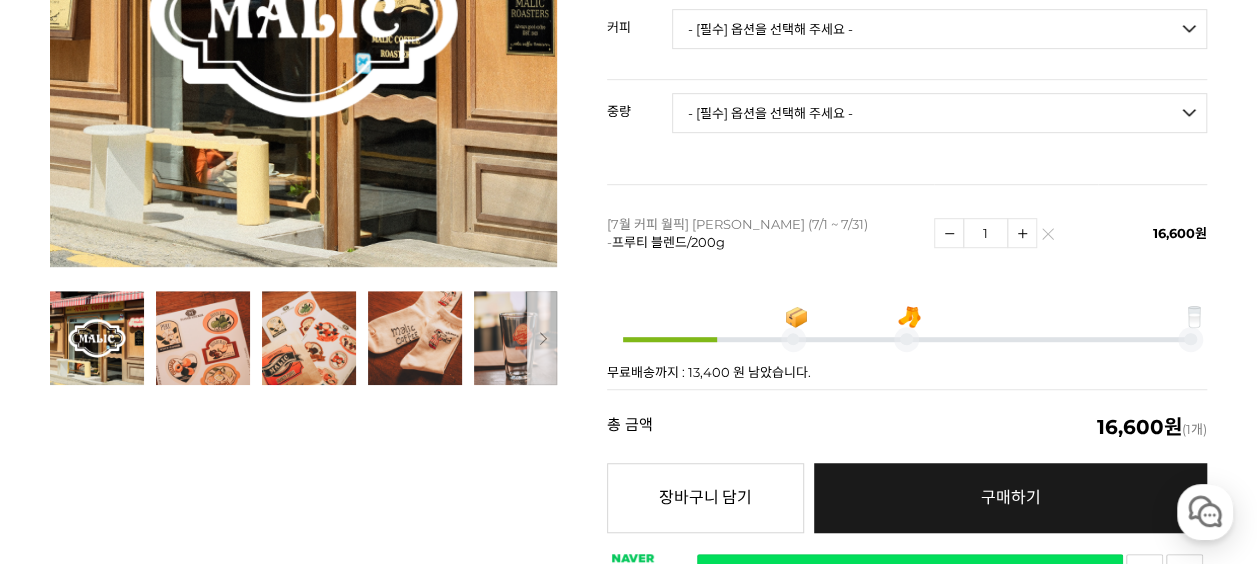click on "총 금액  (개수) 16,600원  (1개)" at bounding box center [907, 426] 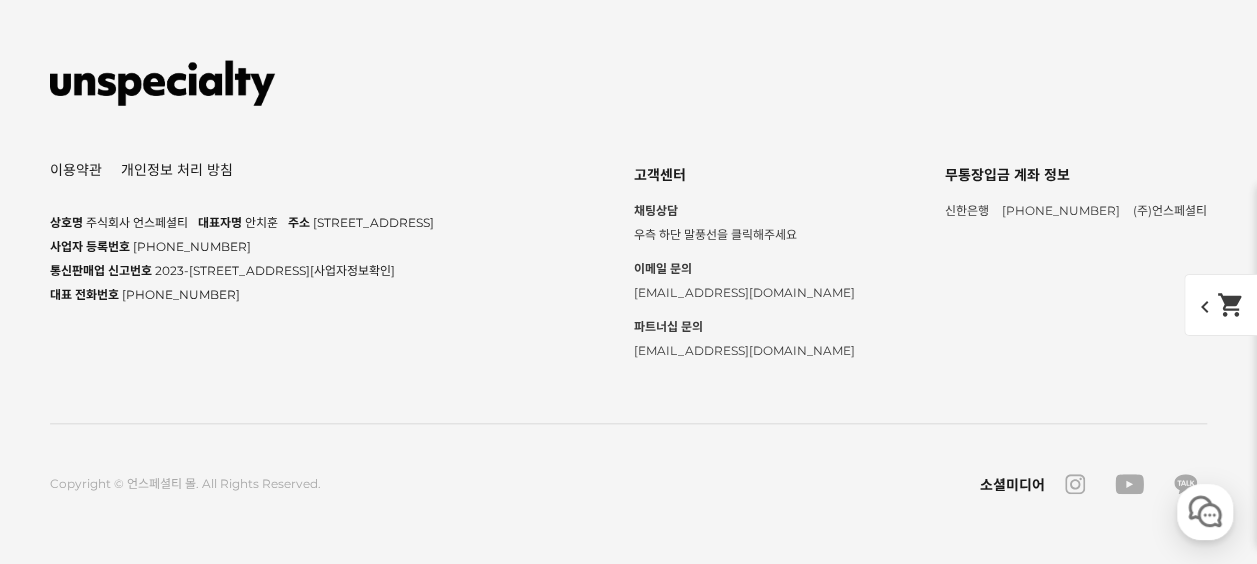 scroll, scrollTop: 43416, scrollLeft: 0, axis: vertical 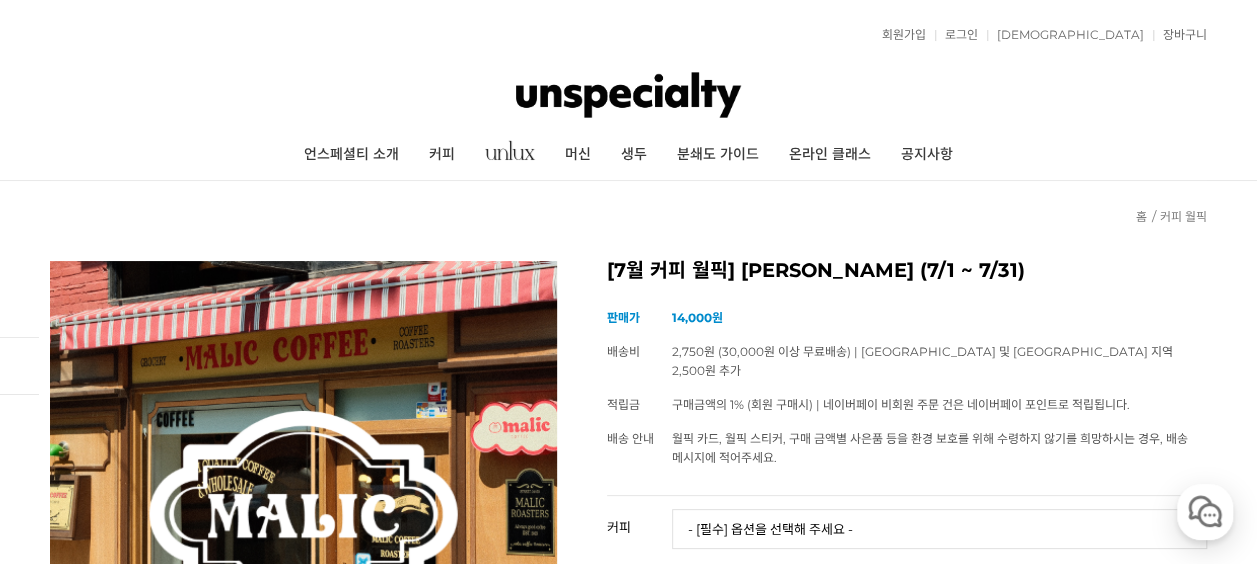click at bounding box center (628, 95) 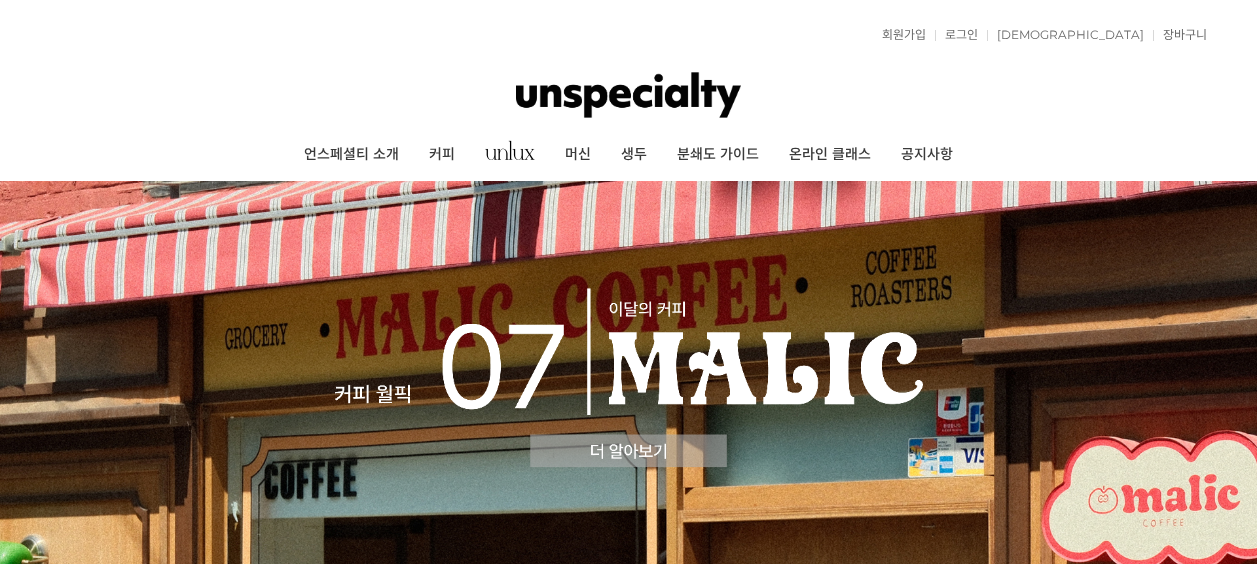 scroll, scrollTop: 0, scrollLeft: 0, axis: both 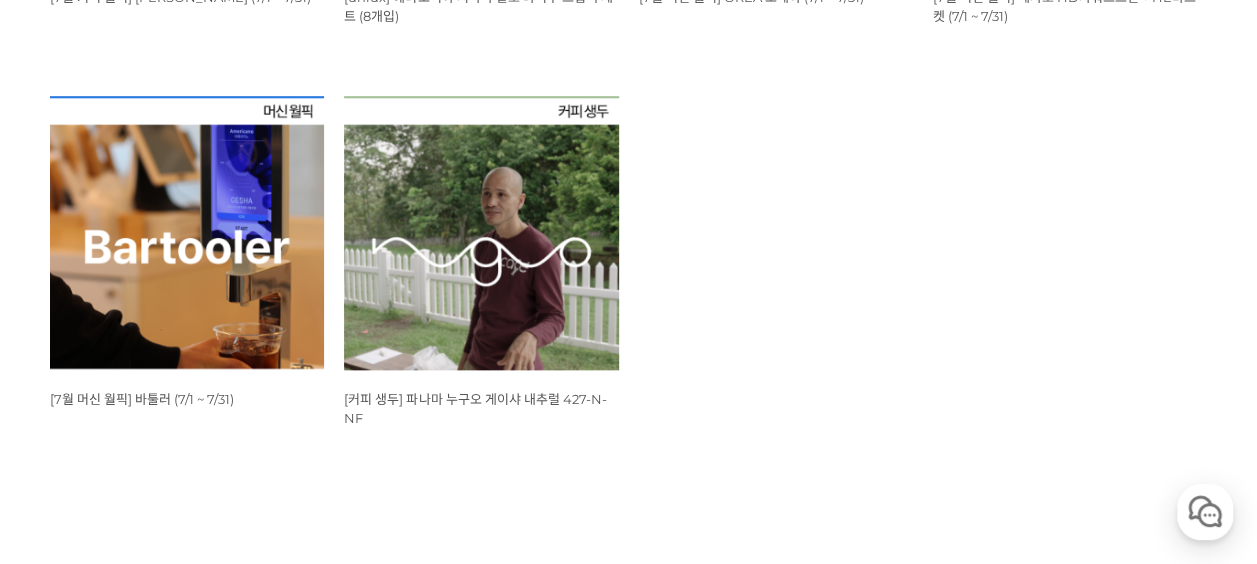 click on "WISH
ADD
OPTION
상품명  :   [7월 커피 월픽] 말릭 커피 (7/1 ~ 7/31)
판매가  :   14,000원
WISH
ADD
OPTION
상품명  :   [unlux] 에티오피아 시다마 알로 타미루 드립백 세트 (8개입)
판매가  :   47,000원
WISH
ADD
OPTION
상품명  :   [7월 머신 월픽] OREA 오레아 (7/1 ~ 7/31)
판매가  :   26,910원
WISH
ADD
OPTION
상품명  :   [7월 머신 월픽] 페사도 HD샤워스크린 + HE바스켓 (7/1 ~ 7/31)
판매가  :   78,200원
WISH
ADD
OPTION
상품명  :" at bounding box center [628, 96] 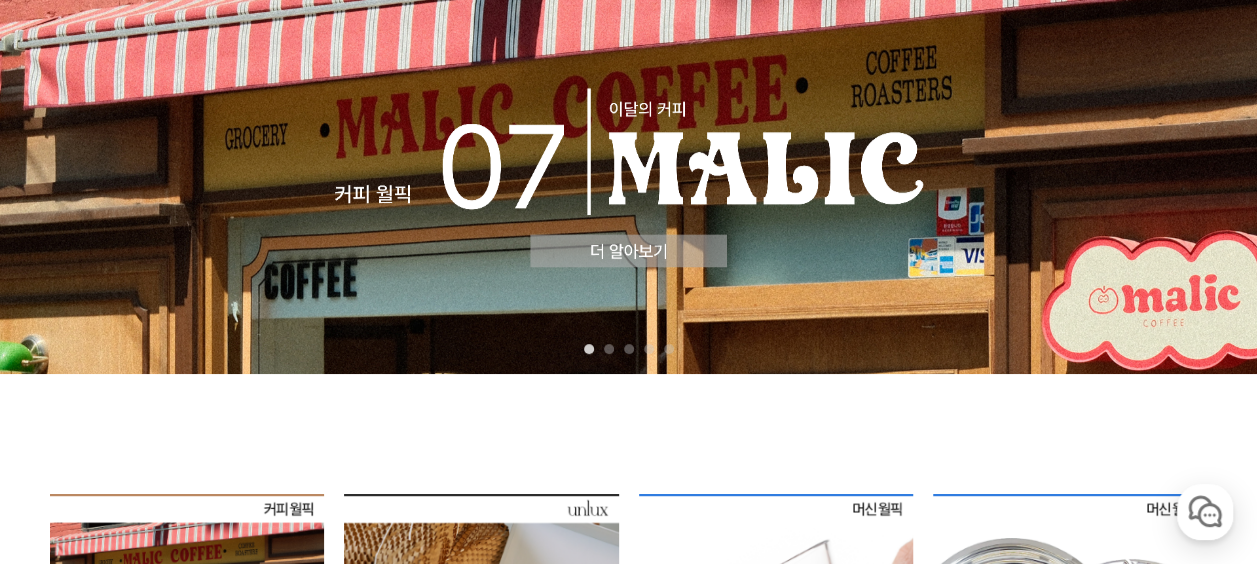 scroll, scrollTop: 0, scrollLeft: 0, axis: both 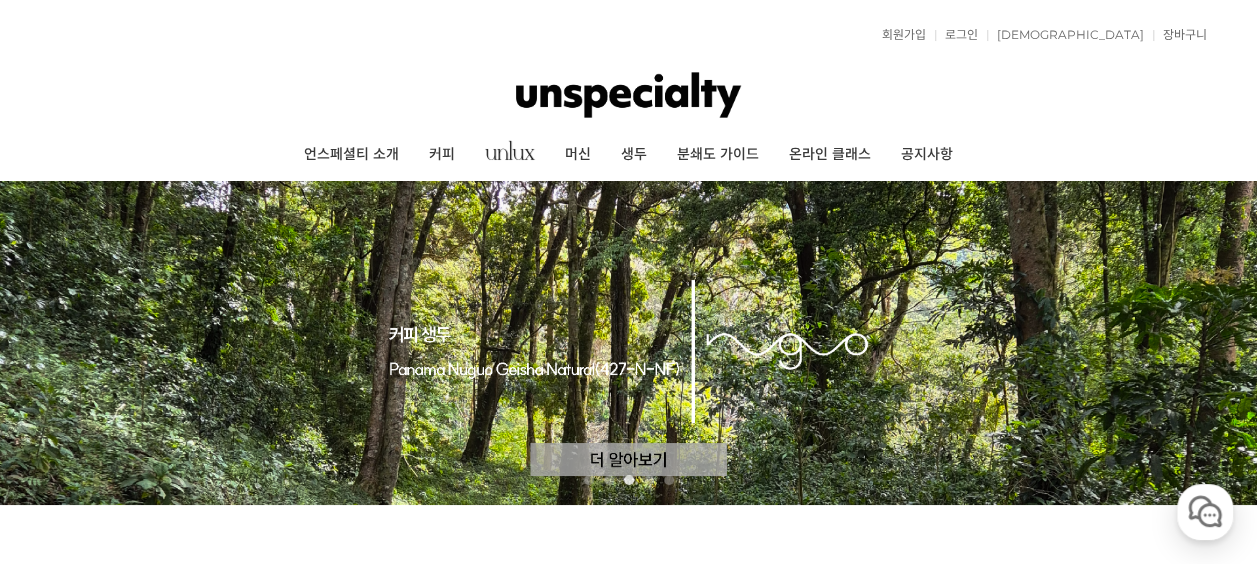 click at bounding box center [628, 95] 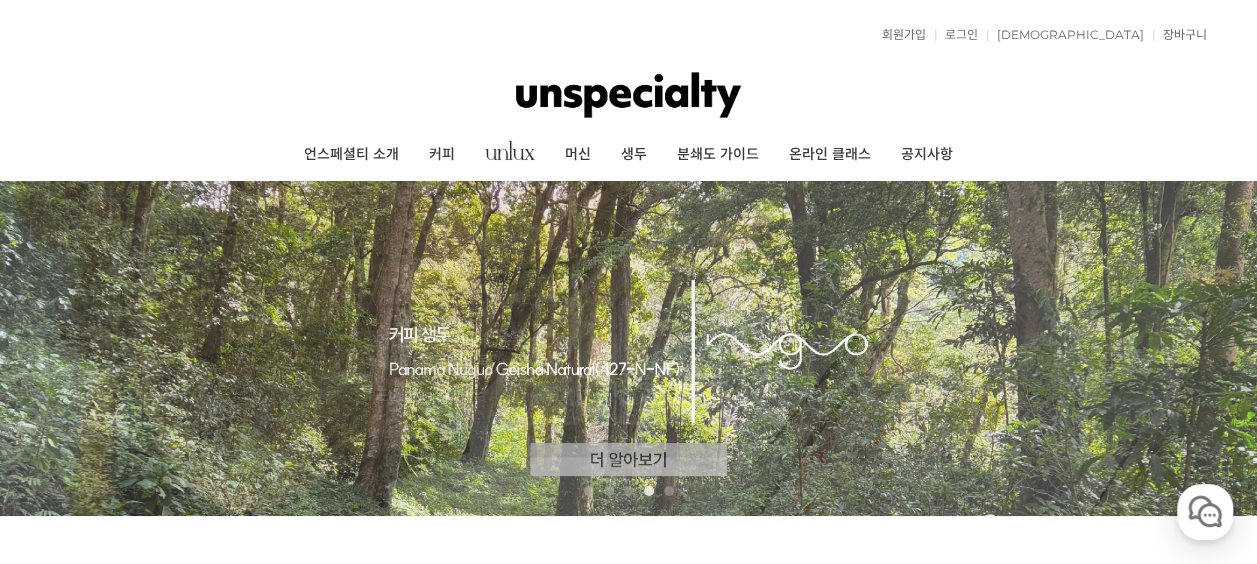 click at bounding box center (628, 95) 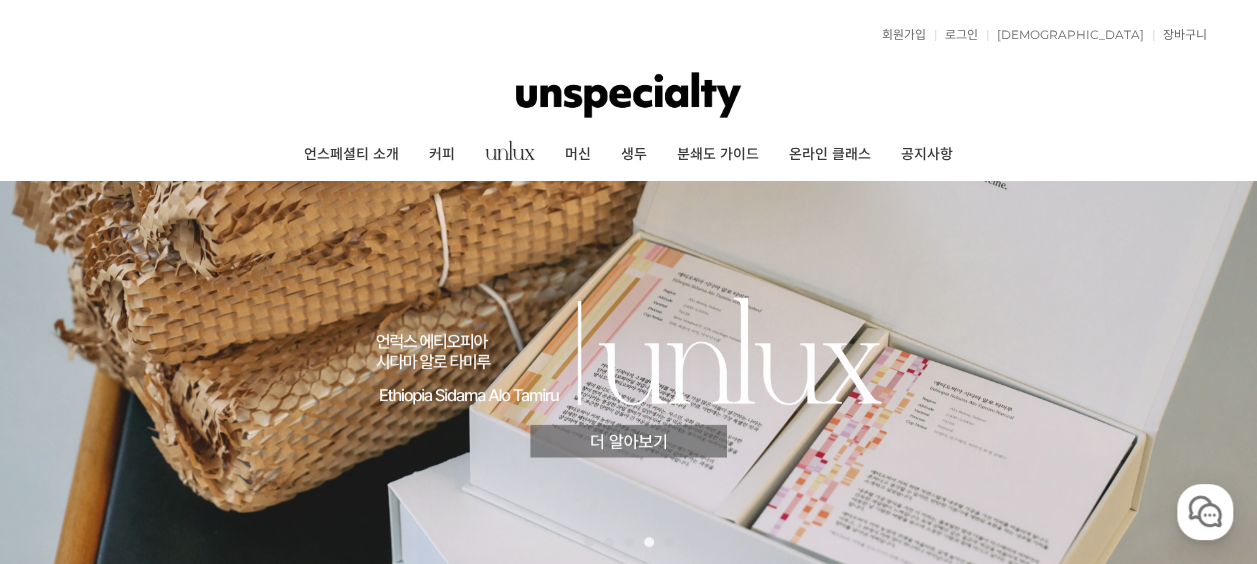click at bounding box center [628, 95] 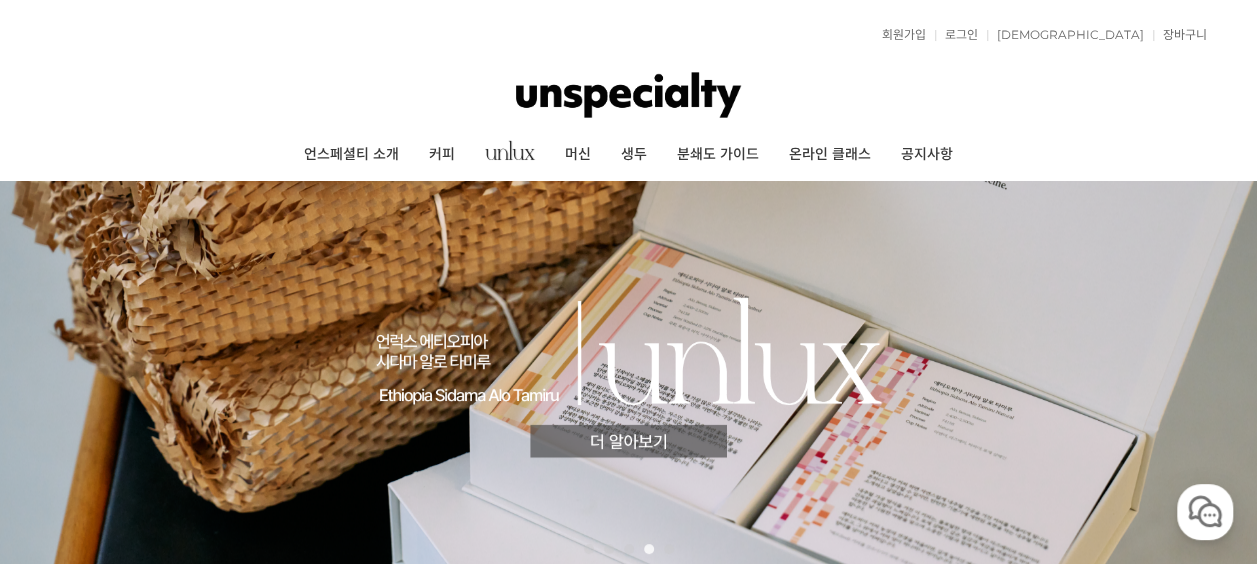 click at bounding box center (628, 95) 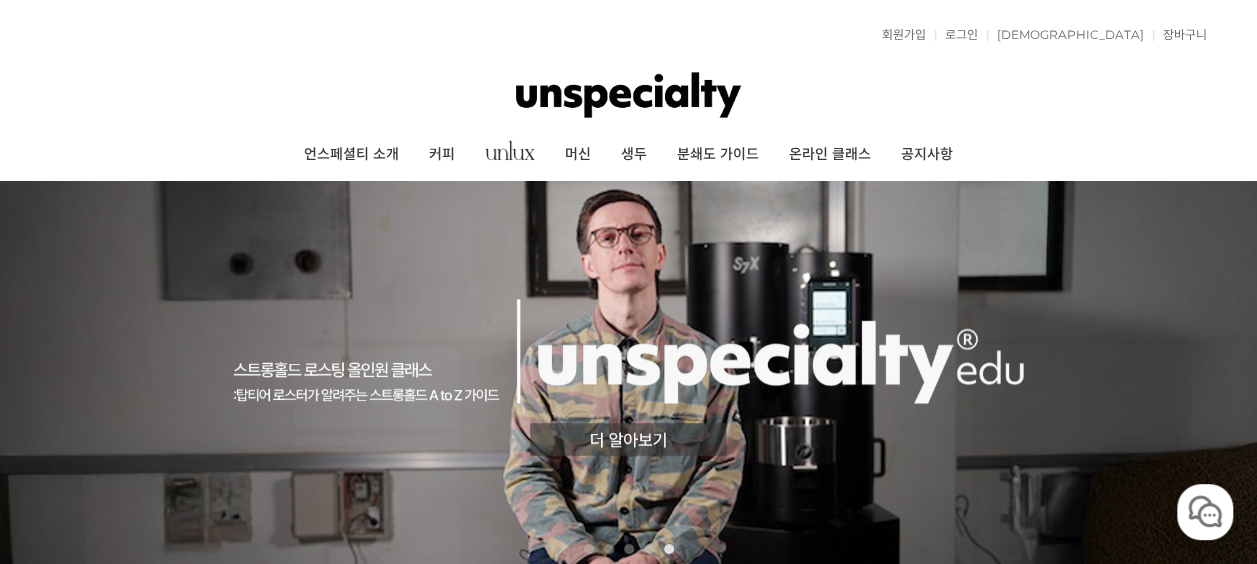scroll, scrollTop: 100, scrollLeft: 0, axis: vertical 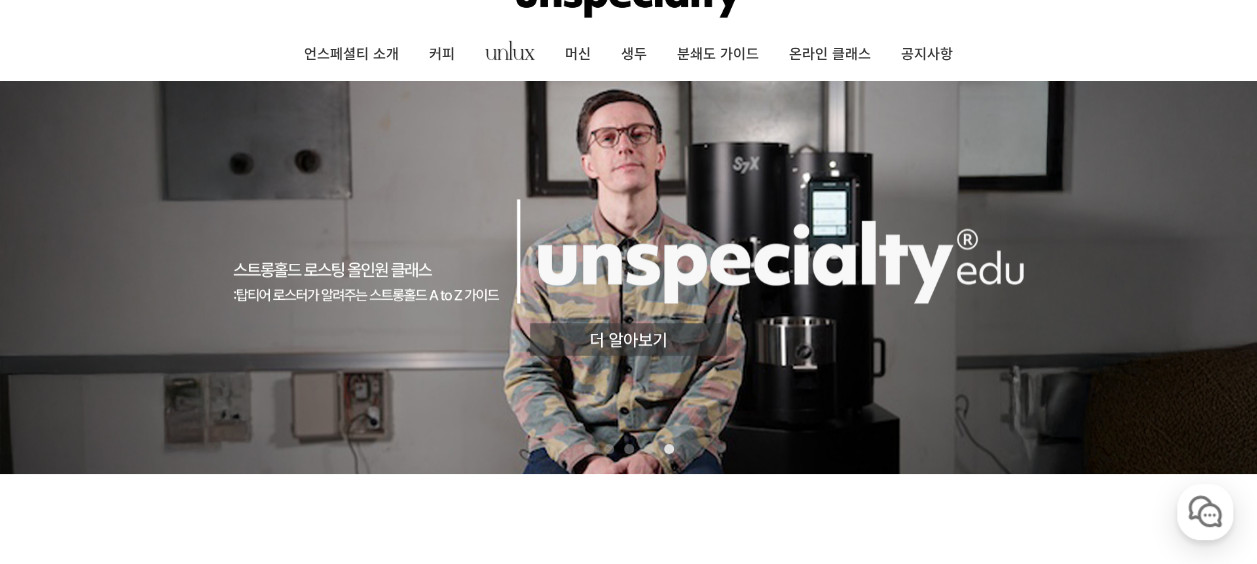 click at bounding box center (628, 277) 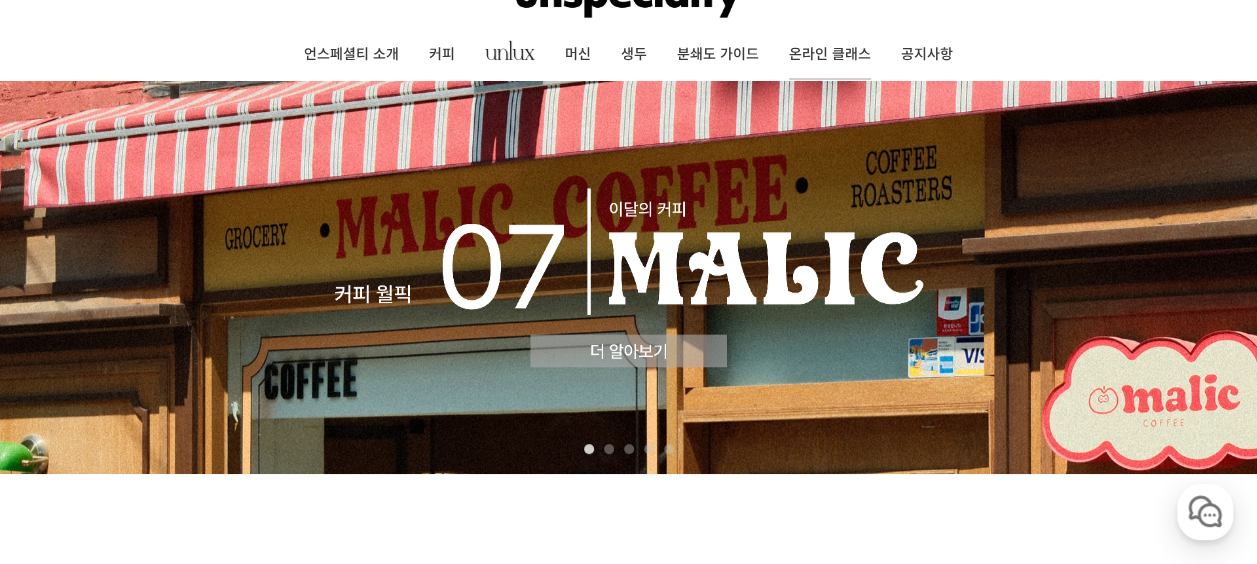 click on "온라인 클래스" at bounding box center [830, 55] 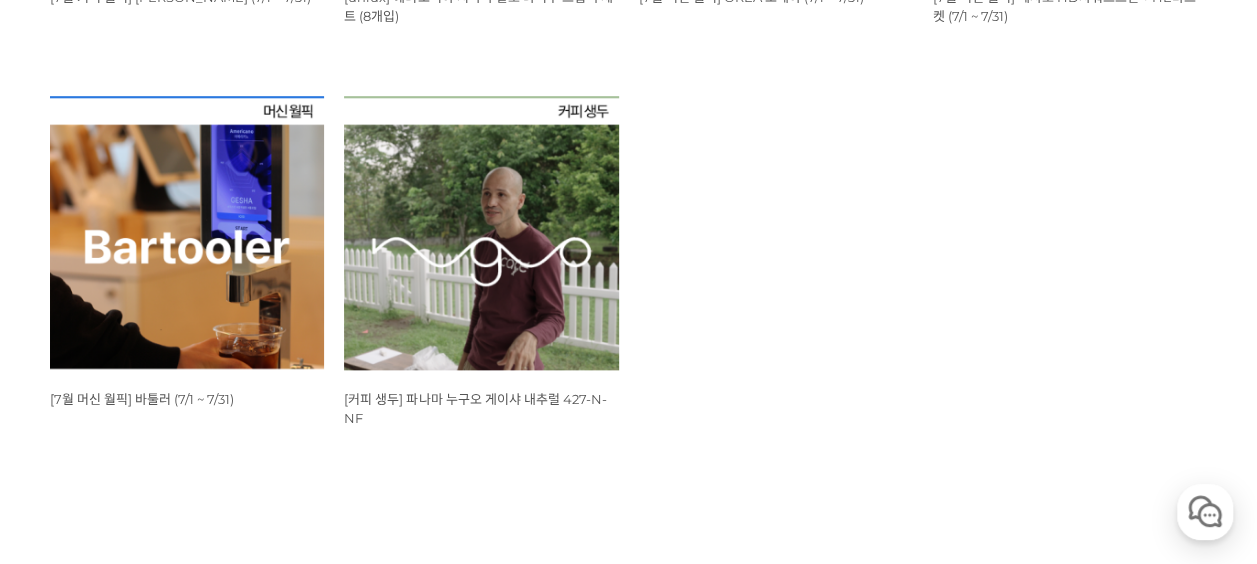 scroll, scrollTop: 1500, scrollLeft: 0, axis: vertical 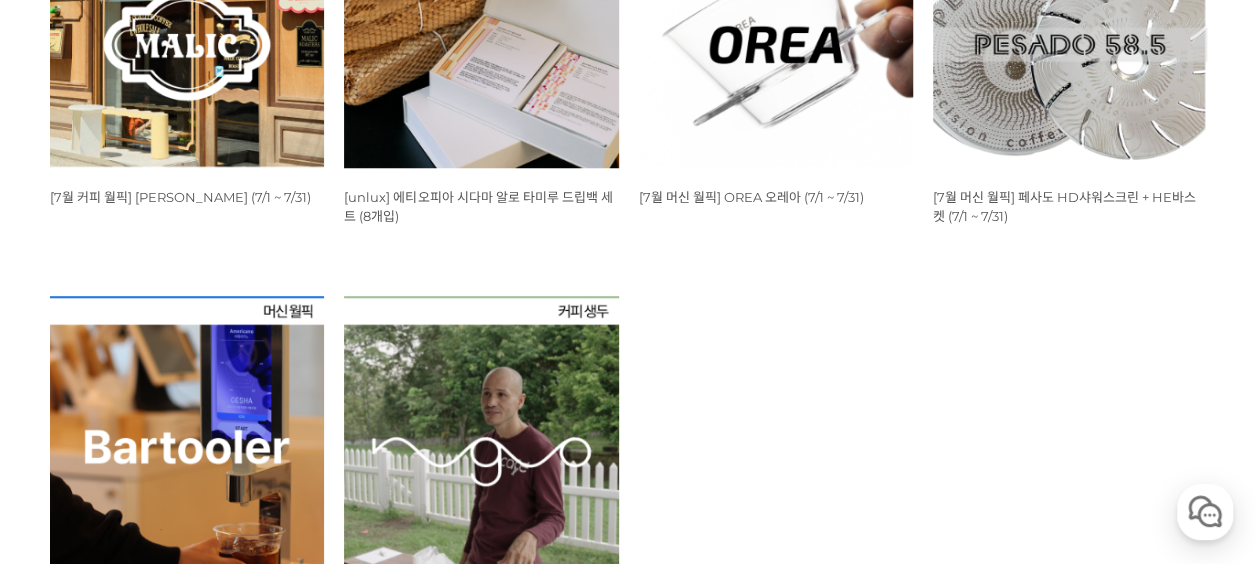 click on "WISH
ADD
OPTION
상품명  :   [7월 커피 월픽] 말릭 커피 (7/1 ~ 7/31)
판매가  :   14,000원
WISH
ADD
OPTION
상품명  :   [unlux] 에티오피아 시다마 알로 타미루 드립백 세트 (8개입)
판매가  :   47,000원
WISH
ADD
OPTION
상품명  :   [7월 머신 월픽] OREA 오레아 (7/1 ~ 7/31)
판매가  :   26,910원
WISH
ADD
OPTION
상품명  :   [7월 머신 월픽] 페사도 HD샤워스크린 + HE바스켓 (7/1 ~ 7/31)
판매가  :   78,200원
WISH
ADD
OPTION
상품명  :" at bounding box center [628, 296] 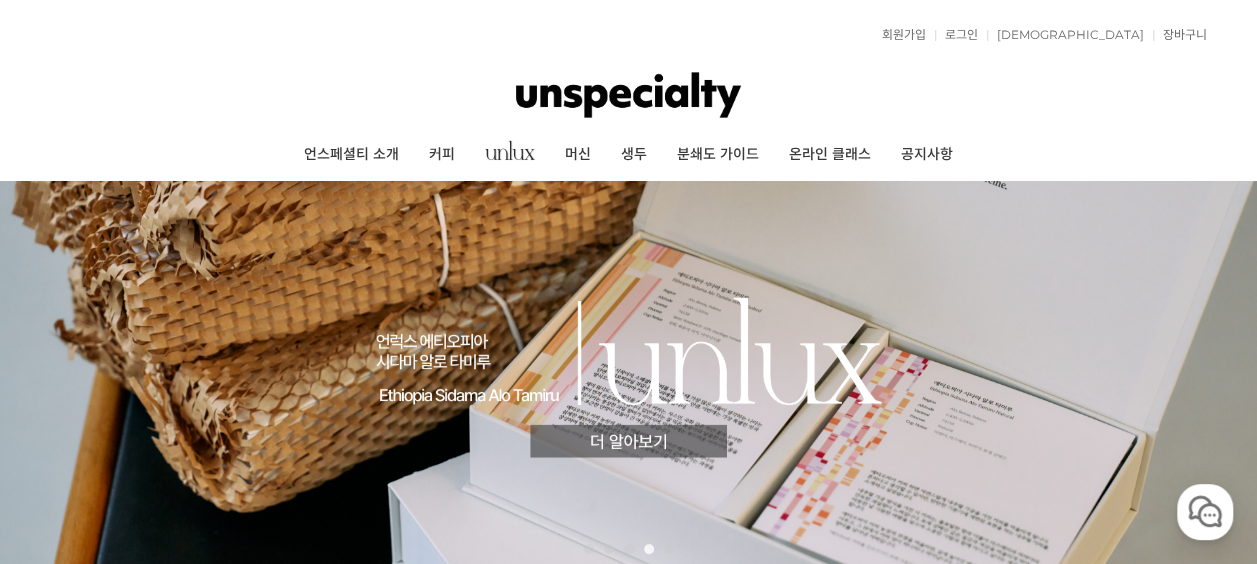 scroll, scrollTop: 600, scrollLeft: 0, axis: vertical 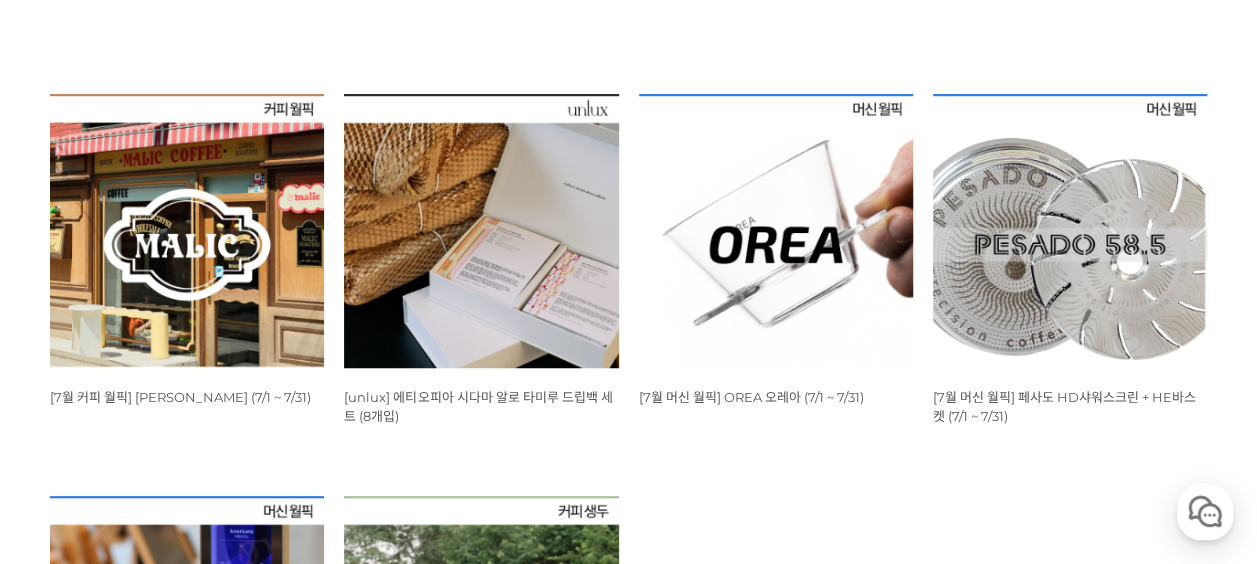 click on "WISH
ADD
OPTION
상품명  :   [7월 커피 월픽] 말릭 커피 (7/1 ~ 7/31)
판매가  :   14,000원
WISH
ADD
OPTION
상품명  :   [unlux] 에티오피아 시다마 알로 타미루 드립백 세트 (8개입)
판매가  :   47,000원
WISH
ADD
OPTION
상품명  :   [7월 머신 월픽] OREA 오레아 (7/1 ~ 7/31)
판매가  :   26,910원
WISH
ADD
OPTION
상품명  :   [7월 머신 월픽] 페사도 HD샤워스크린 + HE바스켓 (7/1 ~ 7/31)
판매가  :   78,200원
WISH
ADD
OPTION
상품명  :" at bounding box center [628, 496] 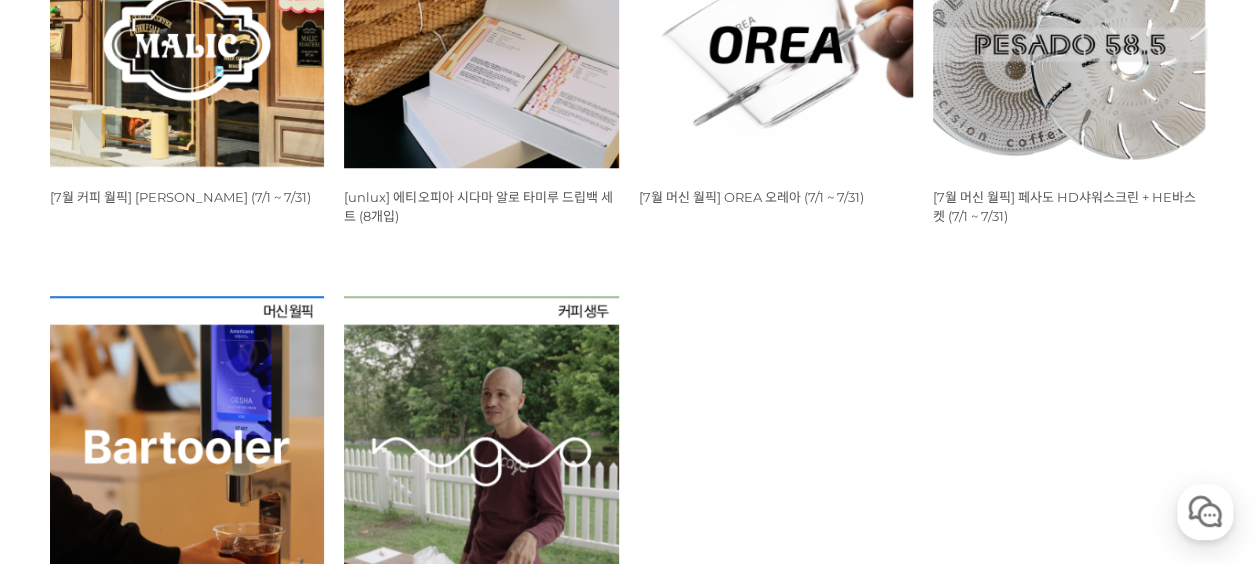 scroll, scrollTop: 900, scrollLeft: 0, axis: vertical 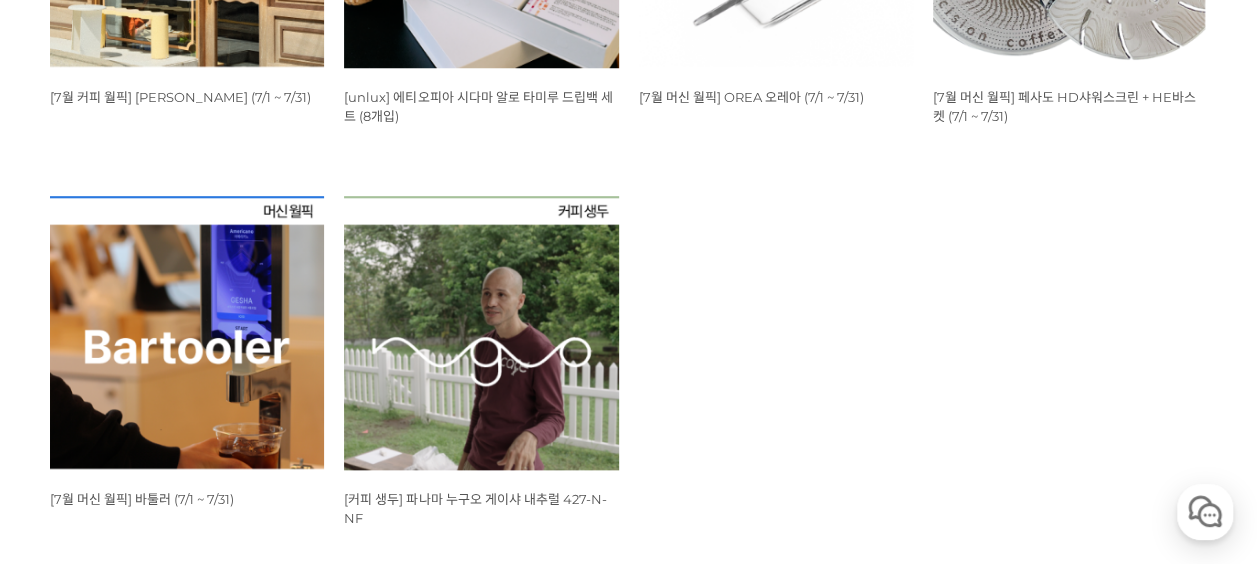 click on "WISH
ADD
OPTION
상품명  :   [7월 커피 월픽] 말릭 커피 (7/1 ~ 7/31)
판매가  :   14,000원
WISH
ADD
OPTION
상품명  :   [unlux] 에티오피아 시다마 알로 타미루 드립백 세트 (8개입)
판매가  :   47,000원
WISH
ADD
OPTION
상품명  :   [7월 머신 월픽] OREA 오레아 (7/1 ~ 7/31)
판매가  :   26,910원
WISH
ADD
OPTION
상품명  :   [7월 머신 월픽] 페사도 HD샤워스크린 + HE바스켓 (7/1 ~ 7/31)
판매가  :   78,200원
WISH
ADD
OPTION
상품명  :" at bounding box center [628, 196] 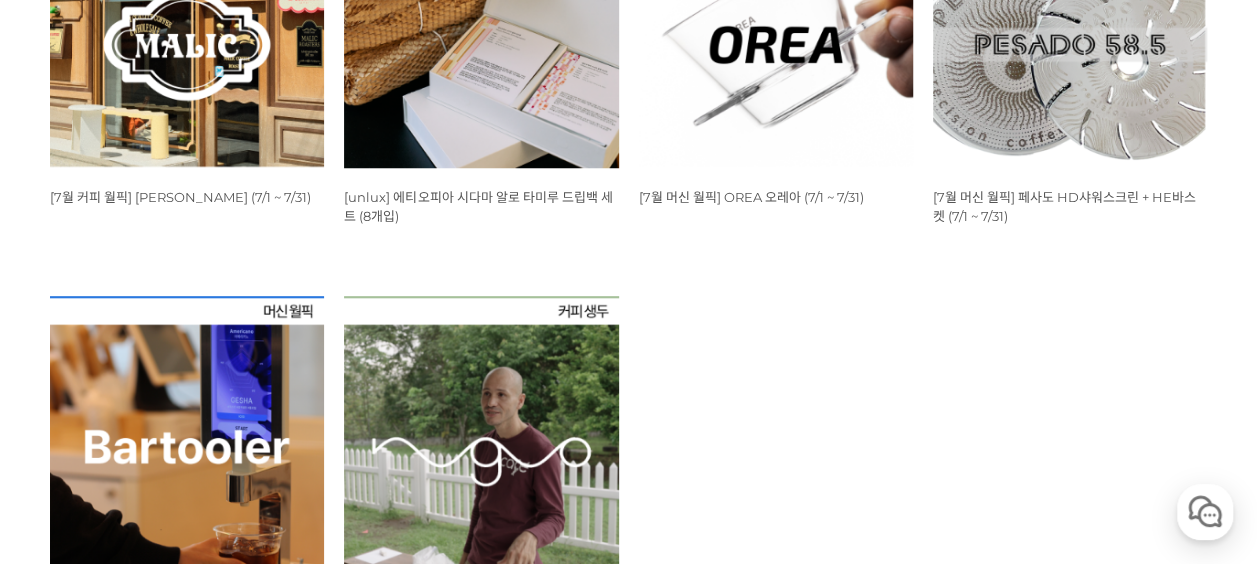 scroll, scrollTop: 0, scrollLeft: 0, axis: both 